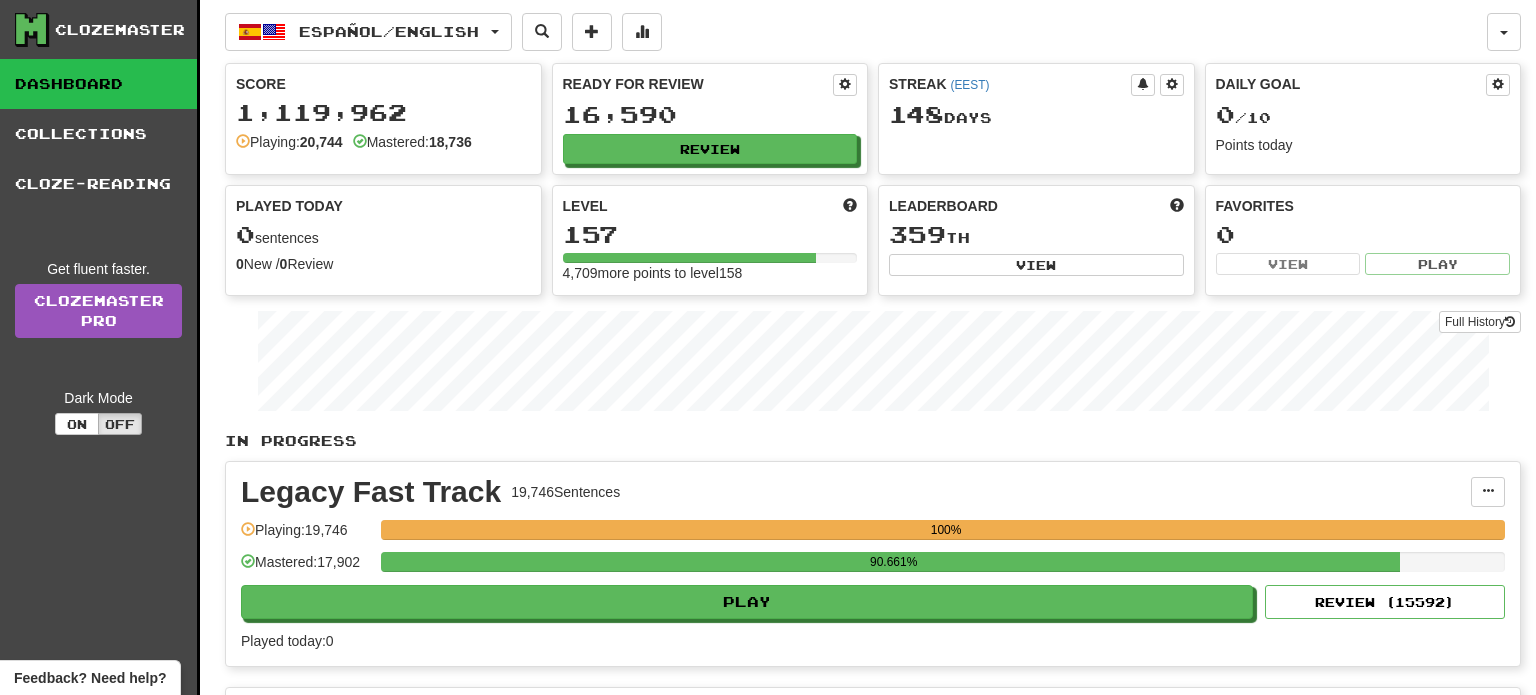 scroll, scrollTop: 0, scrollLeft: 0, axis: both 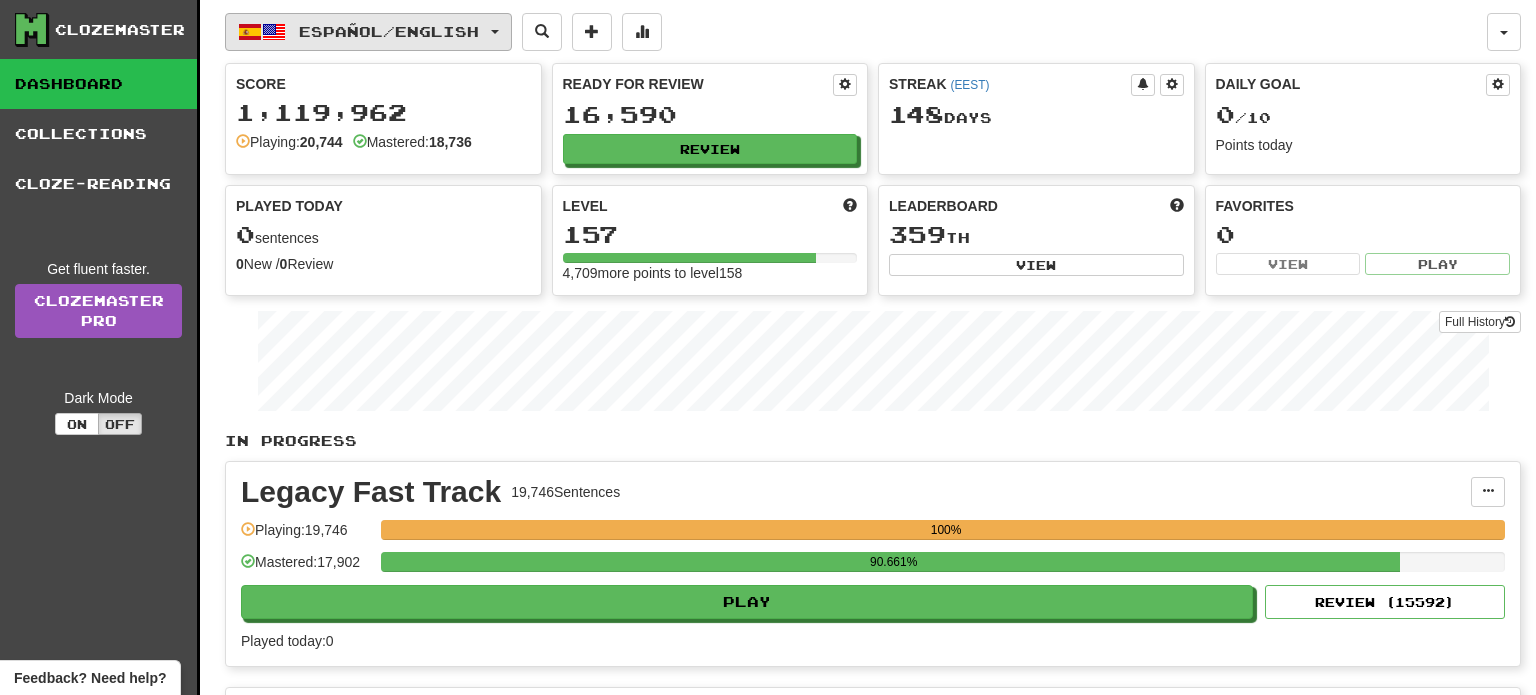 click on "Español  /  English" at bounding box center [389, 31] 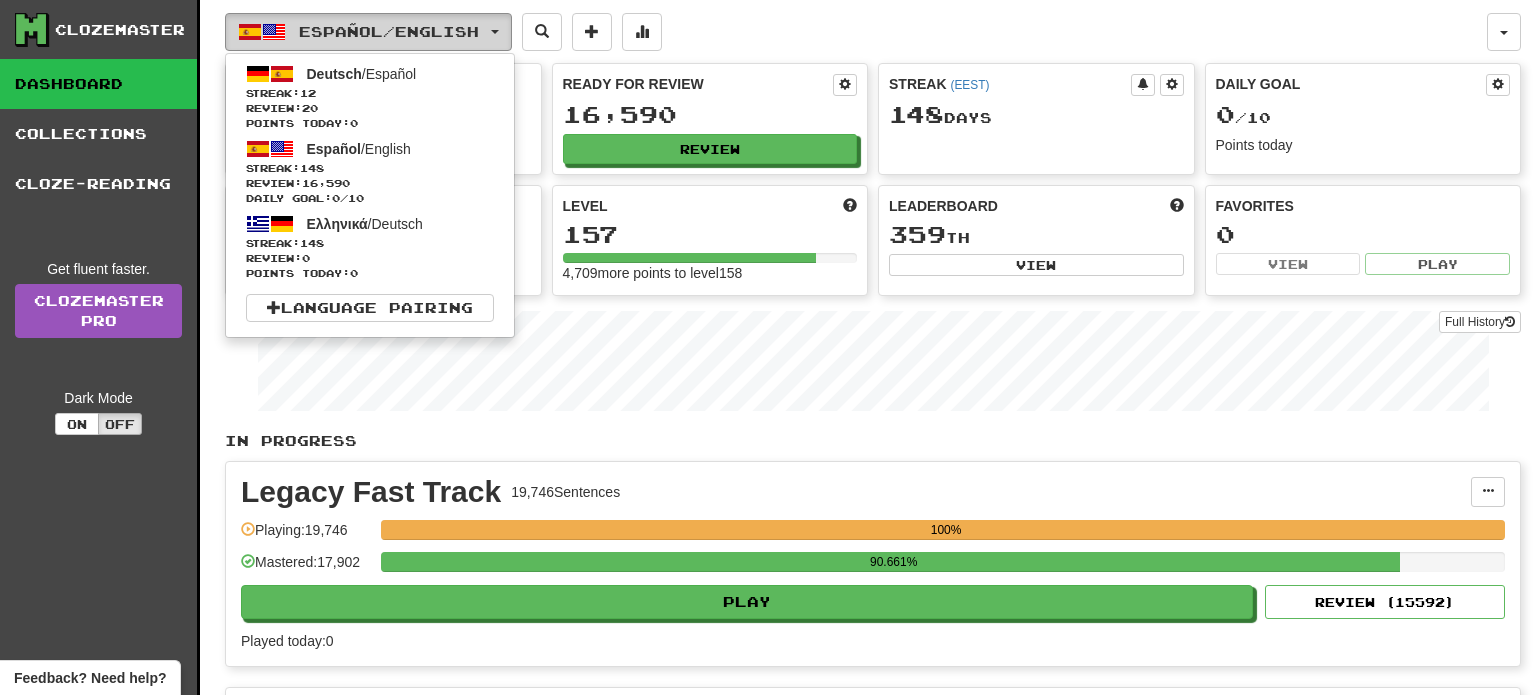 click on "Español  /  English" at bounding box center (389, 31) 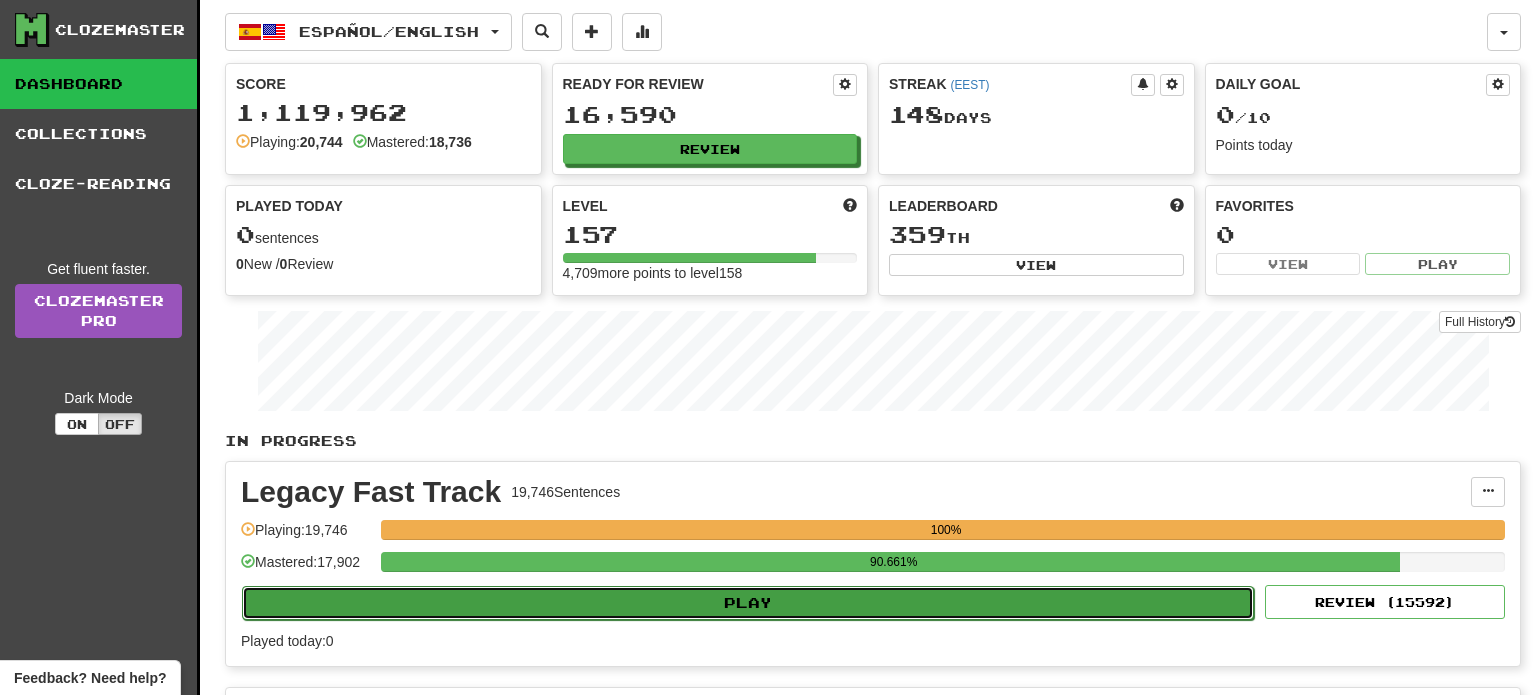 click on "Play" at bounding box center [748, 603] 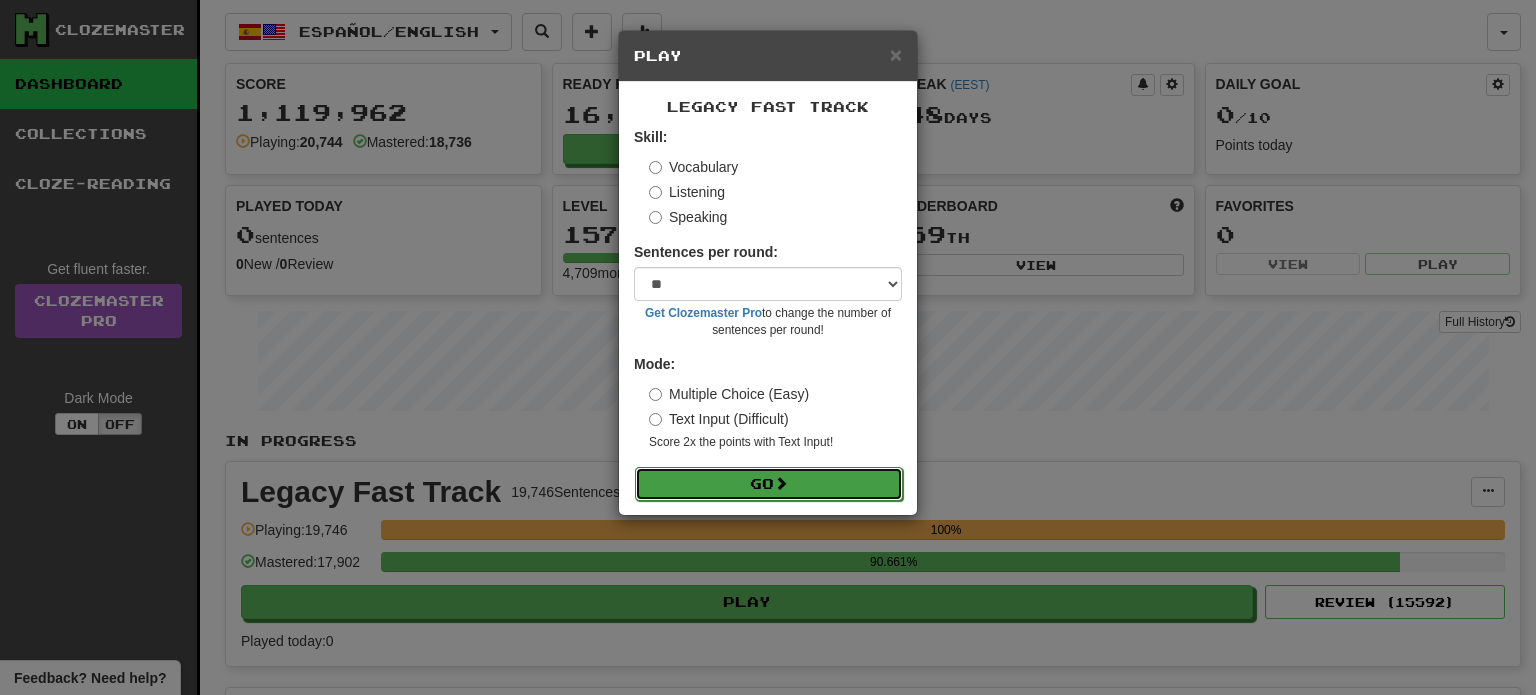 click on "Go" at bounding box center (769, 484) 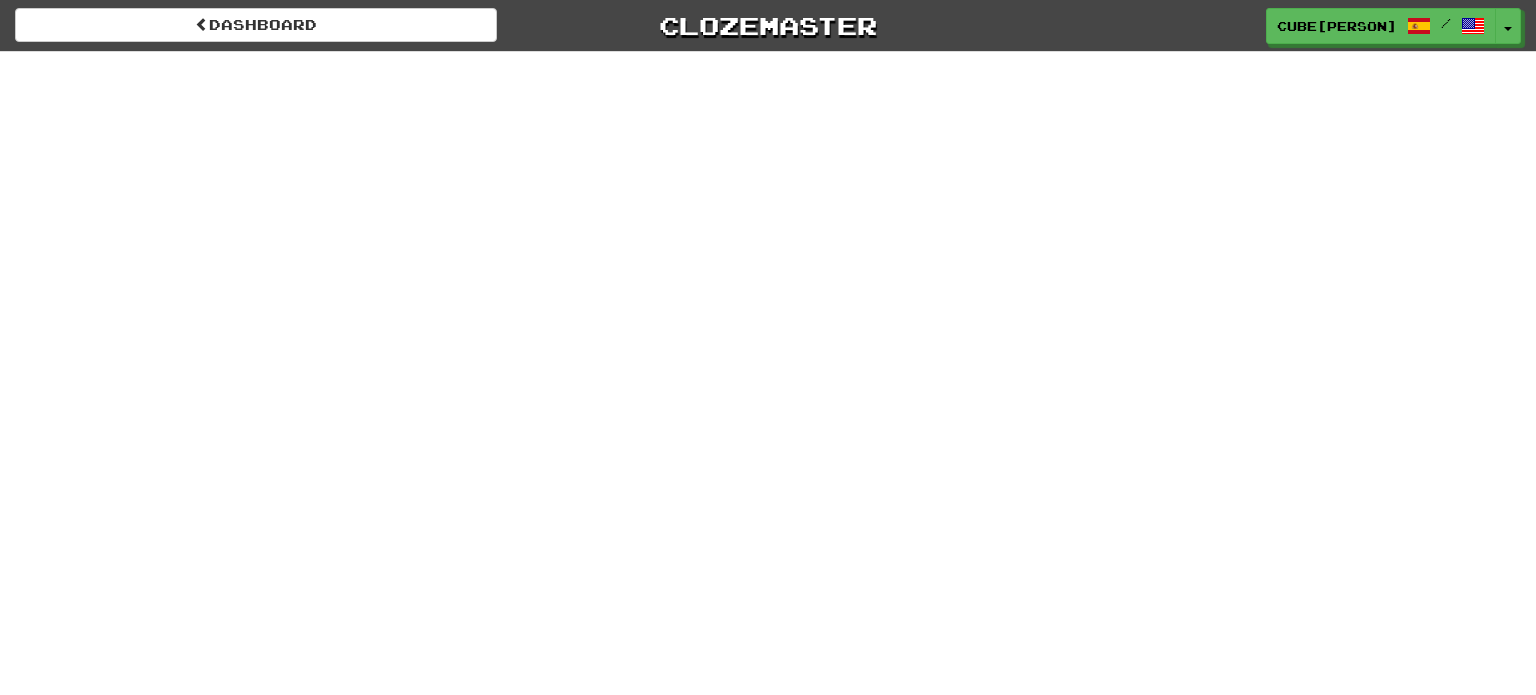 scroll, scrollTop: 0, scrollLeft: 0, axis: both 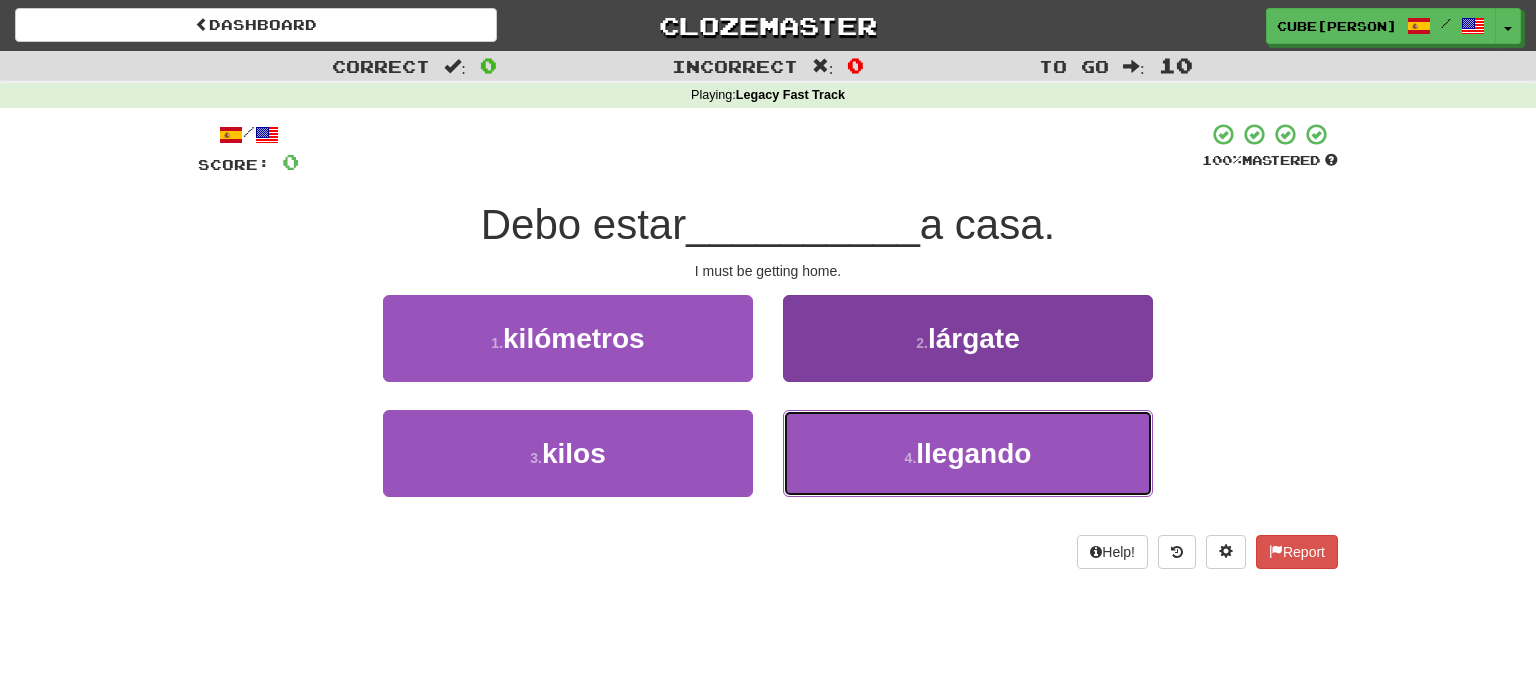 click on "4 .  llegando" at bounding box center (968, 453) 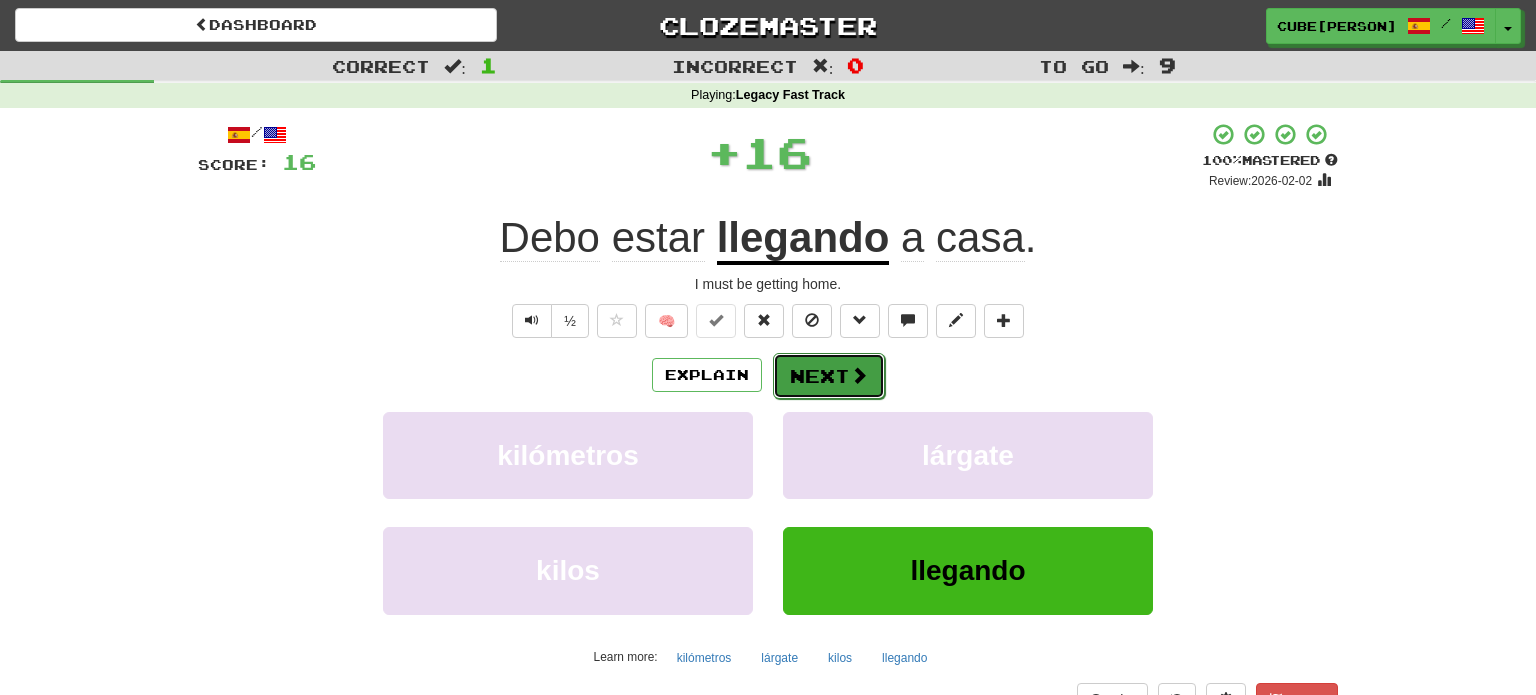 click on "Next" at bounding box center (829, 376) 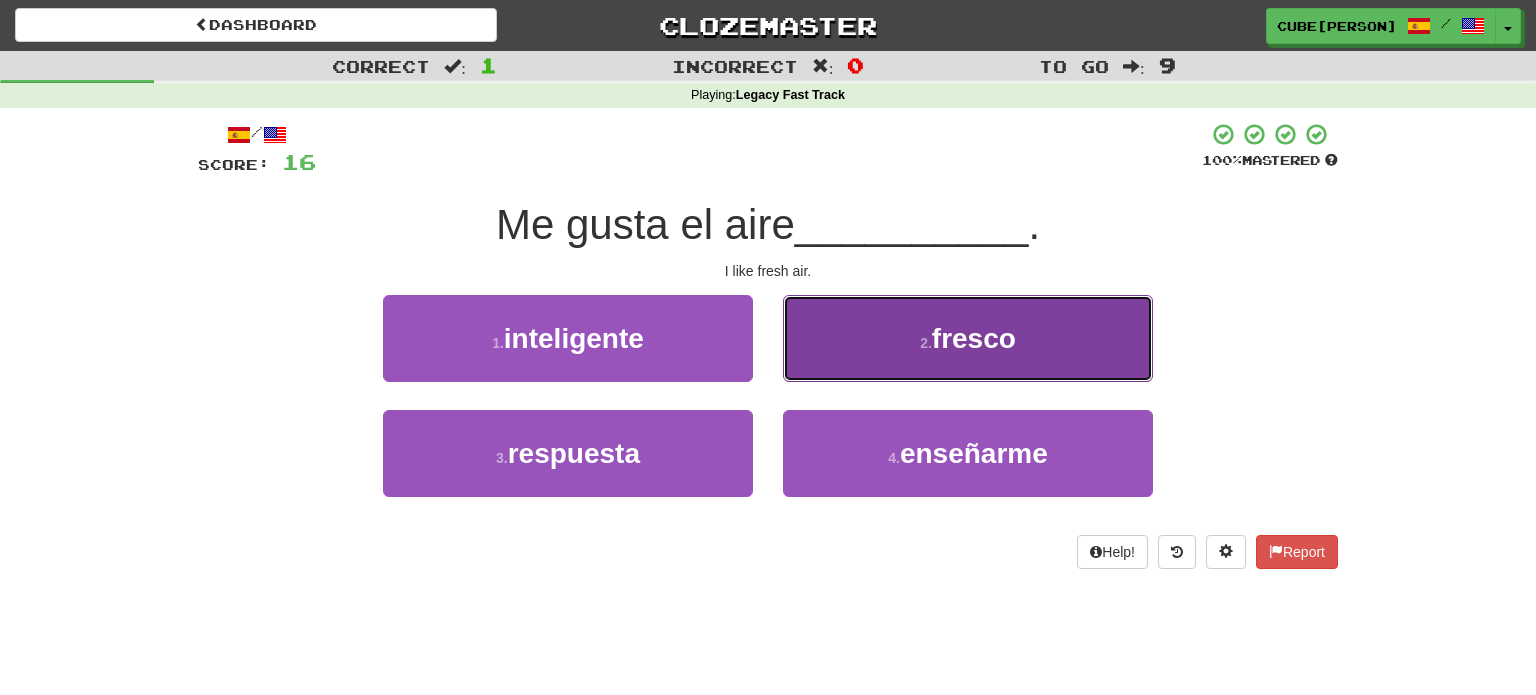 click on "2 .  fresco" at bounding box center (968, 338) 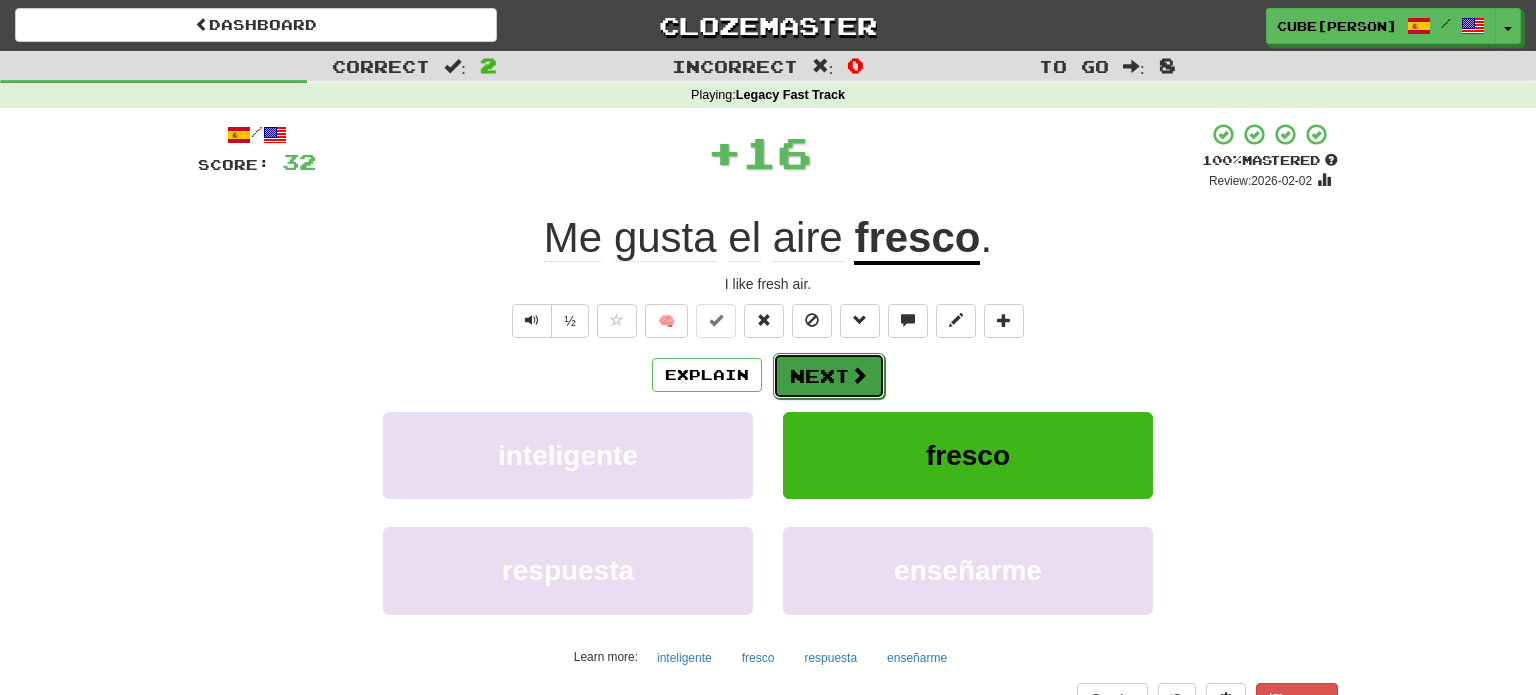 click on "Next" at bounding box center (829, 376) 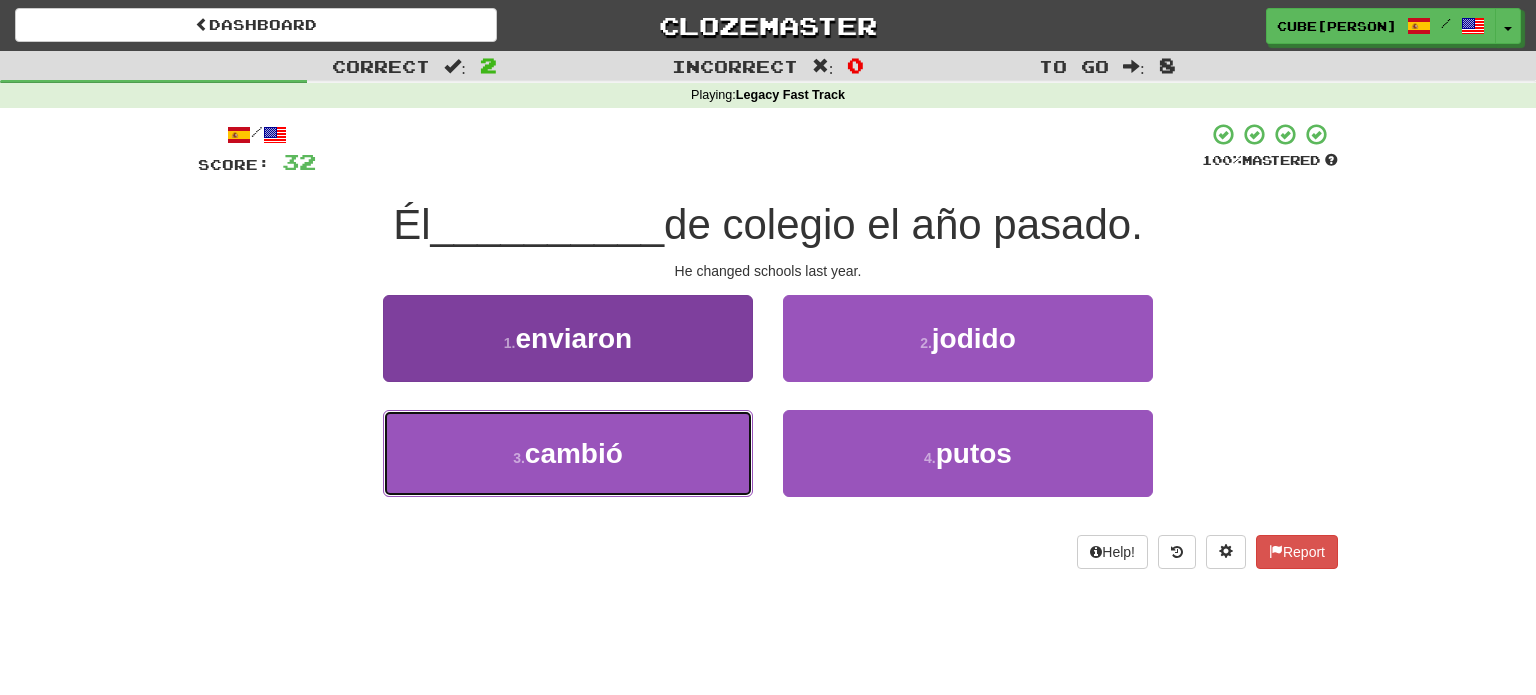 click on "3 .  cambió" at bounding box center [568, 453] 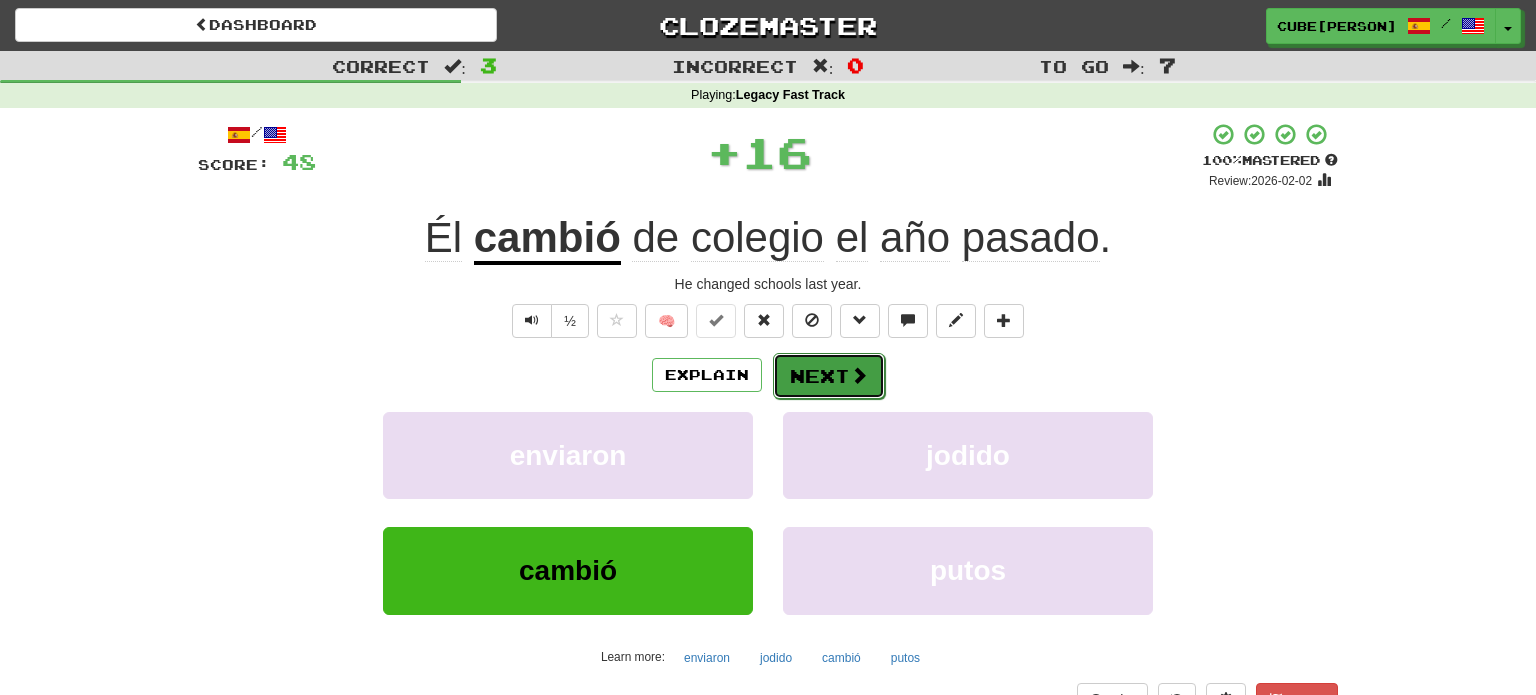 click on "Next" at bounding box center [829, 376] 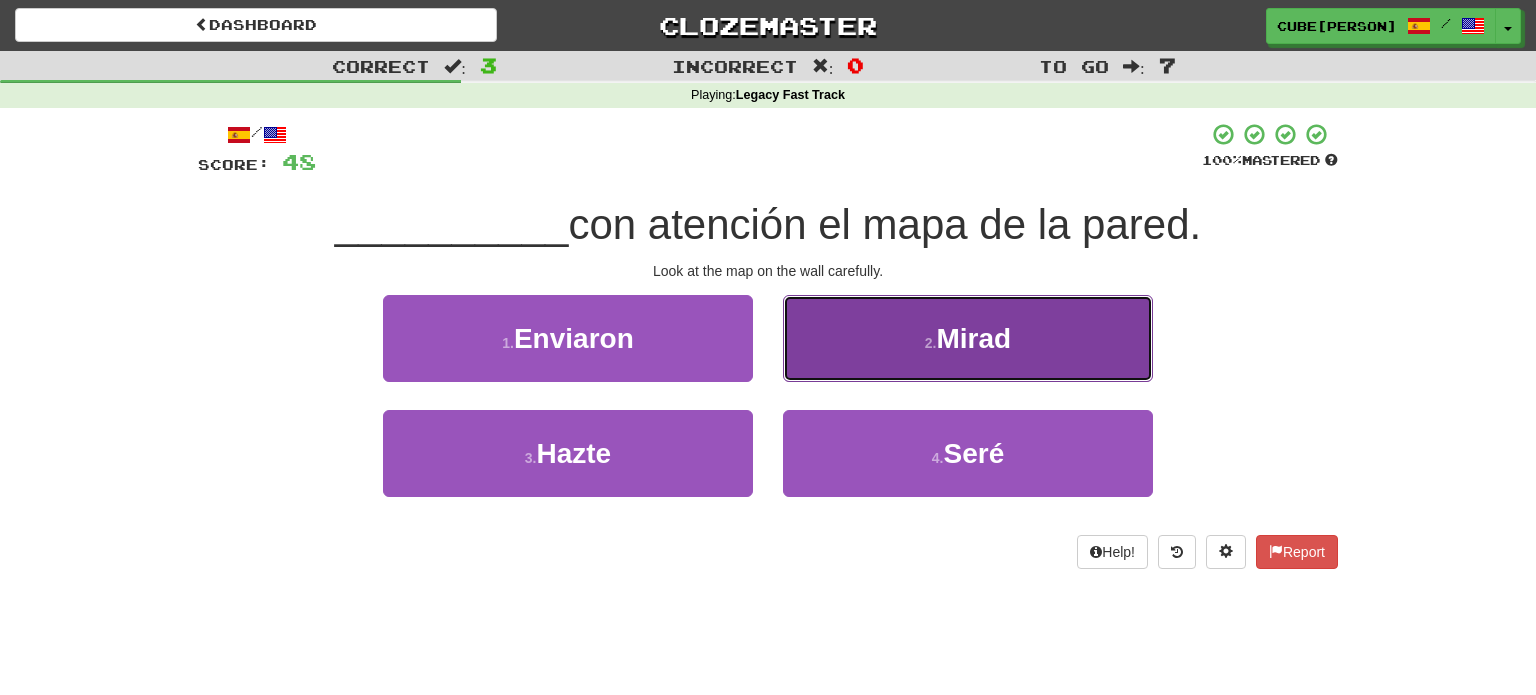 click on "2 .  Mirad" at bounding box center [968, 338] 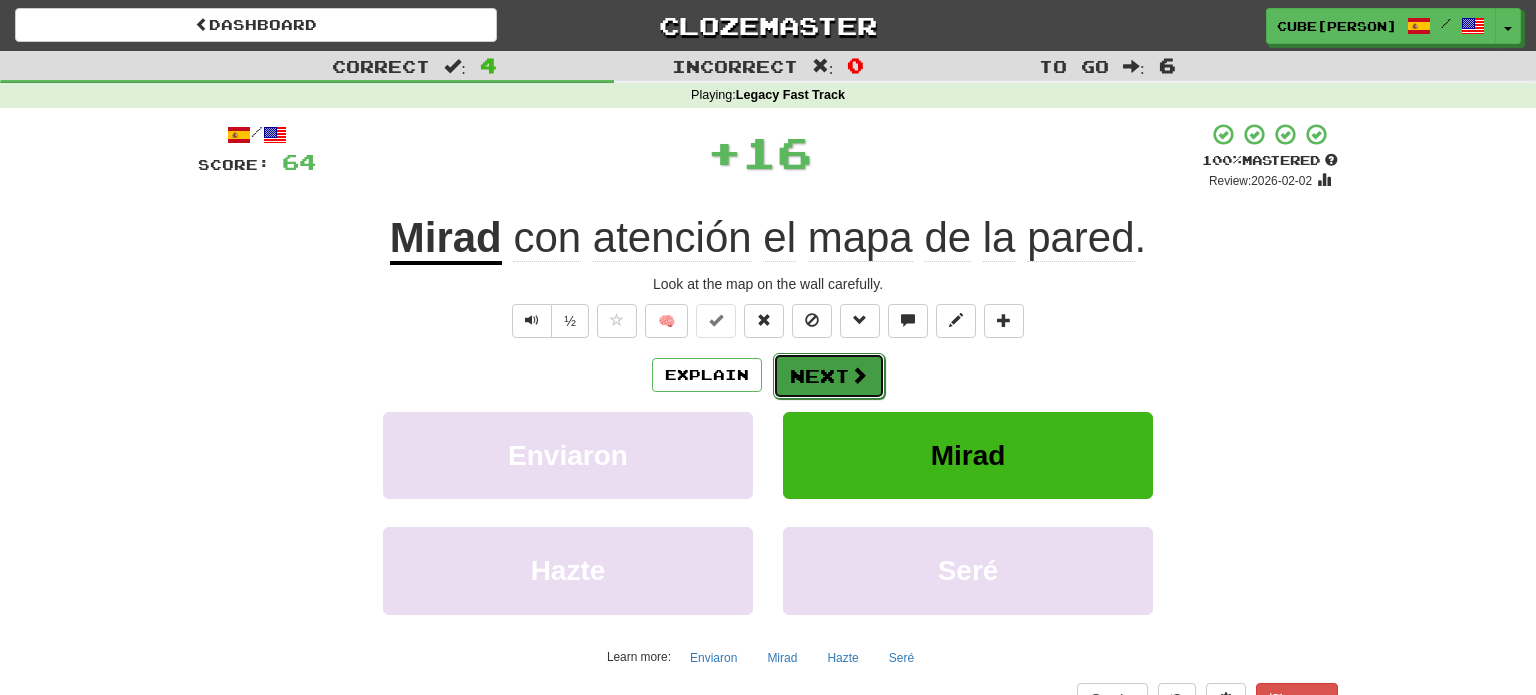 click on "Next" at bounding box center [829, 376] 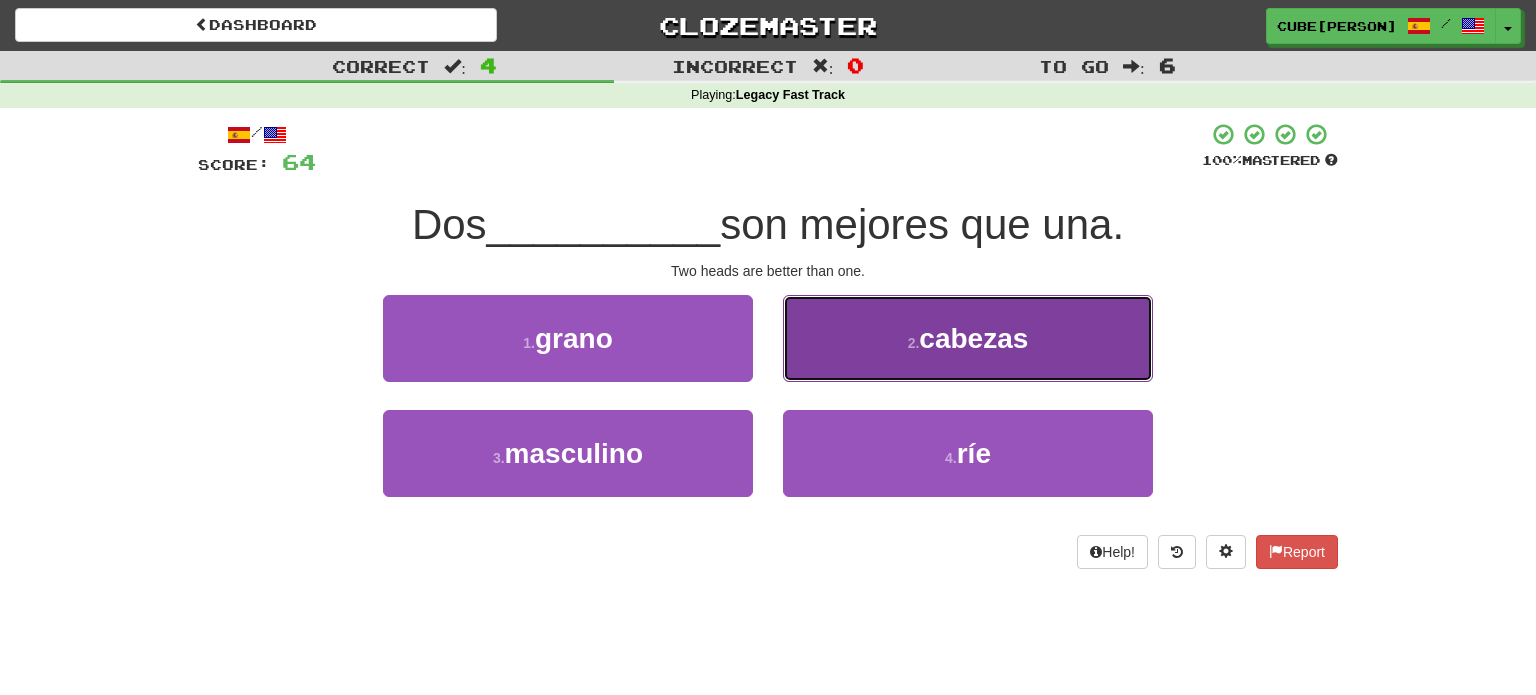 click on "2 .  cabezas" at bounding box center (968, 338) 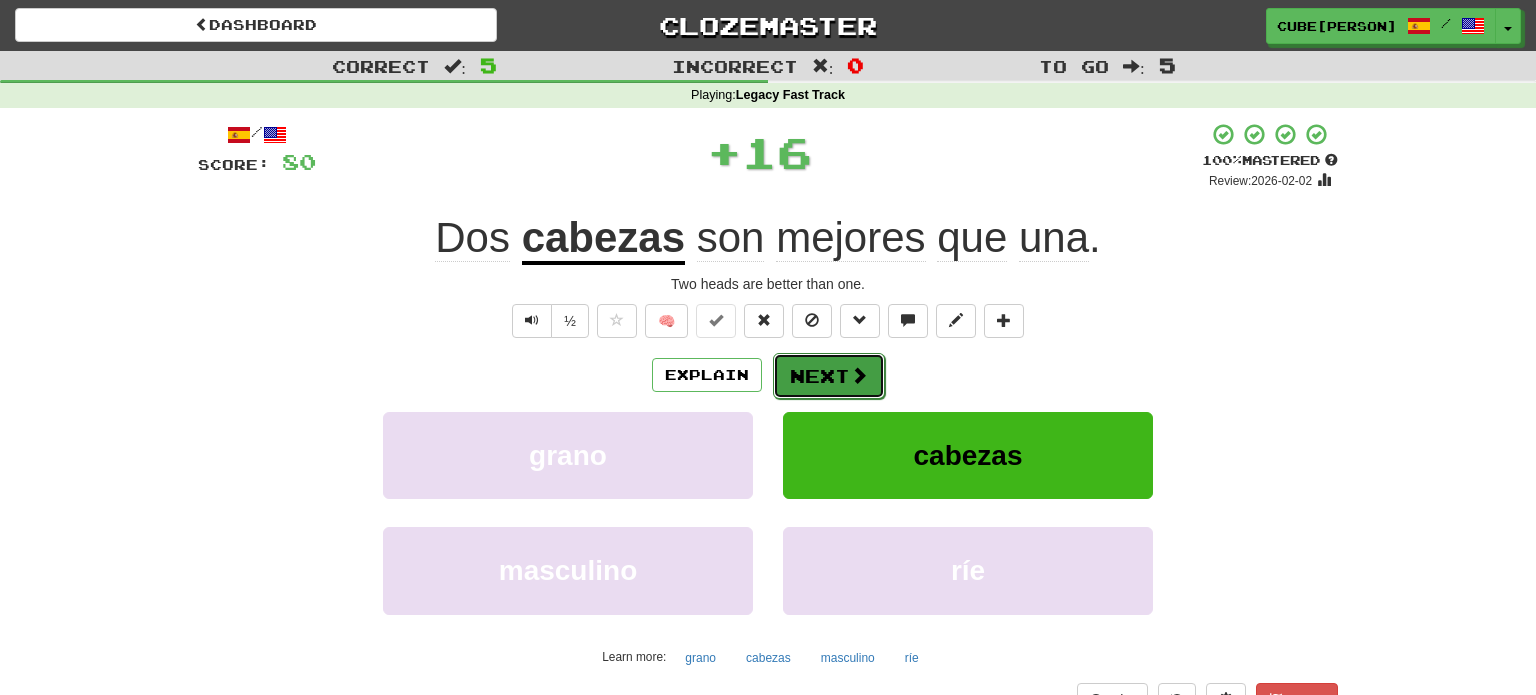 click on "Next" at bounding box center [829, 376] 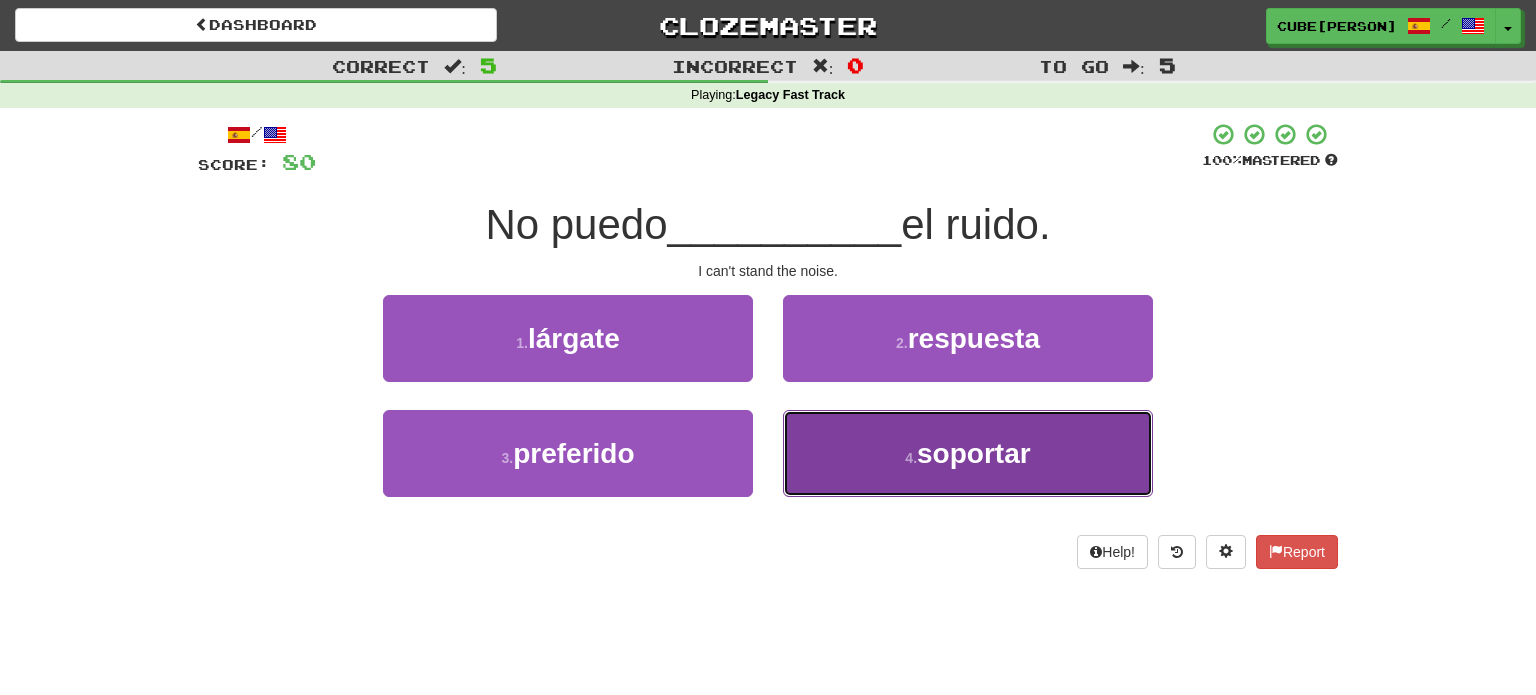 click on "4 .  soportar" at bounding box center [968, 453] 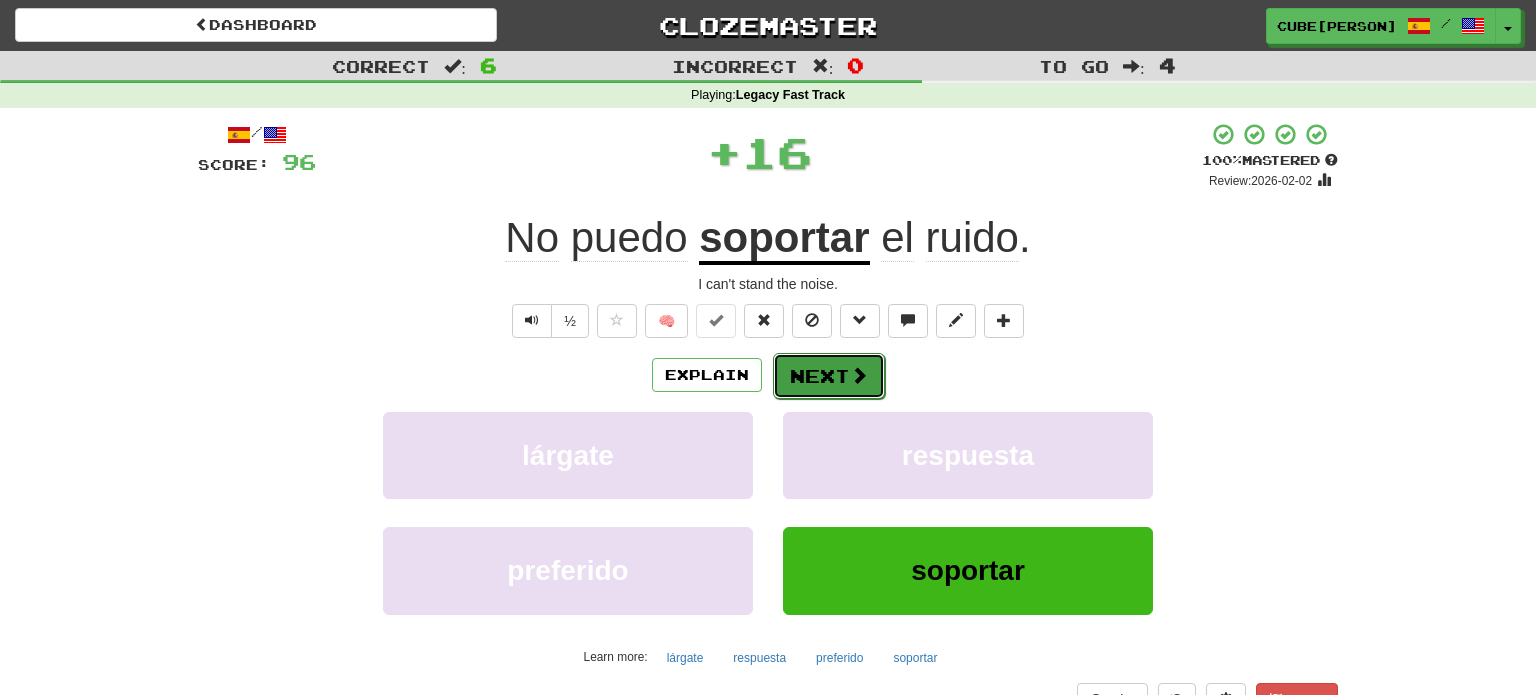 click on "Next" at bounding box center (829, 376) 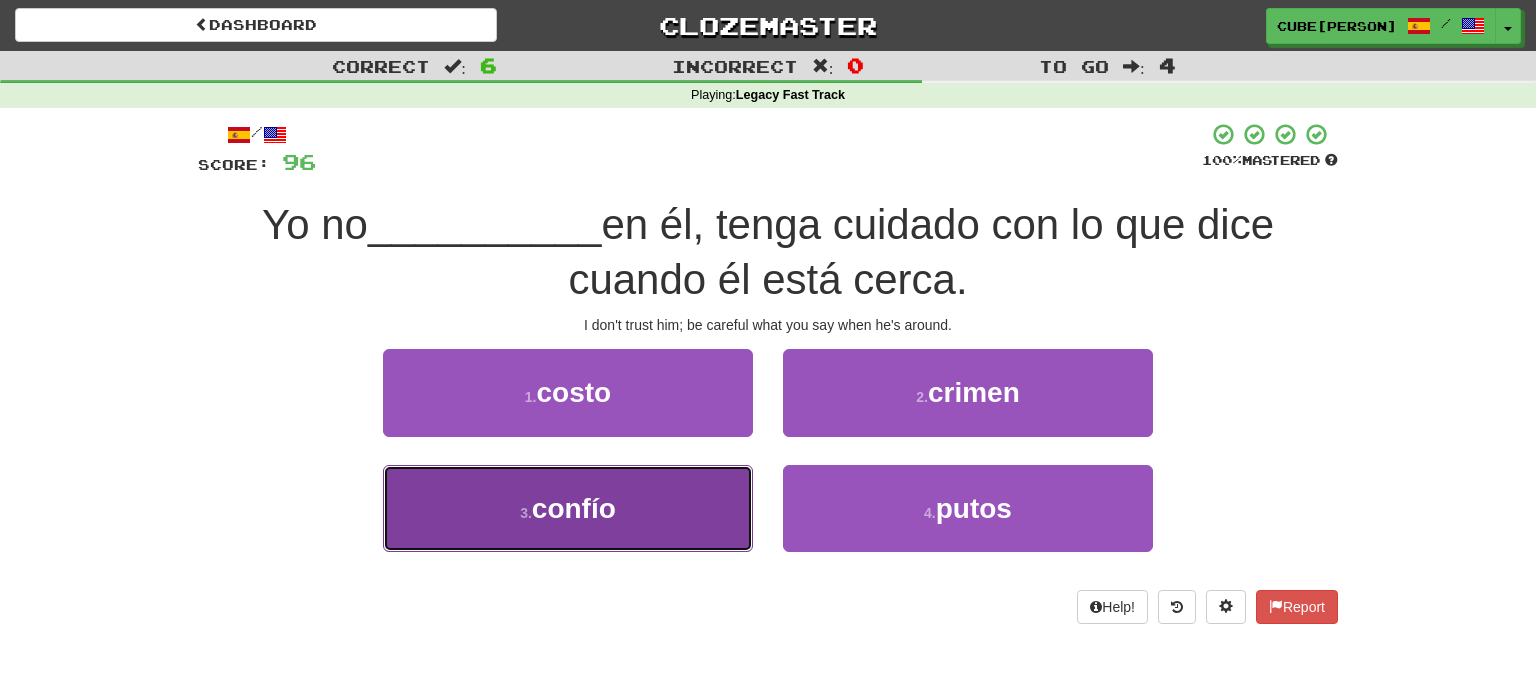 click on "3 .  confío" at bounding box center (568, 508) 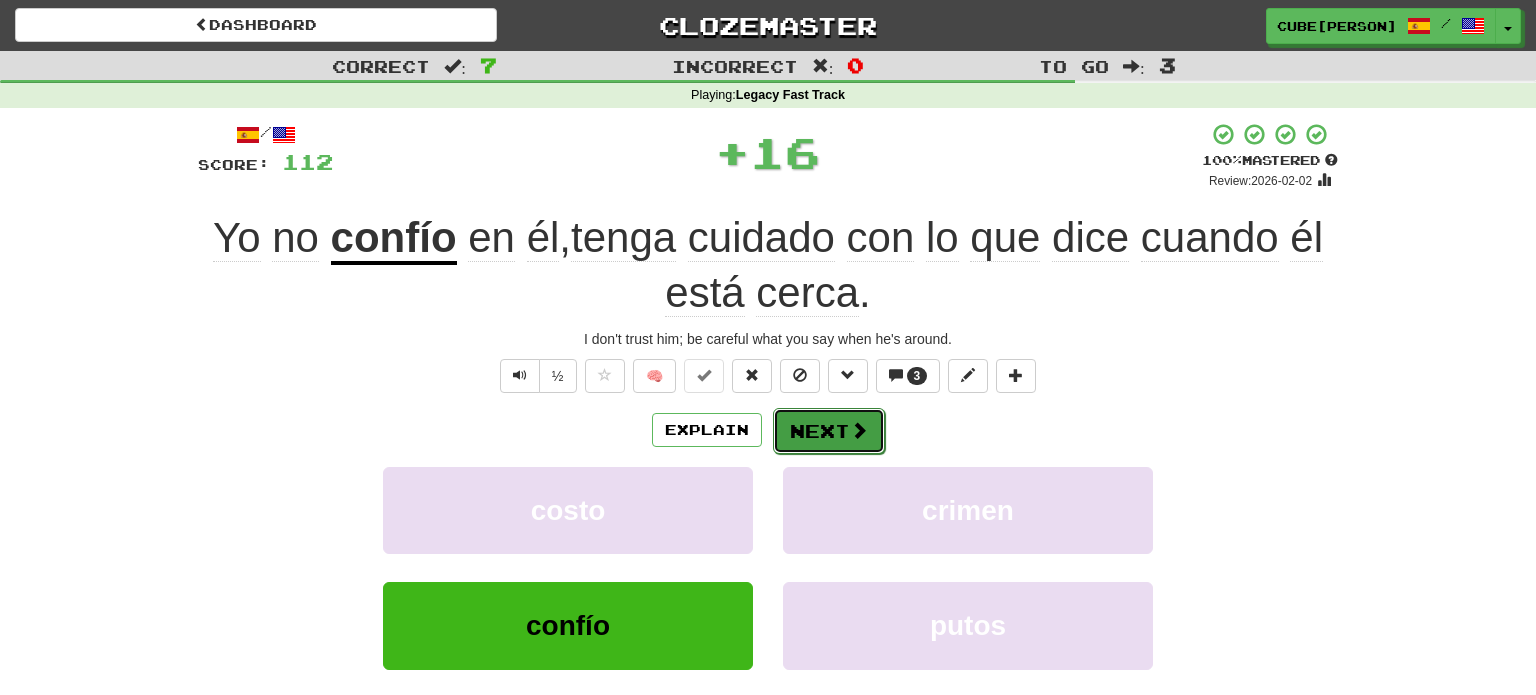 click on "Next" at bounding box center [829, 431] 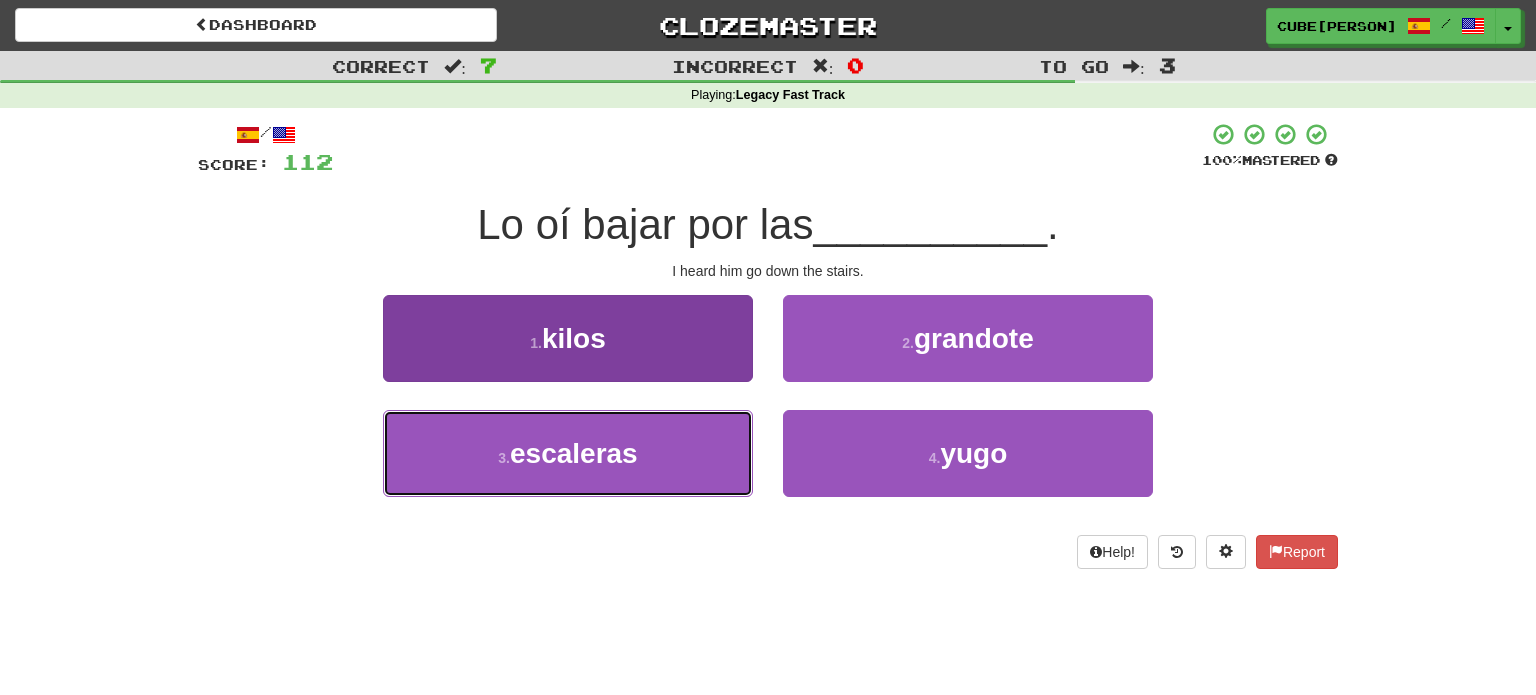 click on "3 .  escaleras" at bounding box center (568, 453) 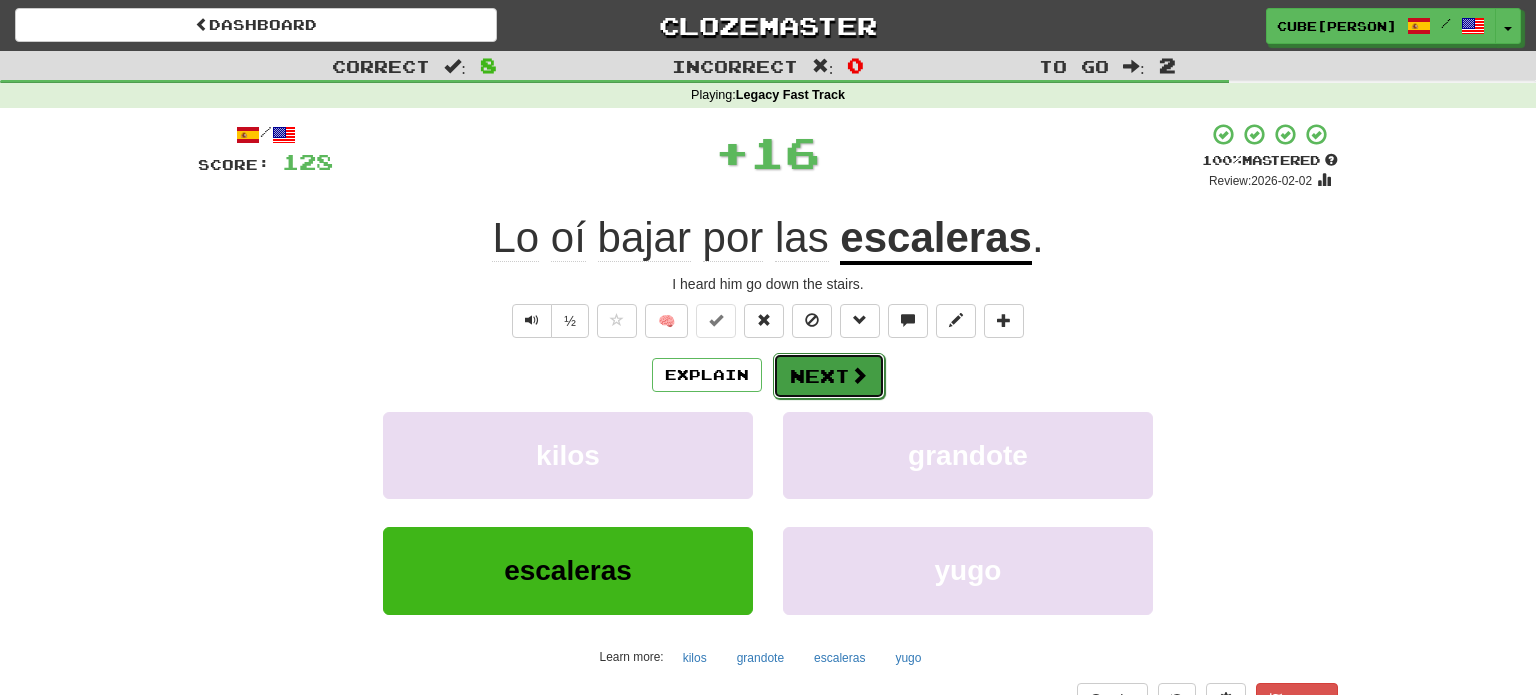 click on "Next" at bounding box center [829, 376] 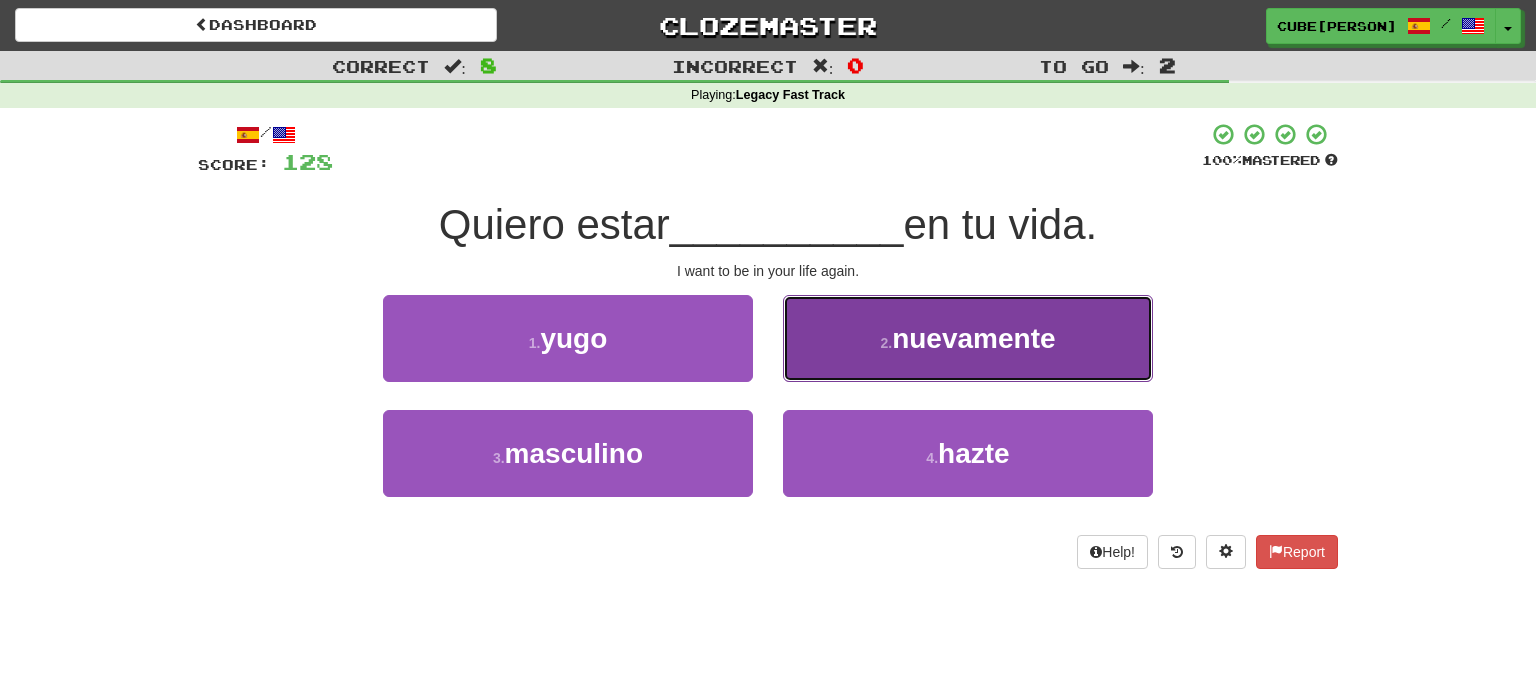 click on "nuevamente" at bounding box center (973, 338) 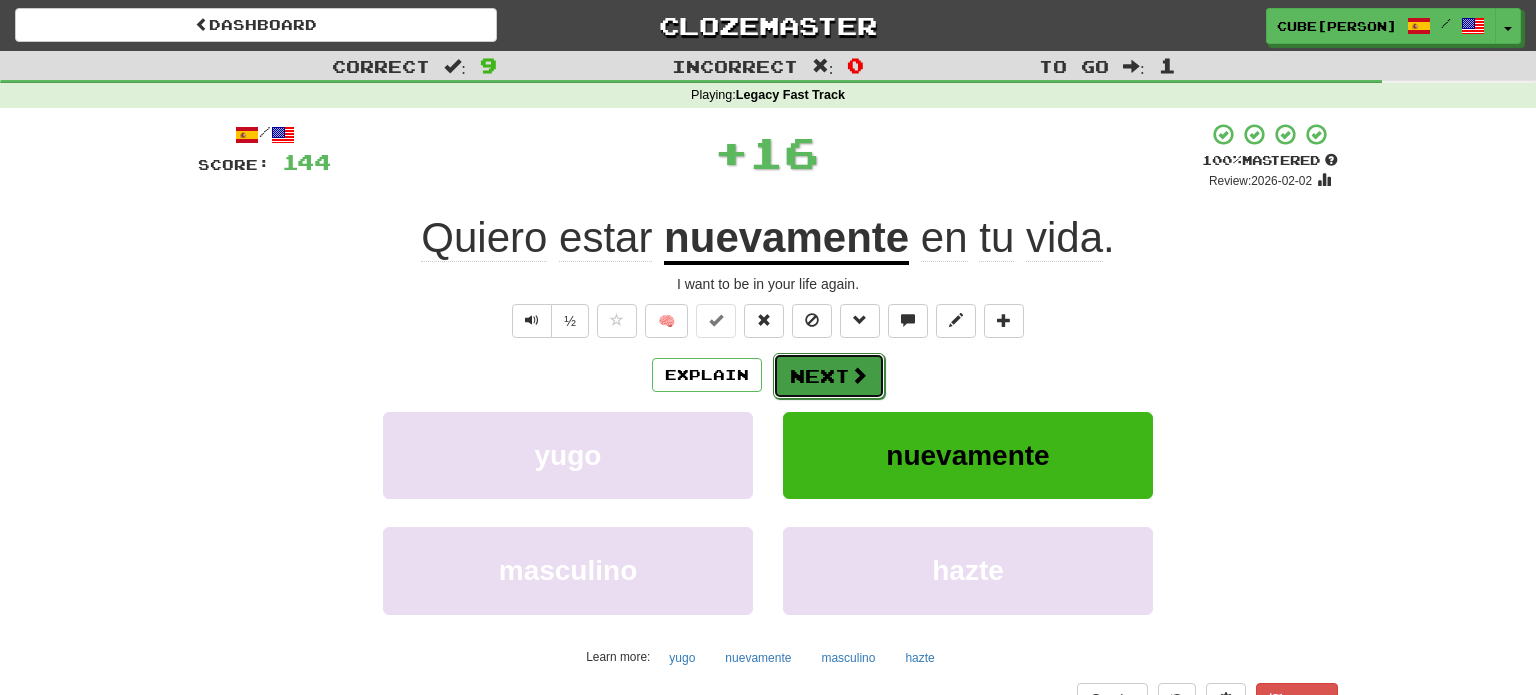 click on "Next" at bounding box center [829, 376] 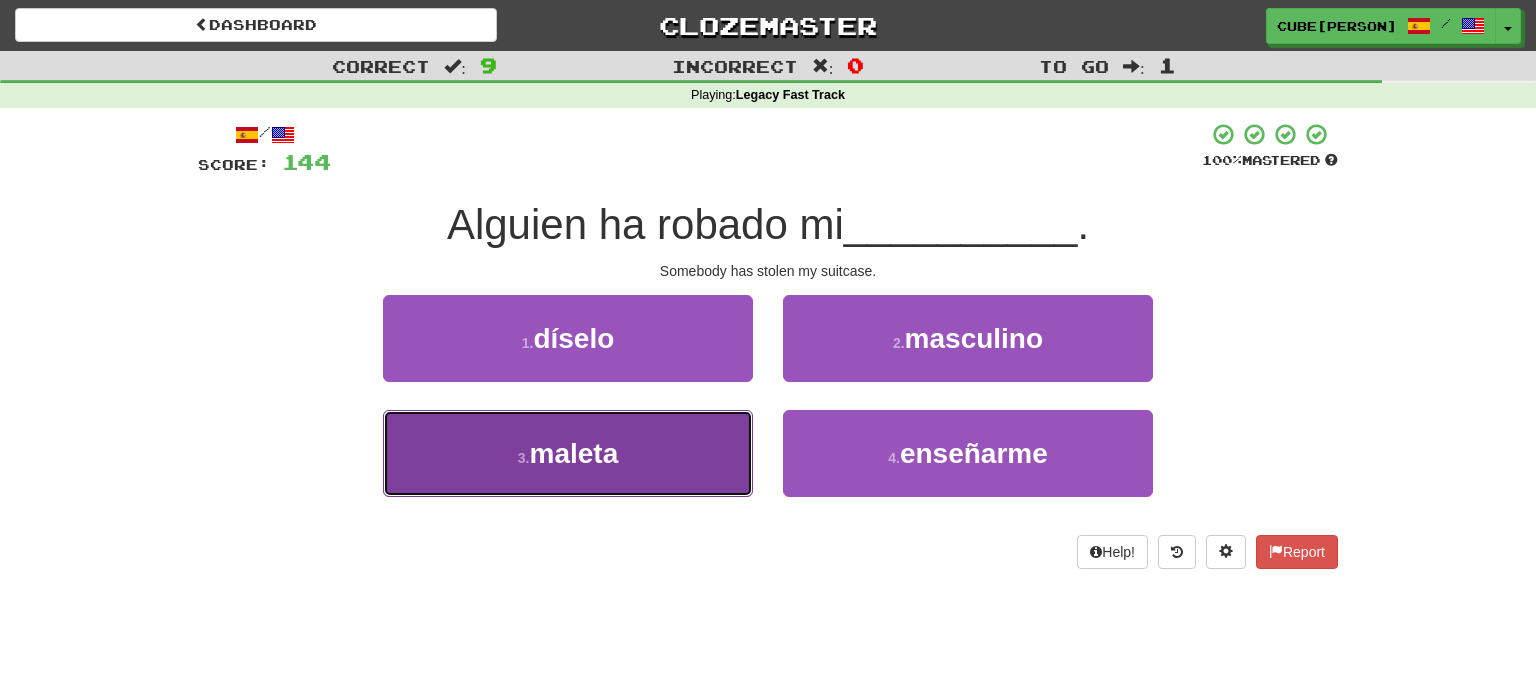 click on "3 .  maleta" at bounding box center [568, 453] 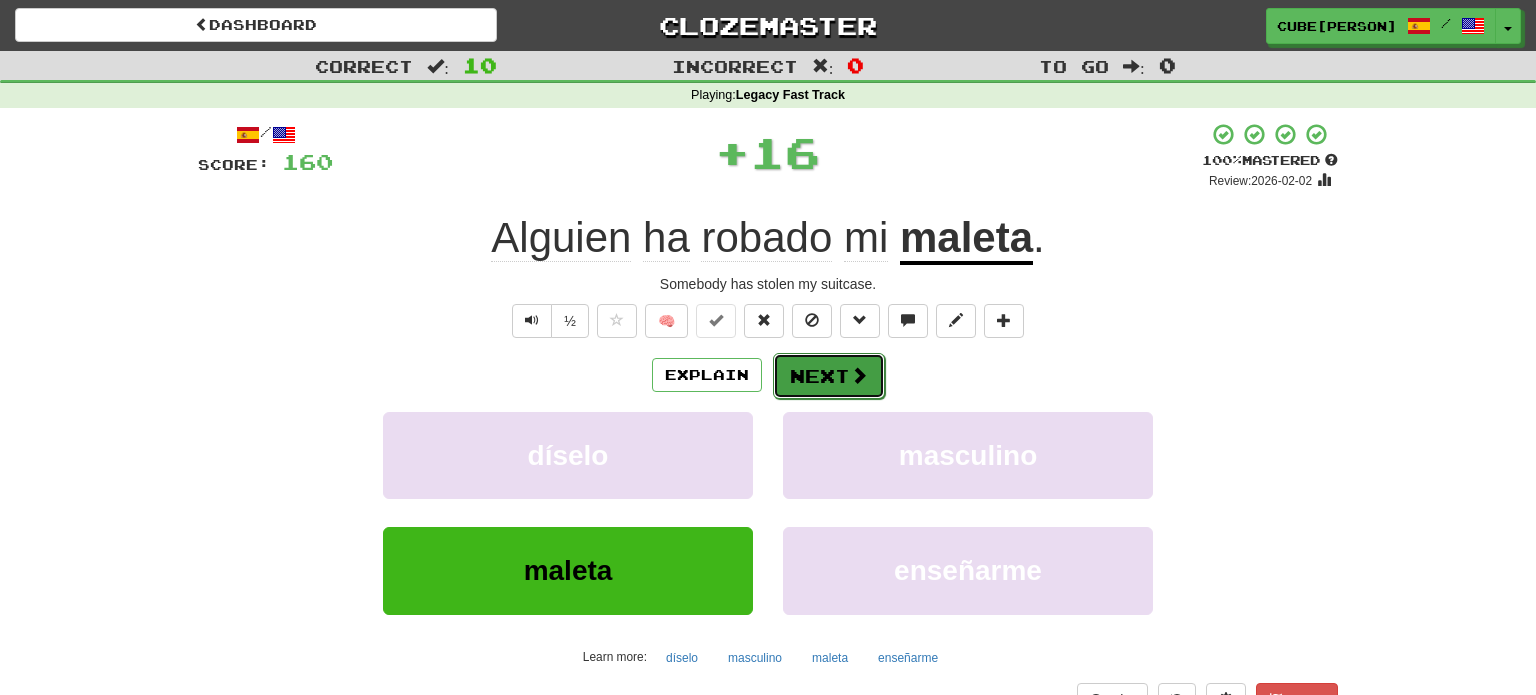 click on "Next" at bounding box center (829, 376) 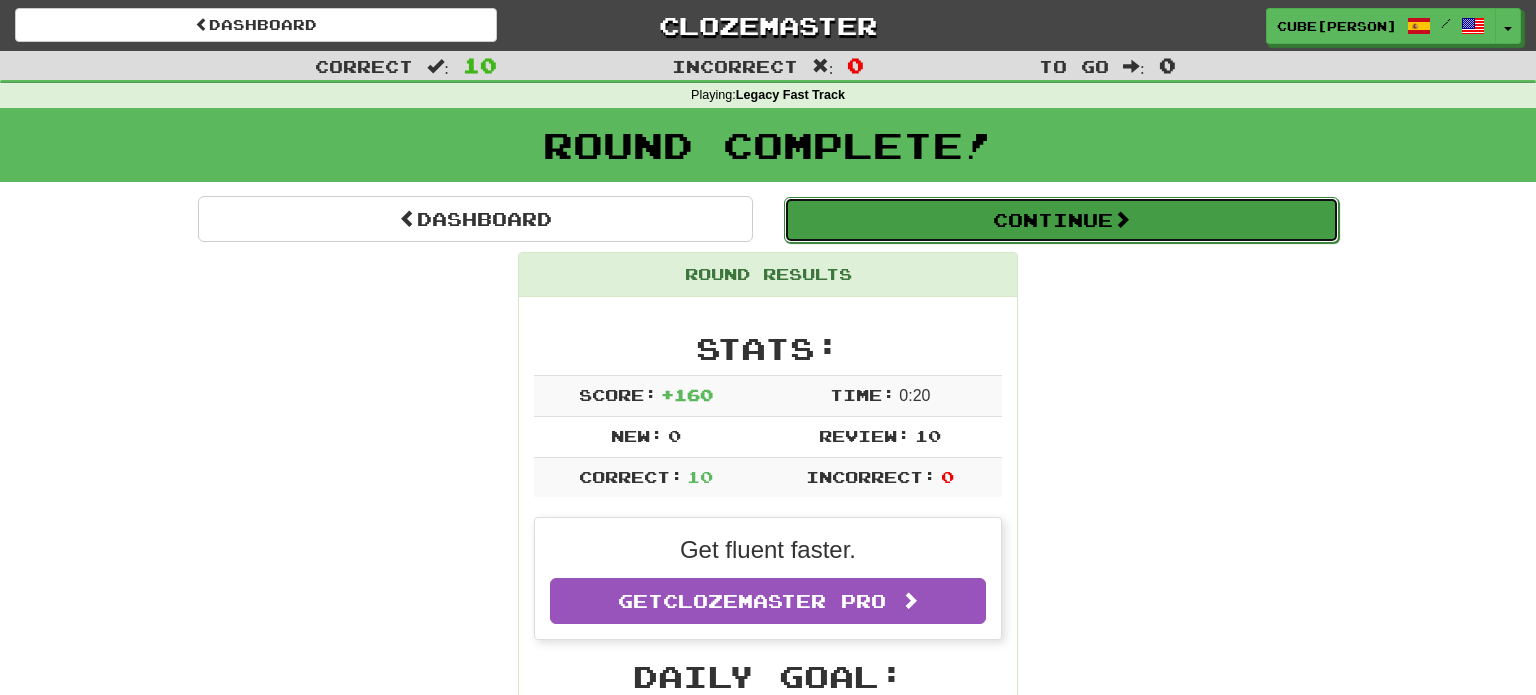 click on "Continue" at bounding box center [1061, 220] 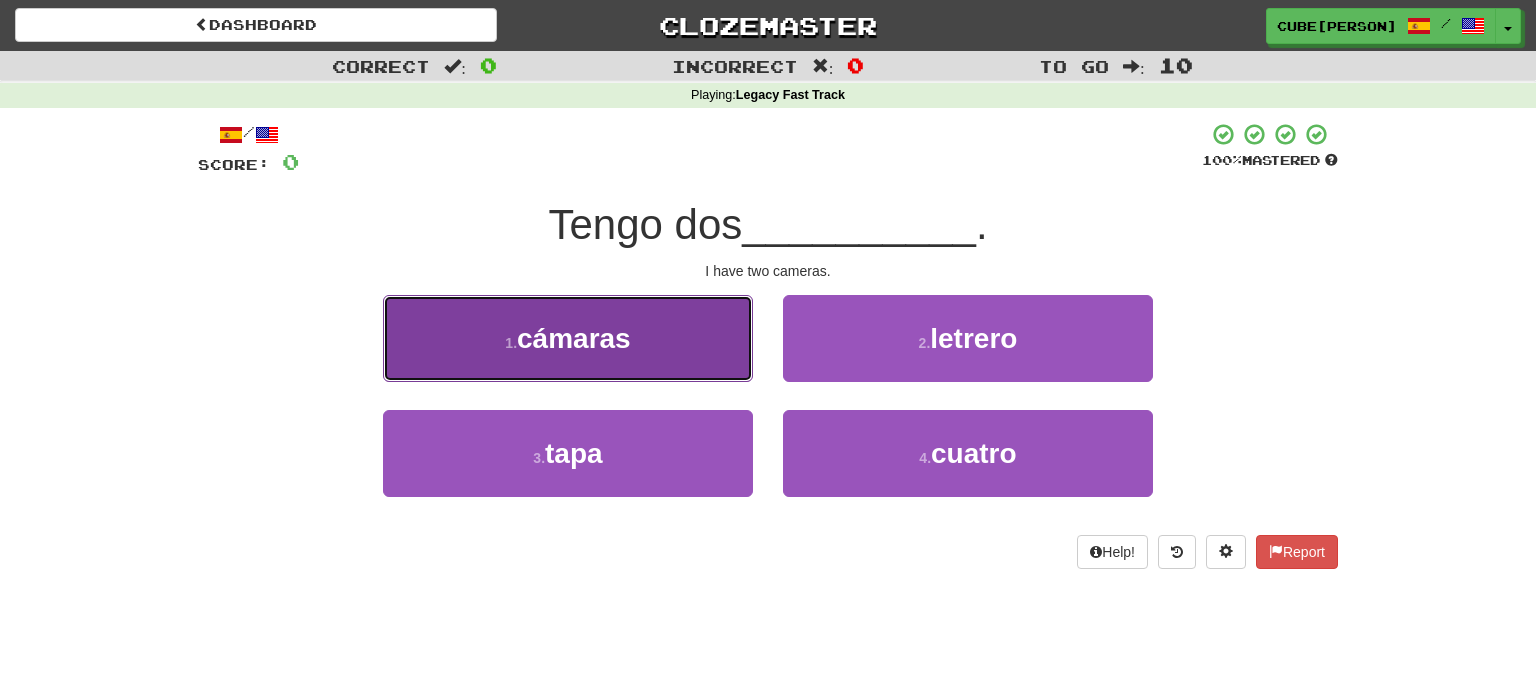 click on "1 .  cámaras" at bounding box center [568, 338] 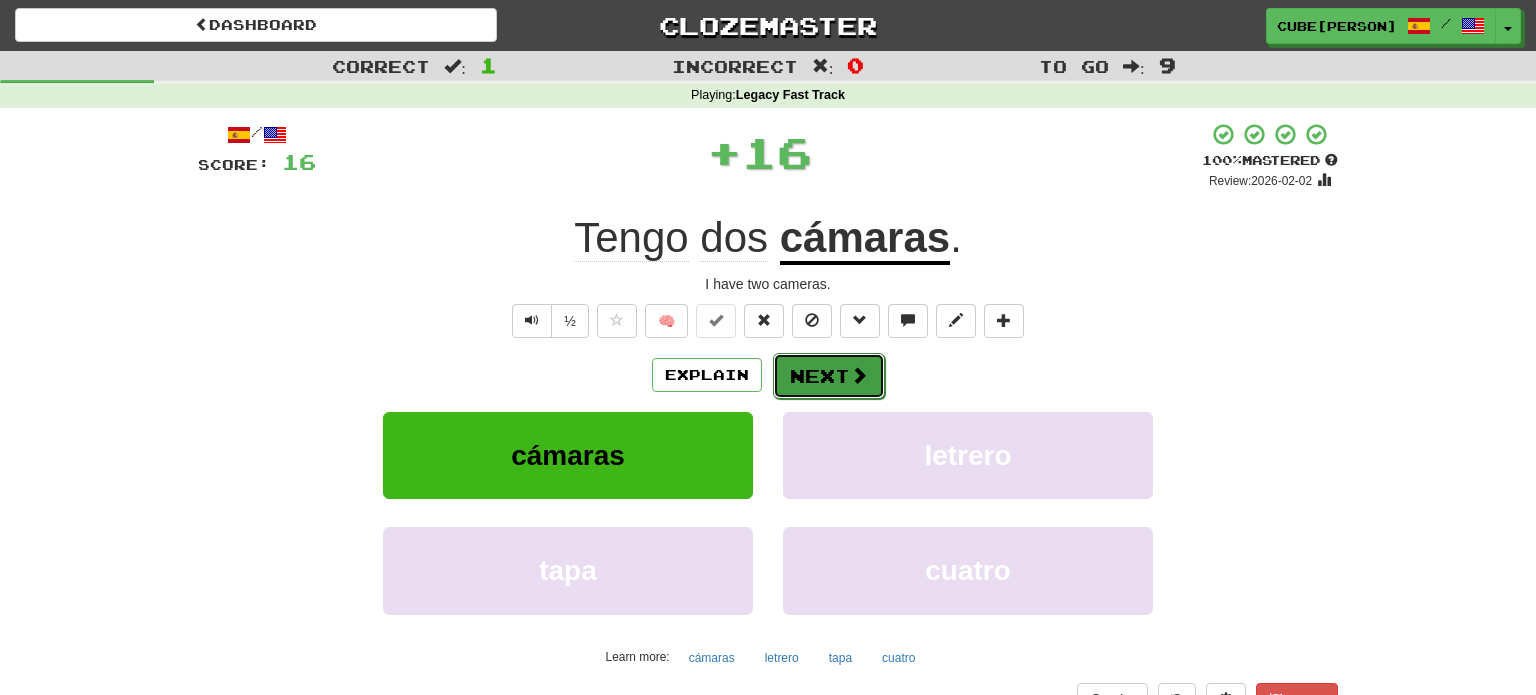 click on "Next" at bounding box center (829, 376) 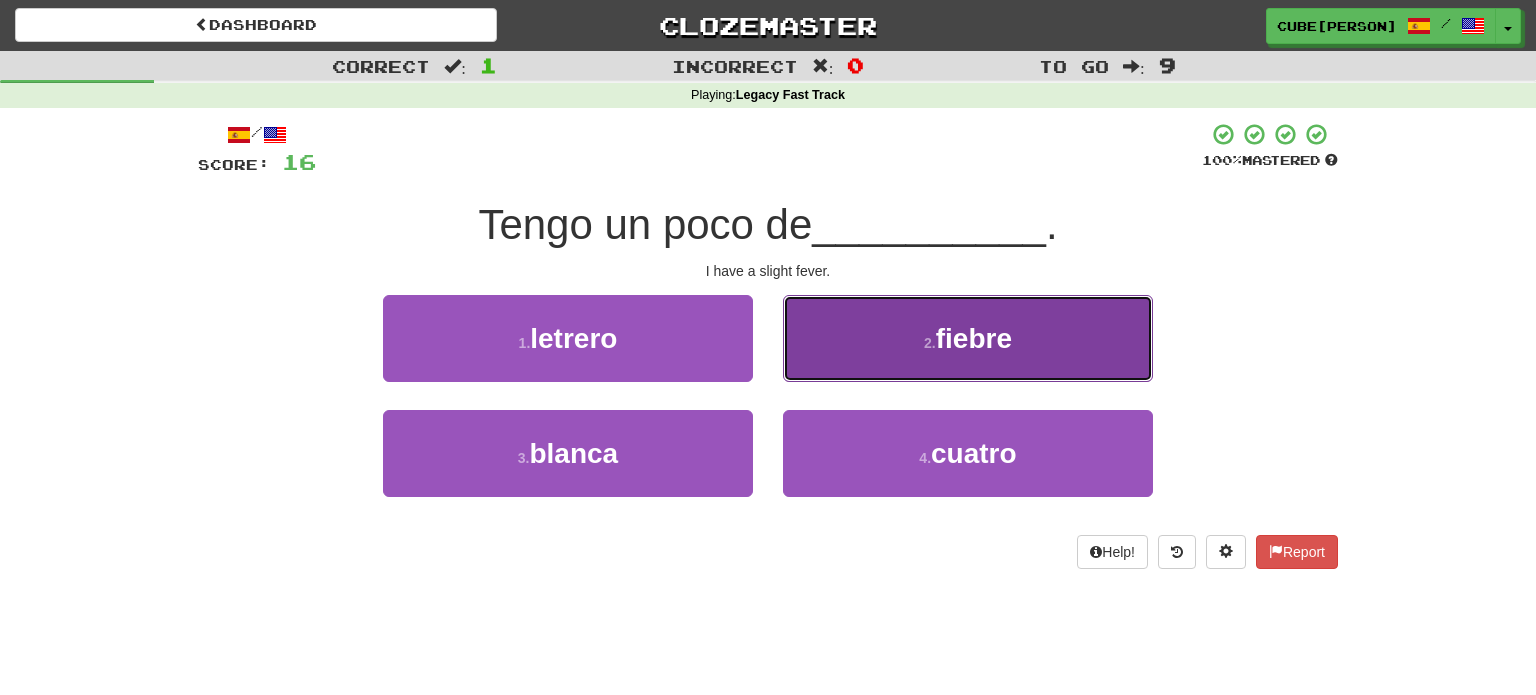 click on "2 .  fiebre" at bounding box center (968, 338) 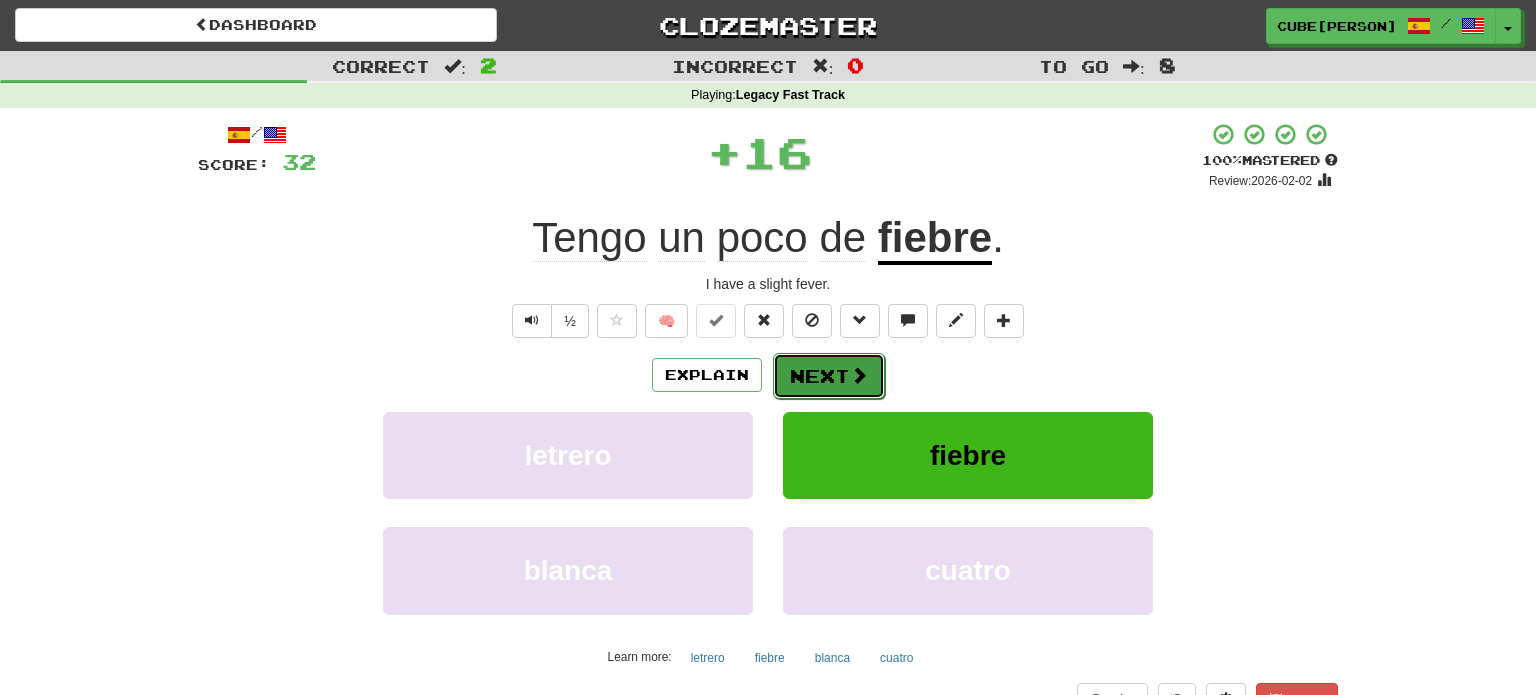 click on "Next" at bounding box center (829, 376) 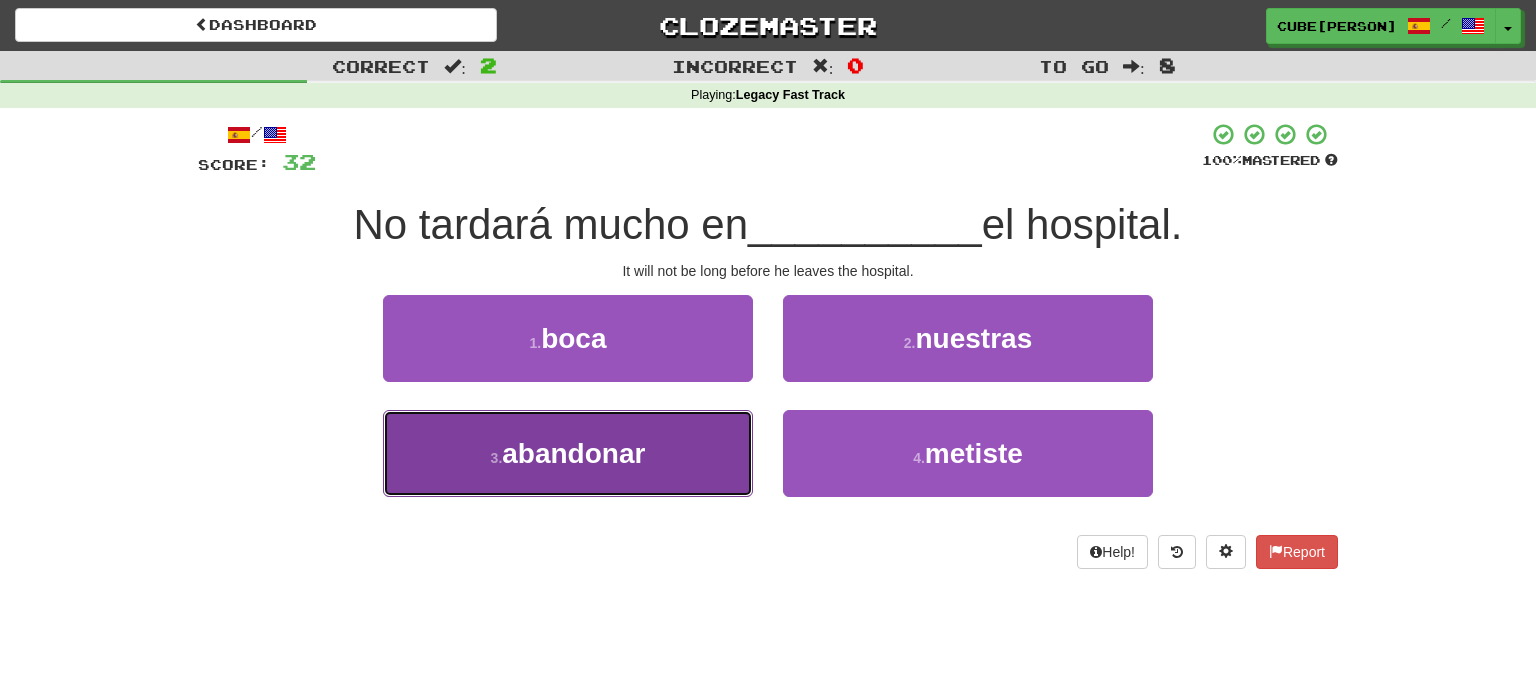 click on "3 .  abandonar" at bounding box center (568, 453) 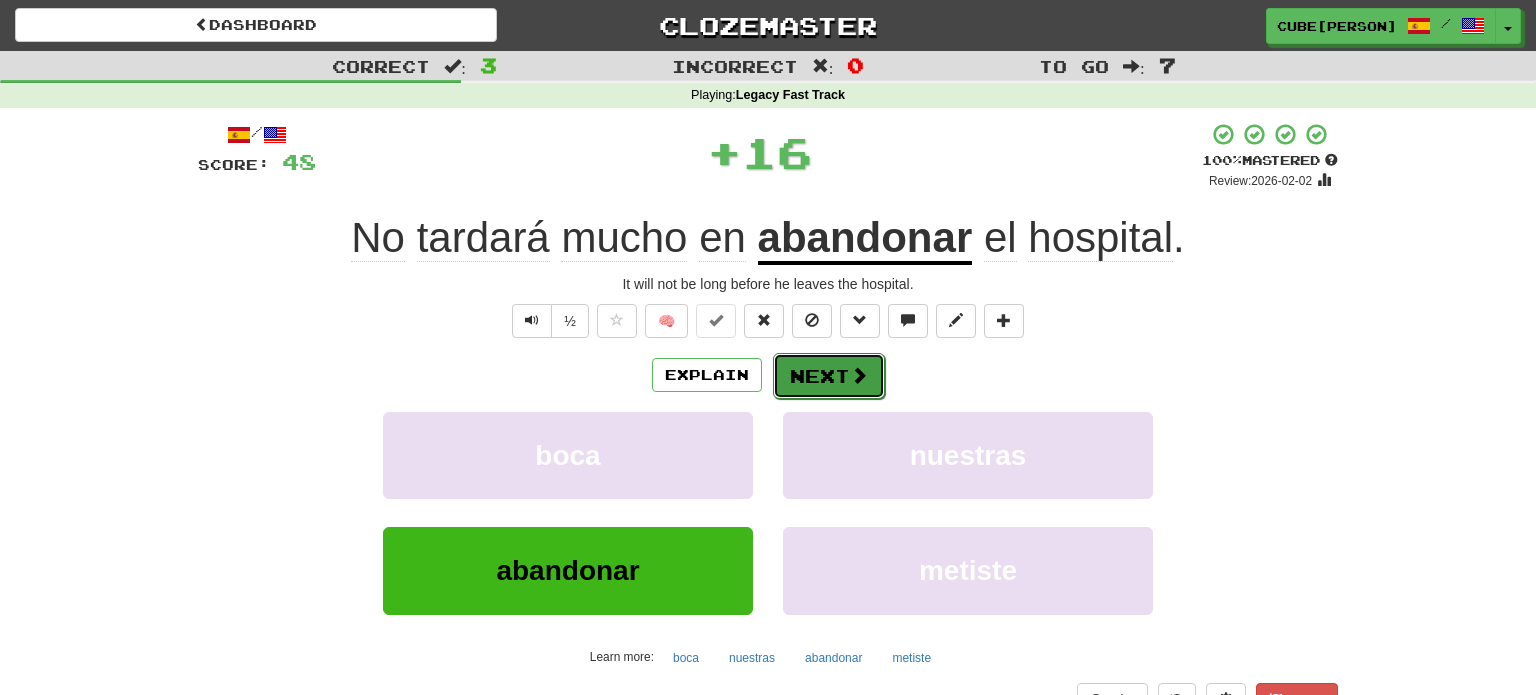 click on "Next" at bounding box center [829, 376] 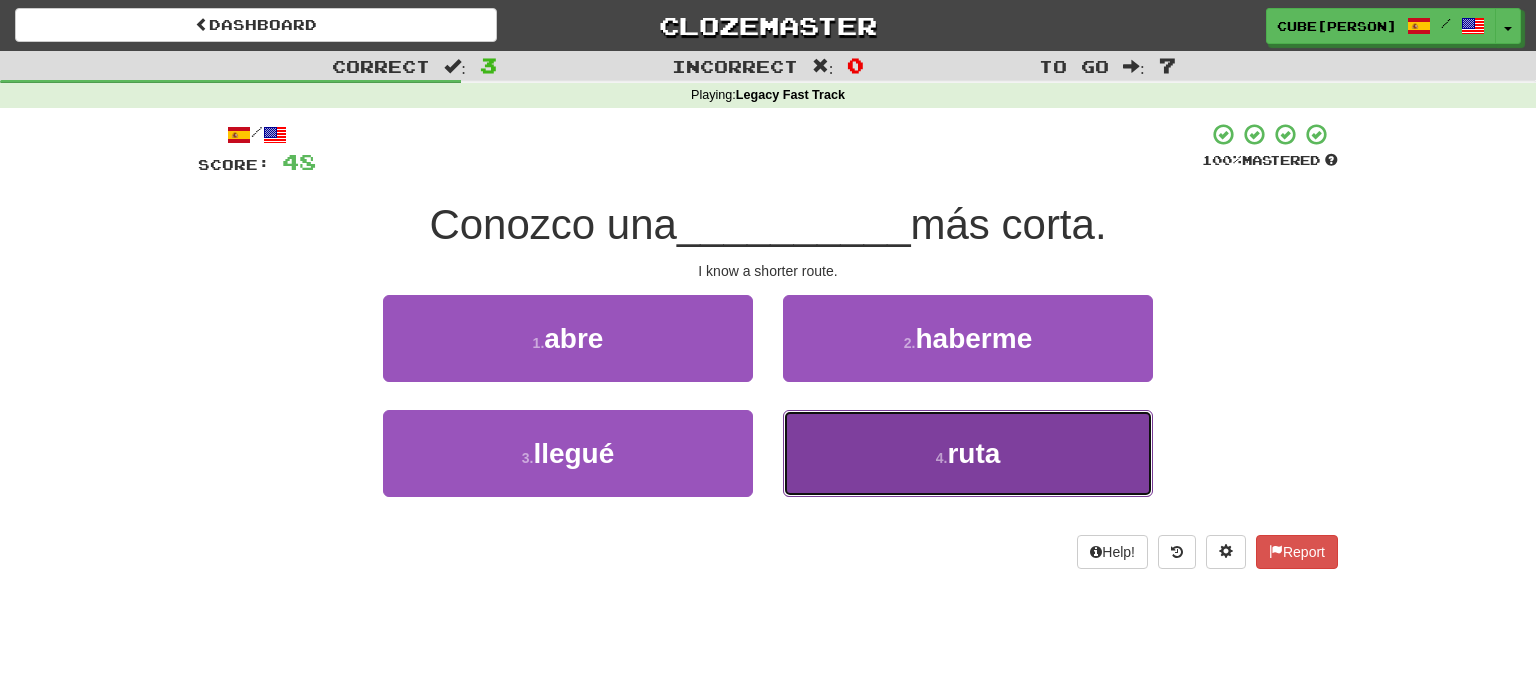click on "4 .  ruta" at bounding box center [968, 453] 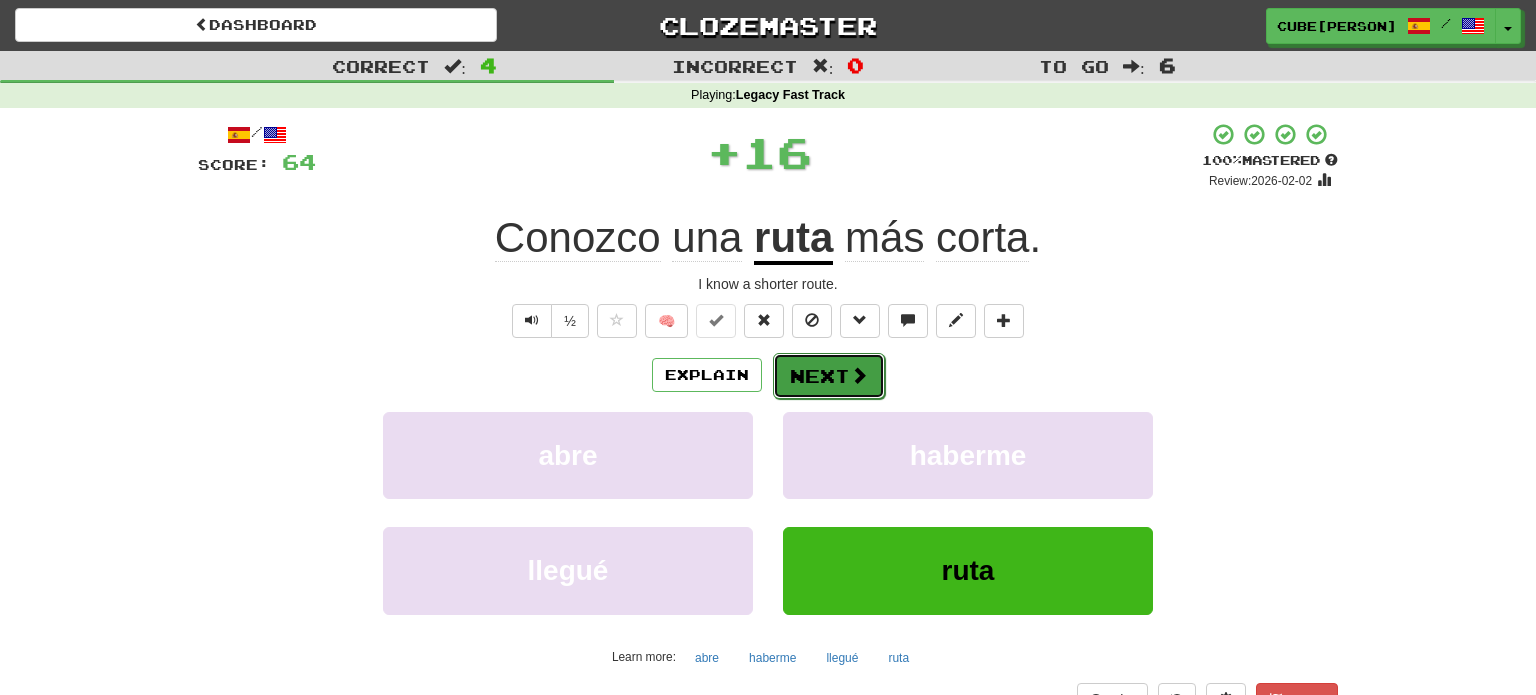 click on "Next" at bounding box center [829, 376] 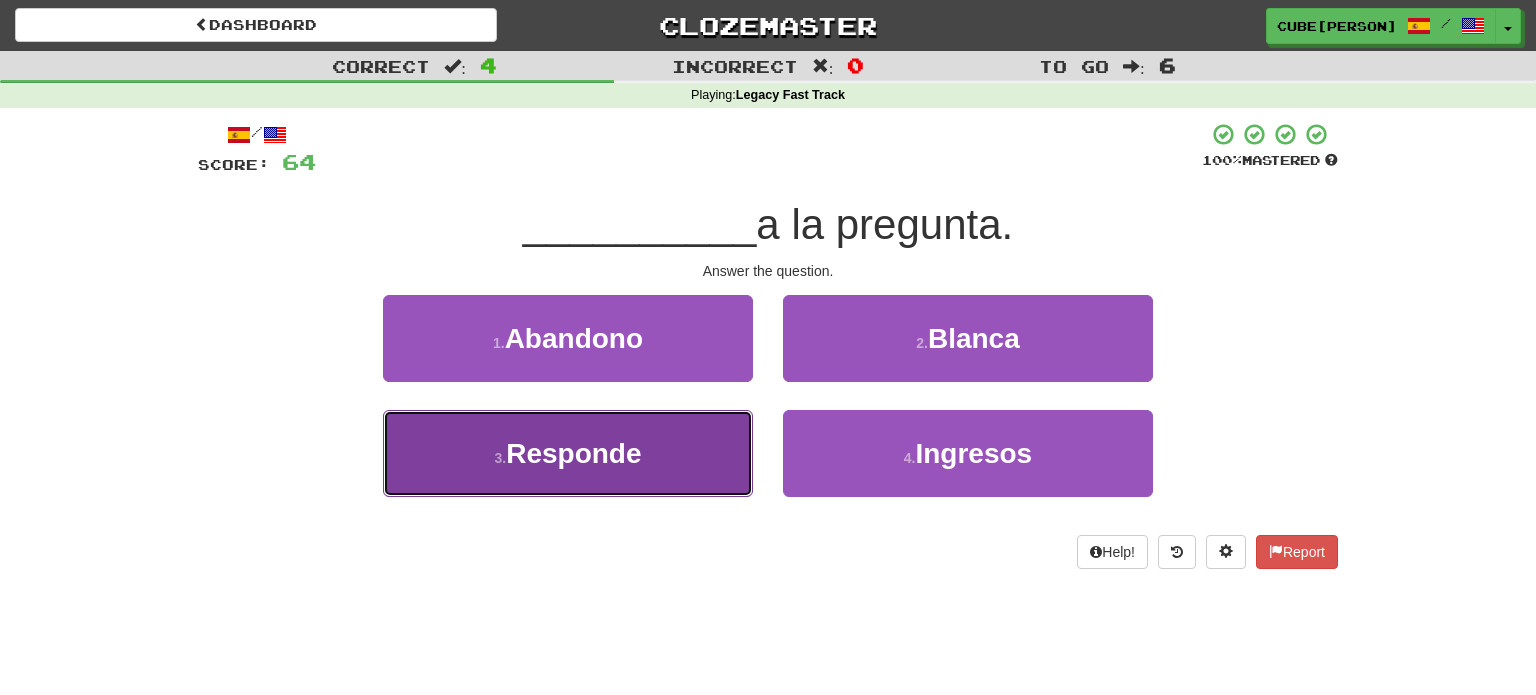 click on "3 .  Responde" at bounding box center [568, 453] 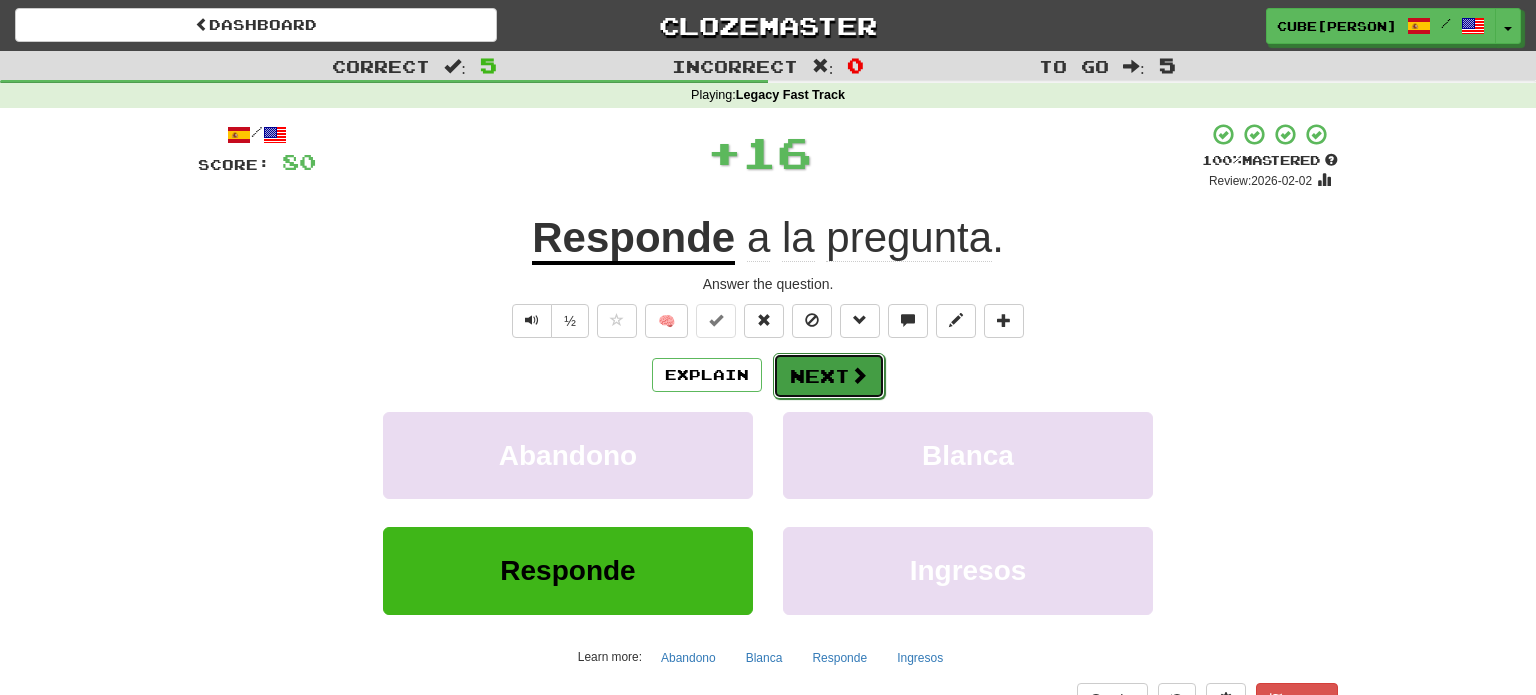 click on "Next" at bounding box center [829, 376] 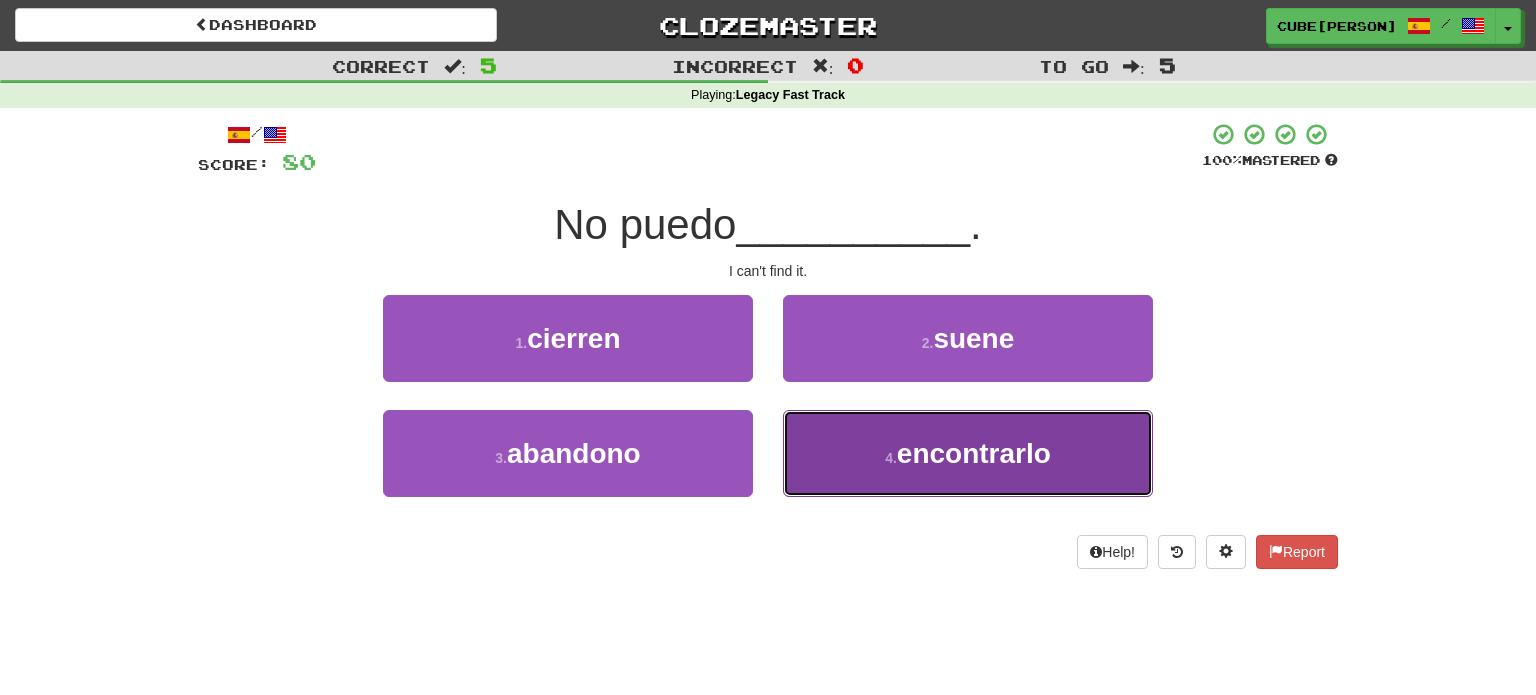click on "4 ." at bounding box center (891, 458) 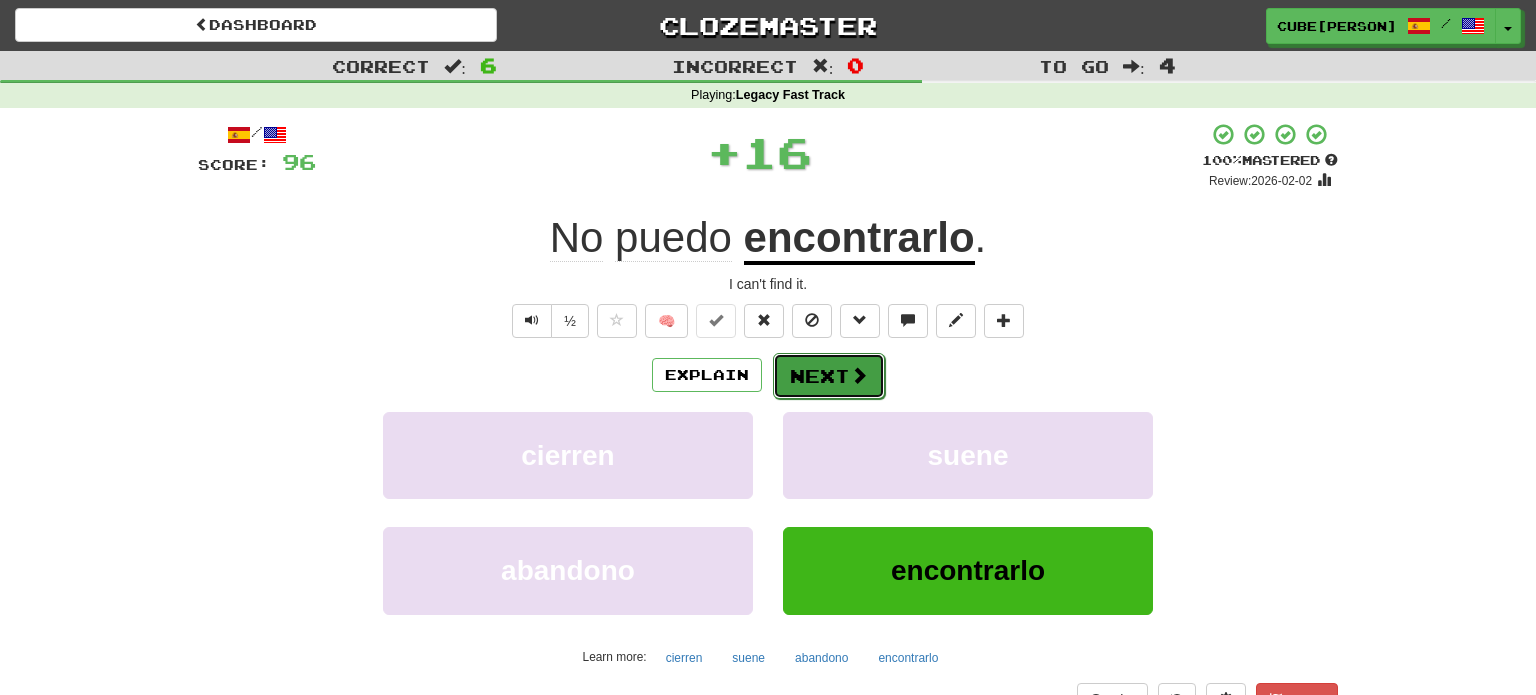 click on "Next" at bounding box center (829, 376) 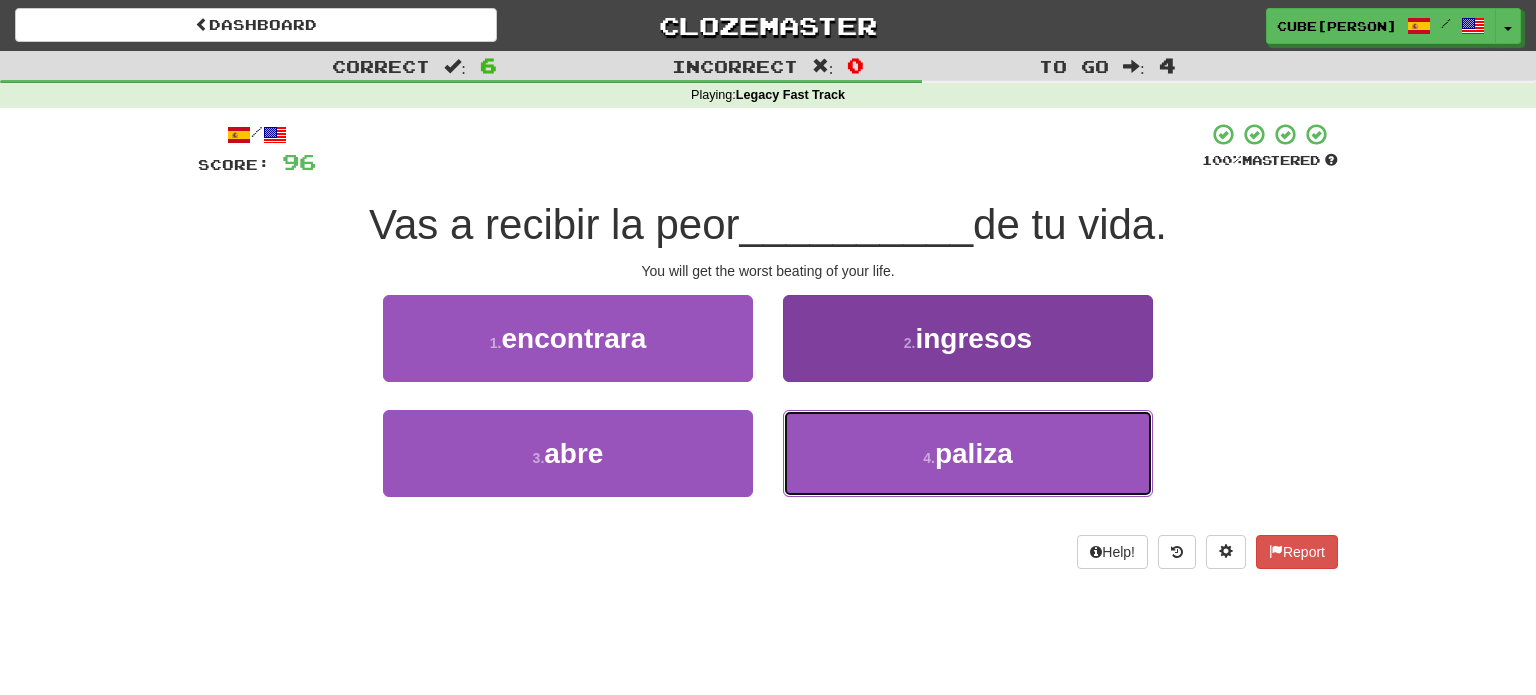 click on "4 .  paliza" at bounding box center (968, 453) 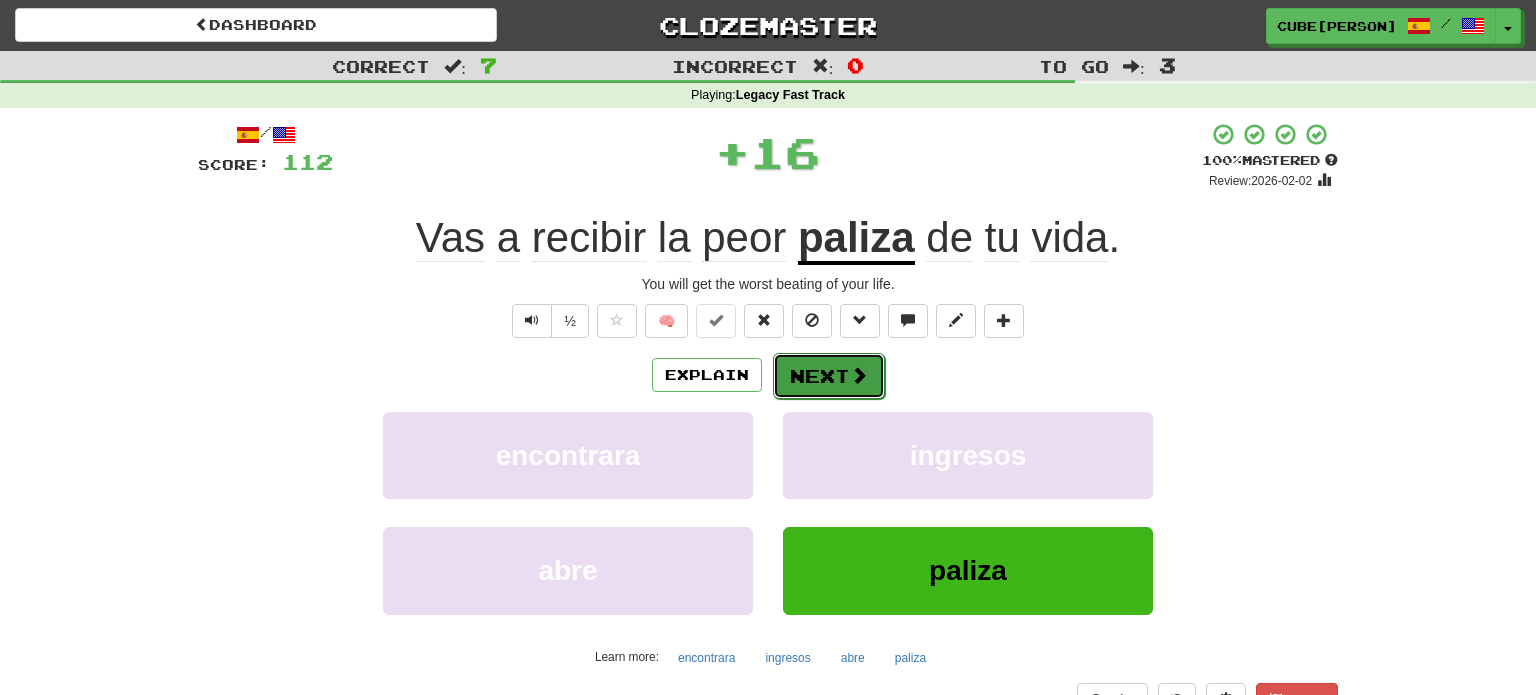 click on "Next" at bounding box center [829, 376] 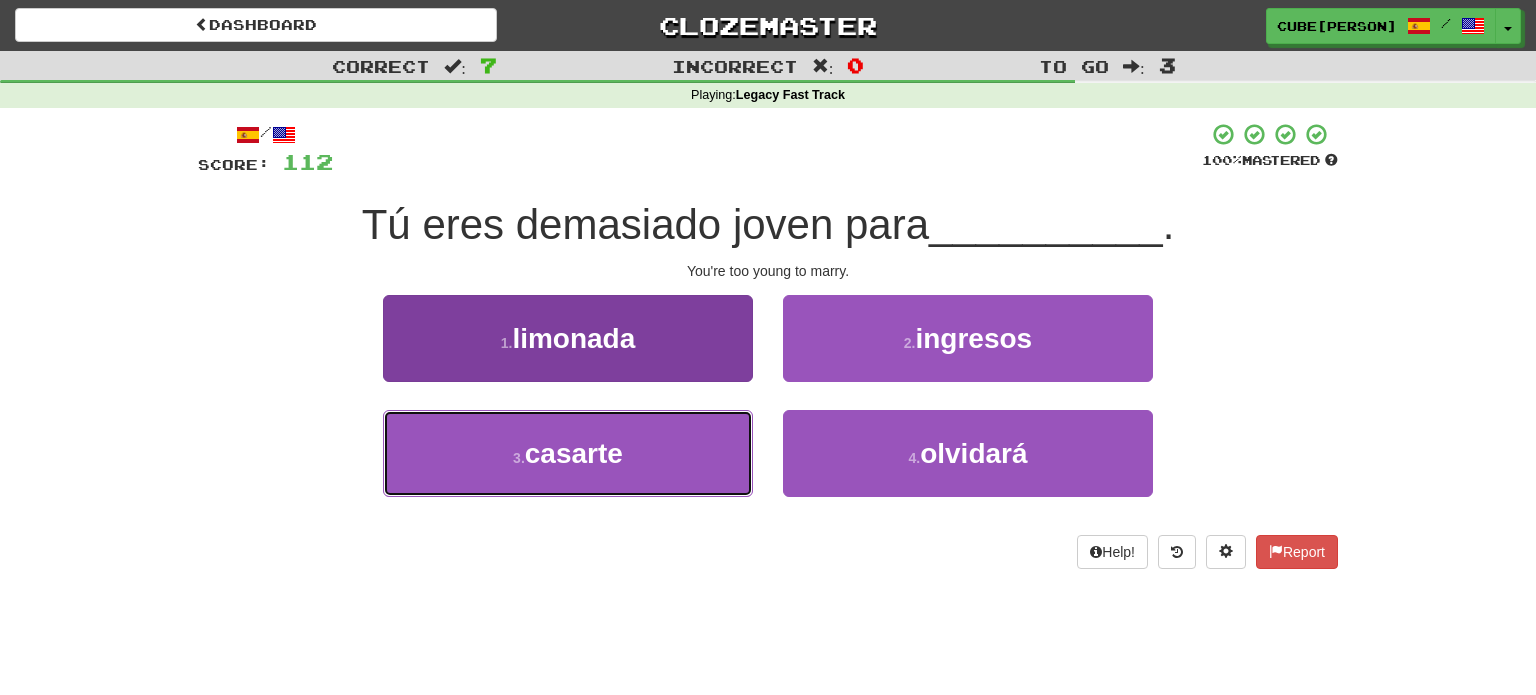 click on "3 .  casarte" at bounding box center (568, 453) 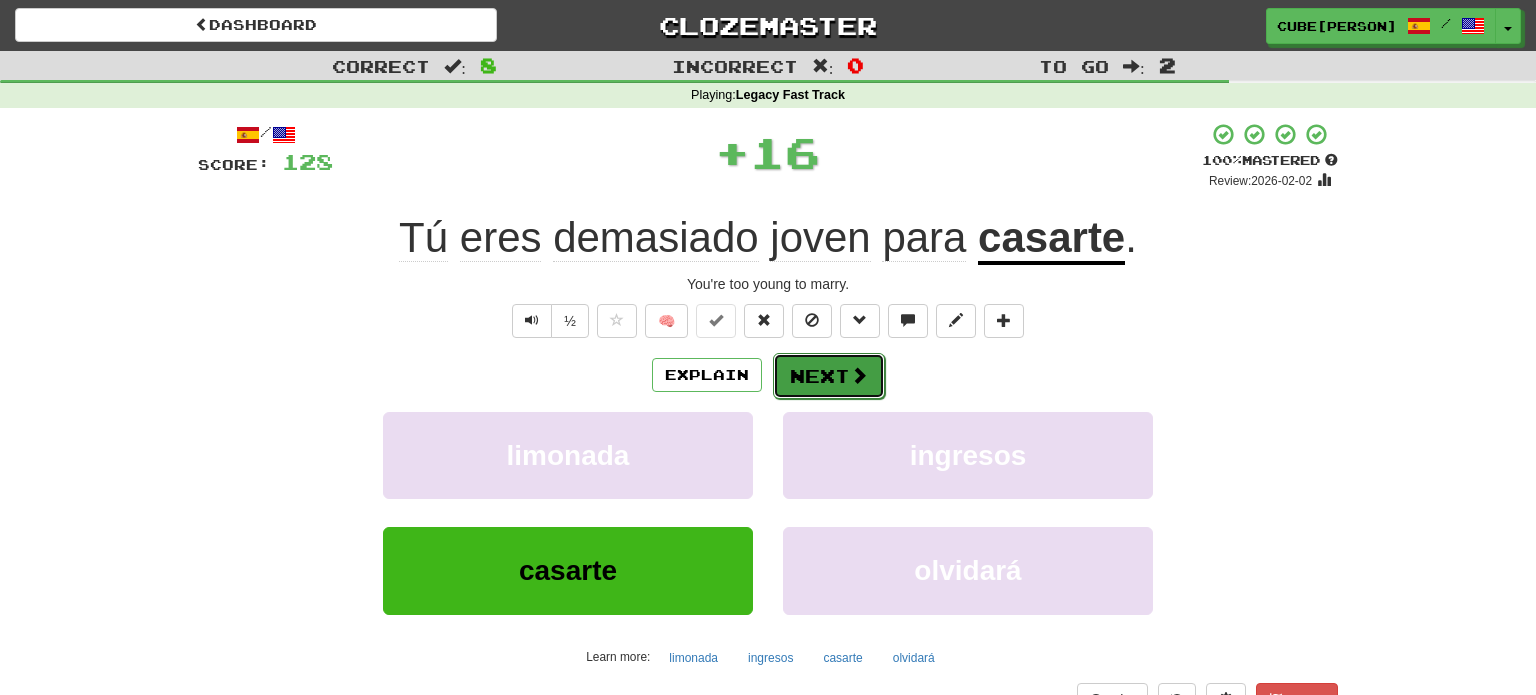 click on "Next" at bounding box center [829, 376] 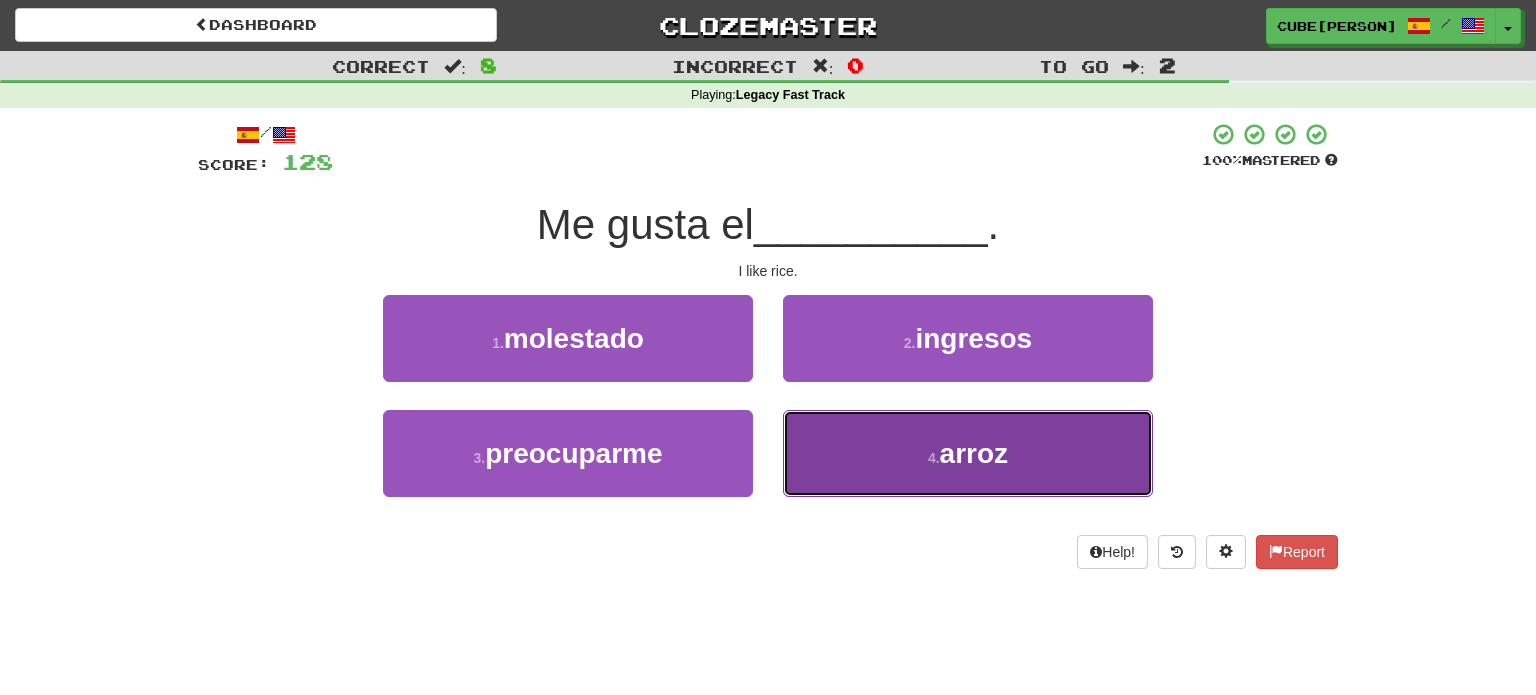 click on "4 .  arroz" at bounding box center (968, 453) 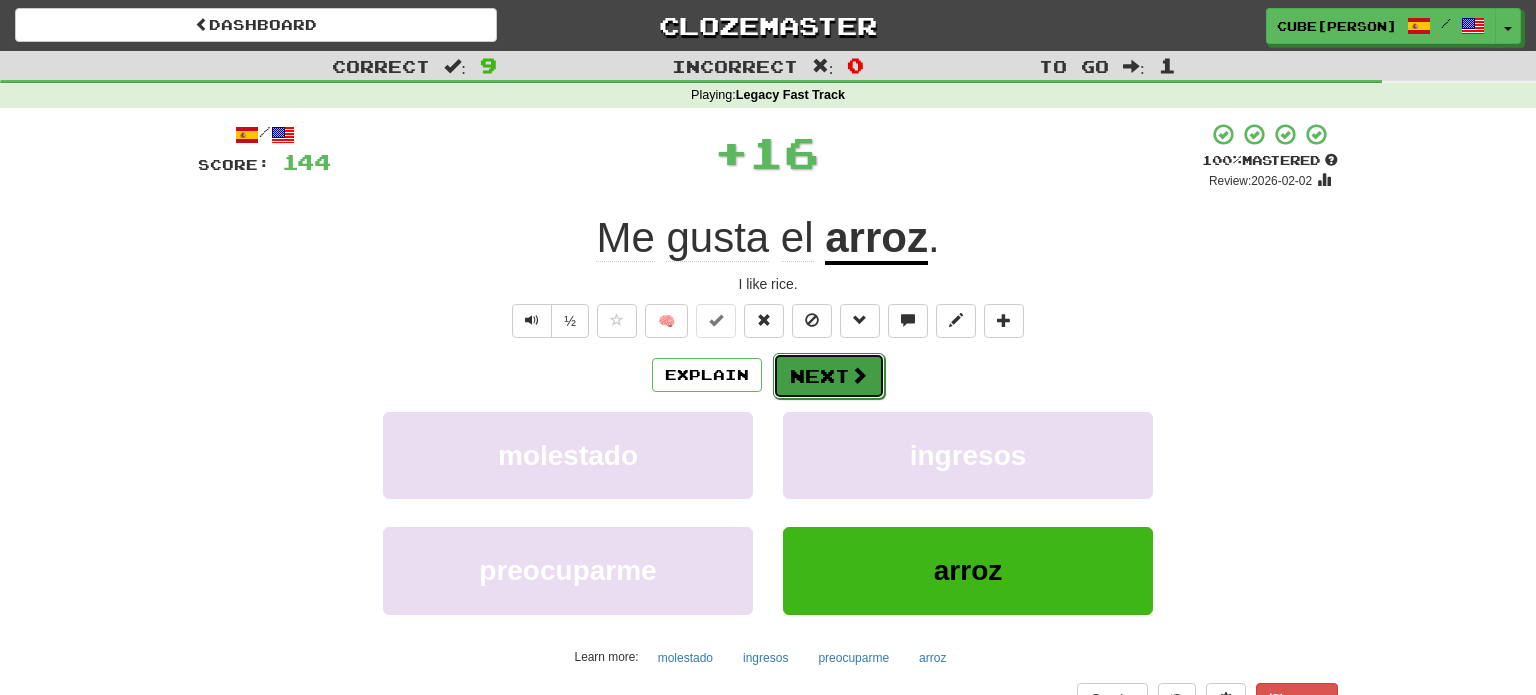 click on "Next" at bounding box center [829, 376] 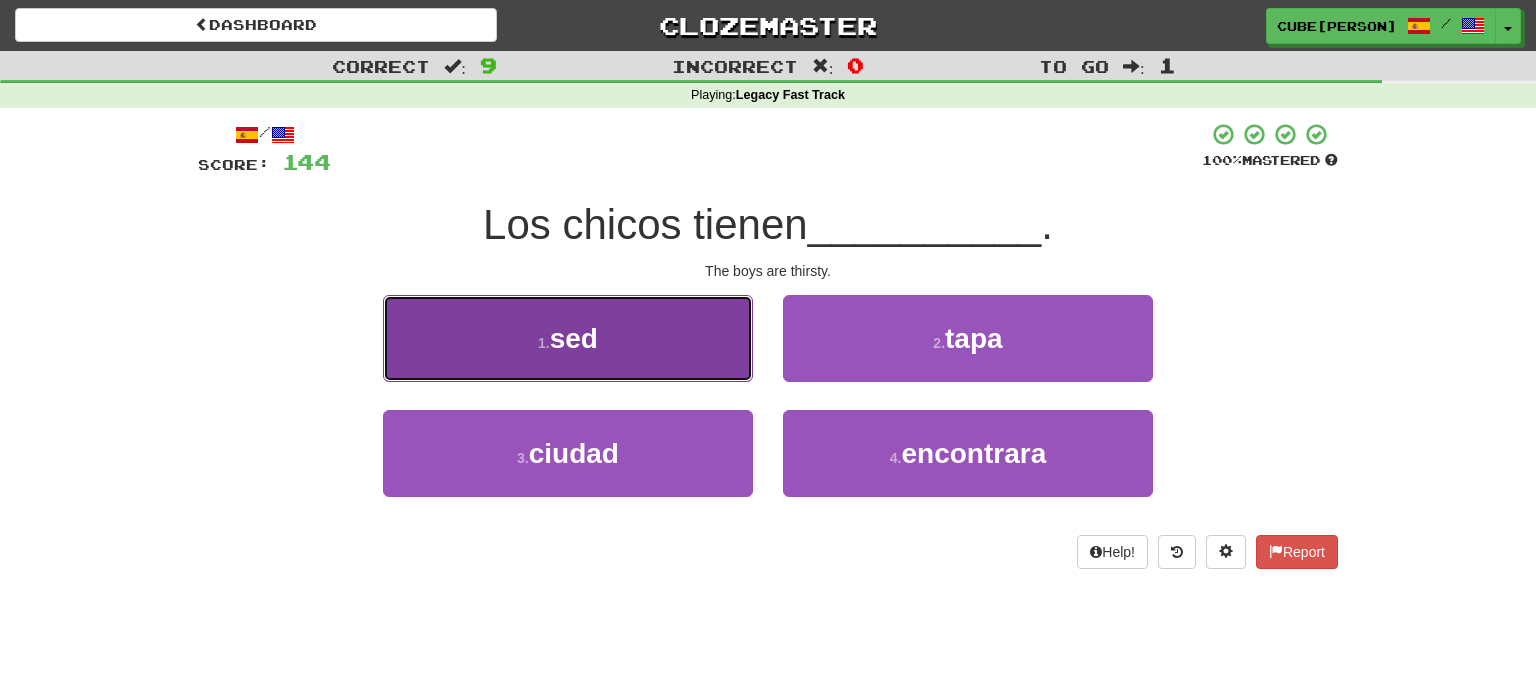 click on "1 .  sed" at bounding box center [568, 338] 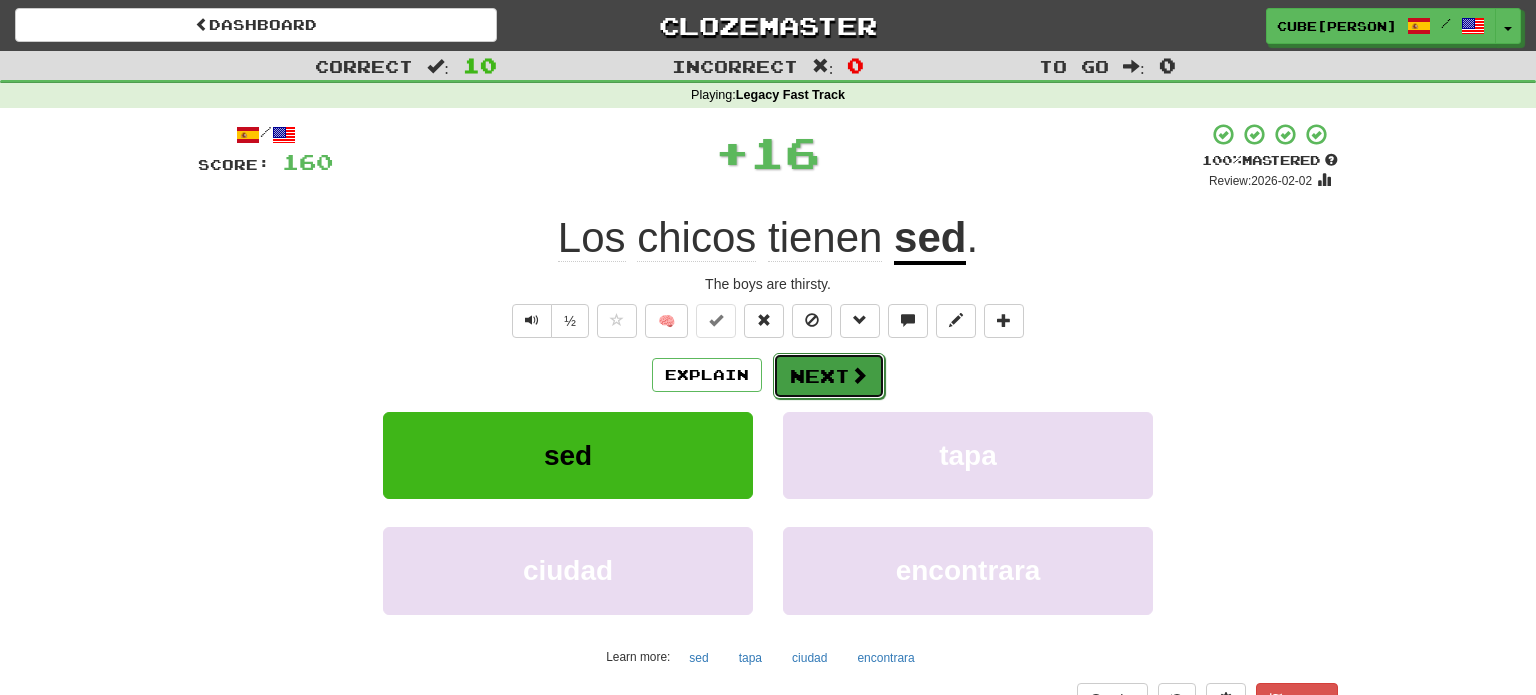 click on "Next" at bounding box center [829, 376] 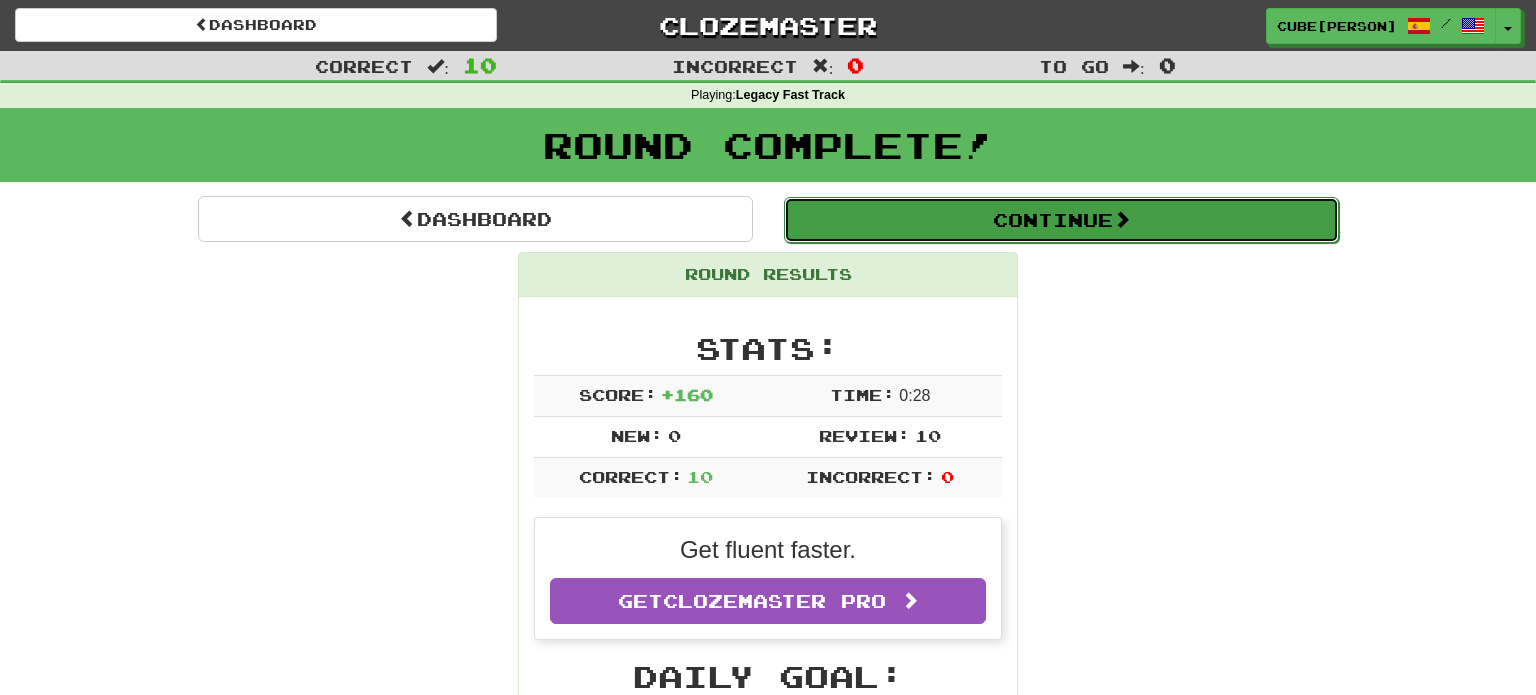 click on "Continue" at bounding box center (1061, 220) 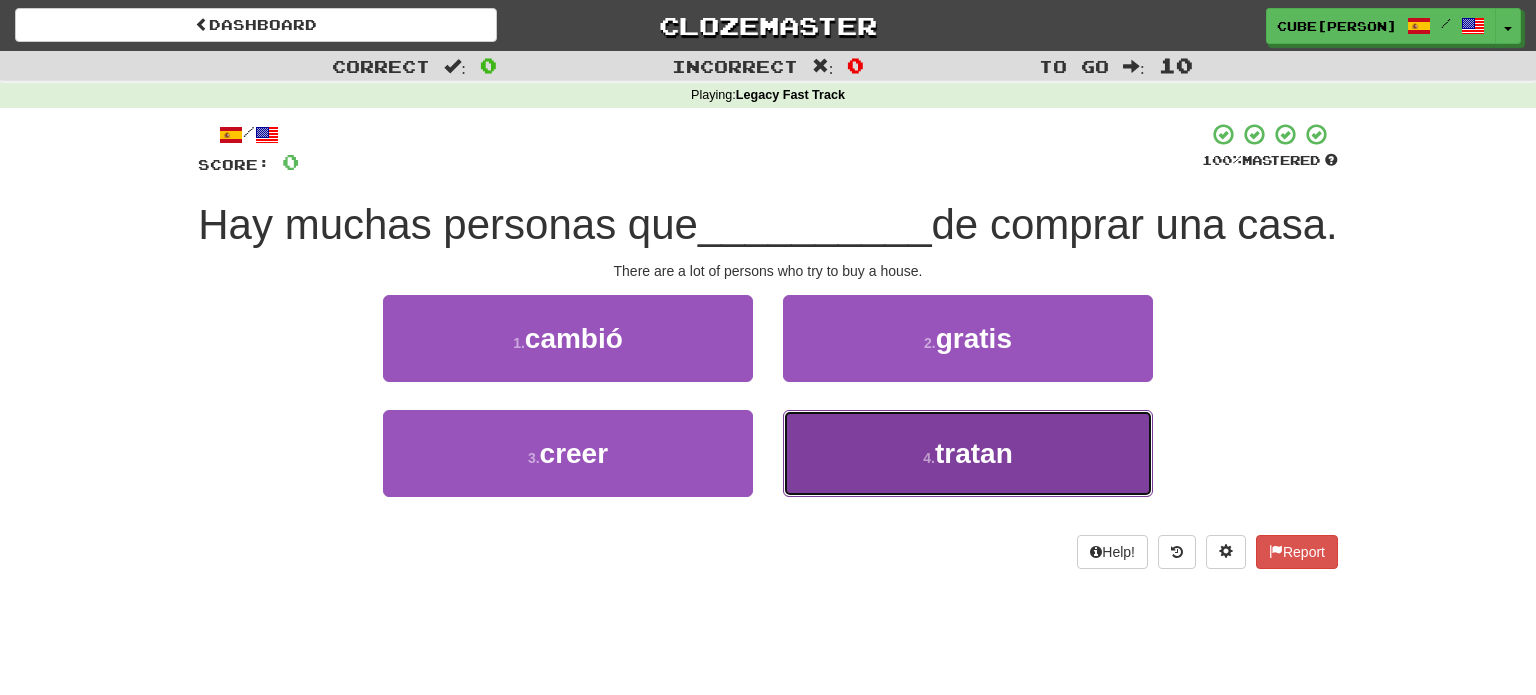 click on "tratan" at bounding box center (974, 453) 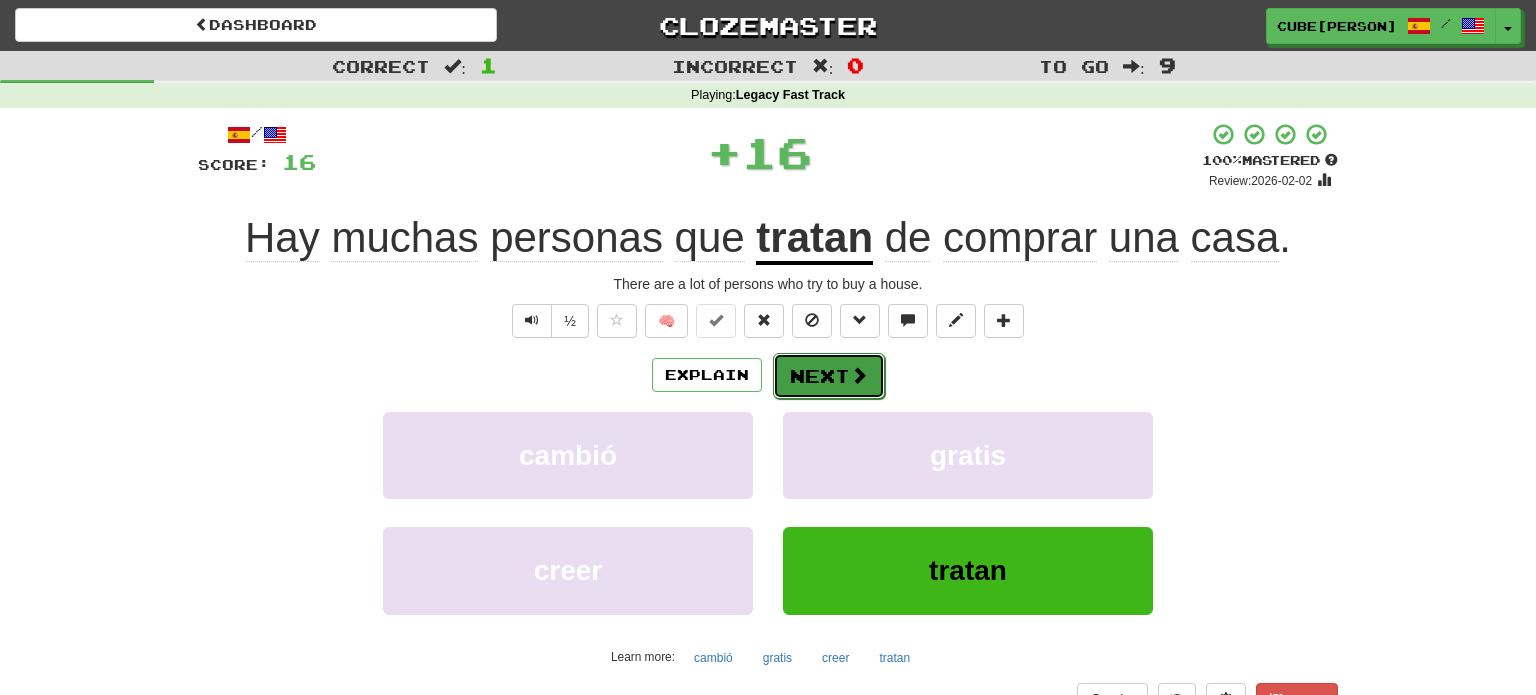 click on "Next" at bounding box center [829, 376] 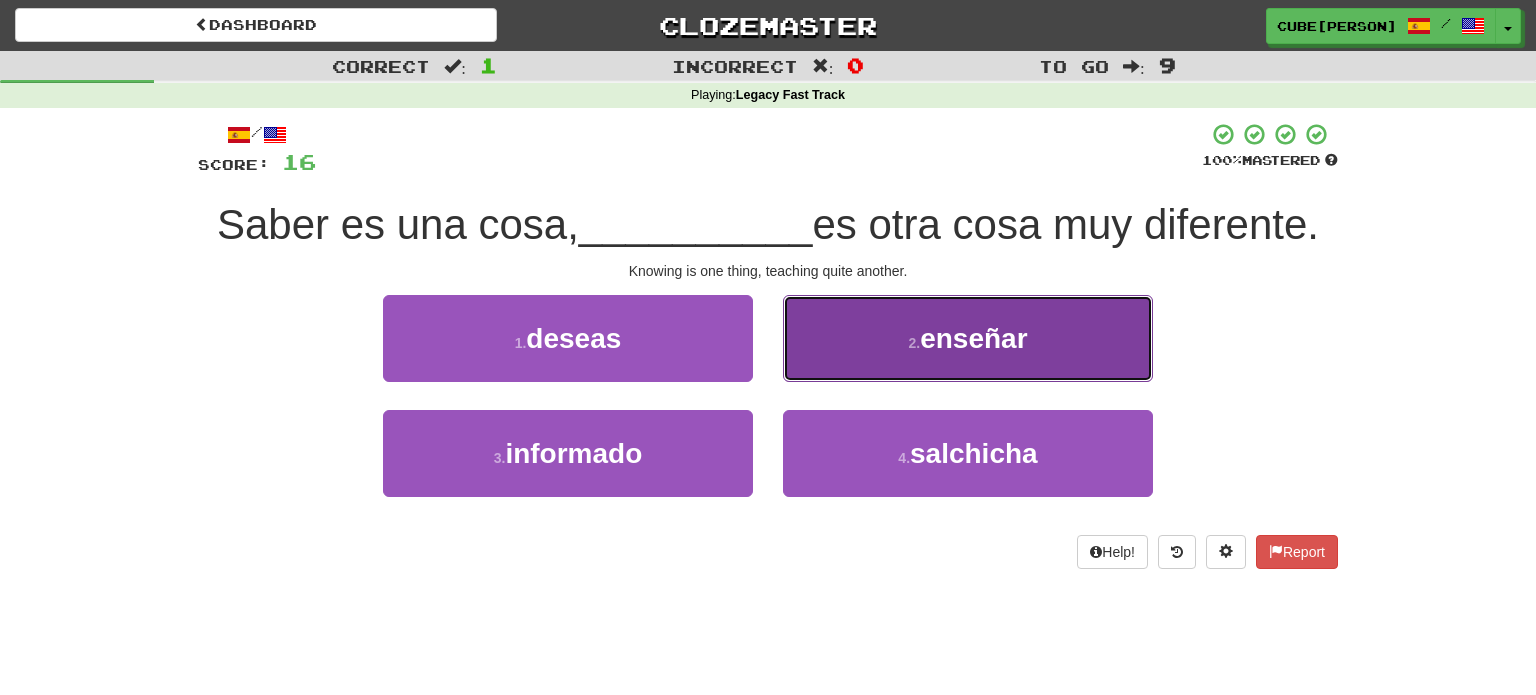 click on "2 .  enseñar" at bounding box center (968, 338) 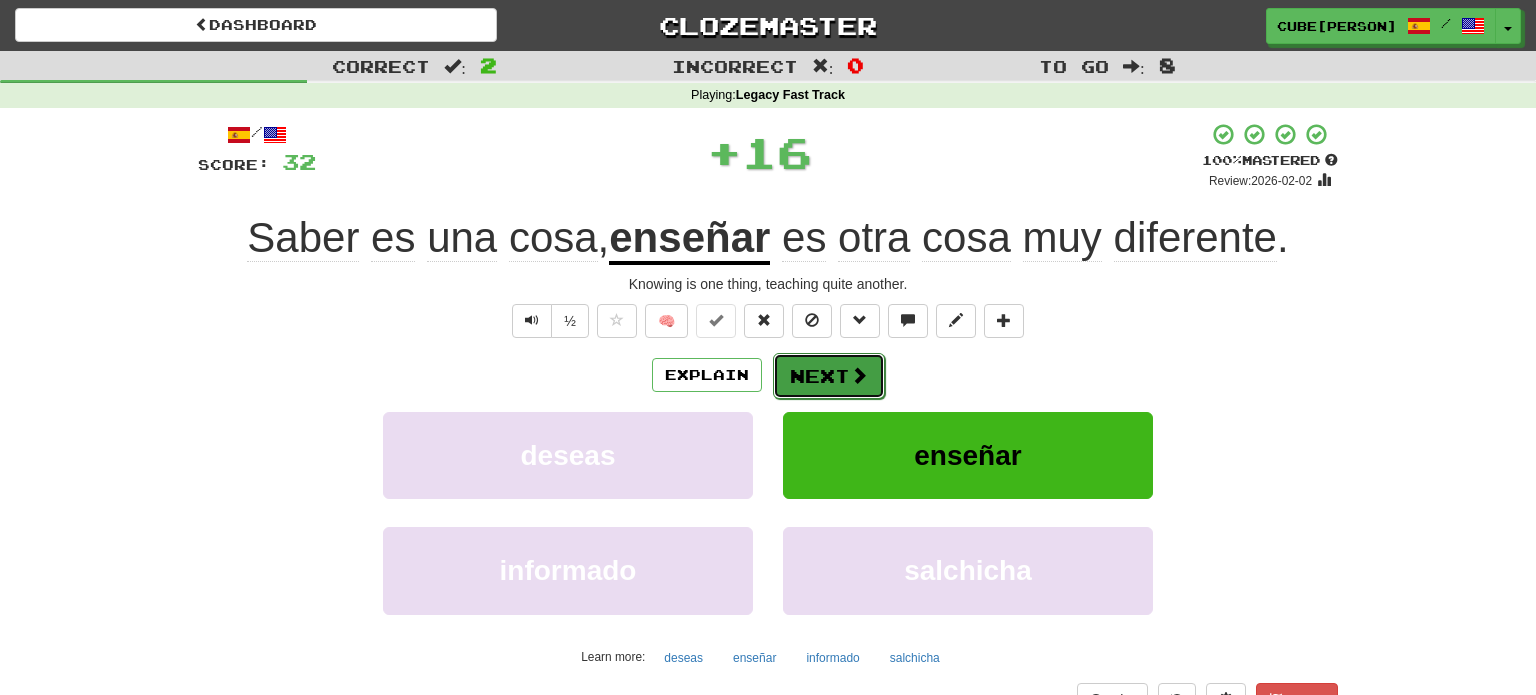 click on "Next" at bounding box center (829, 376) 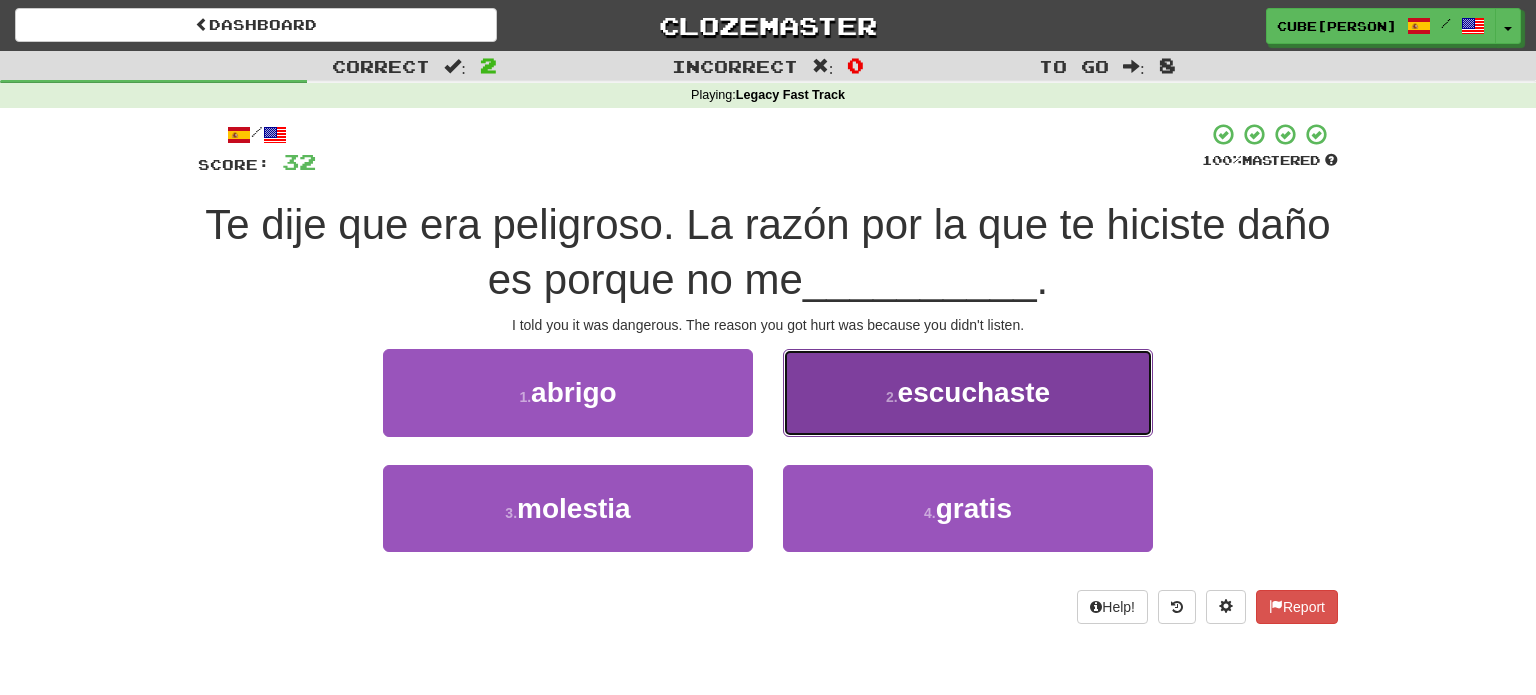 click on "2 ." at bounding box center (892, 397) 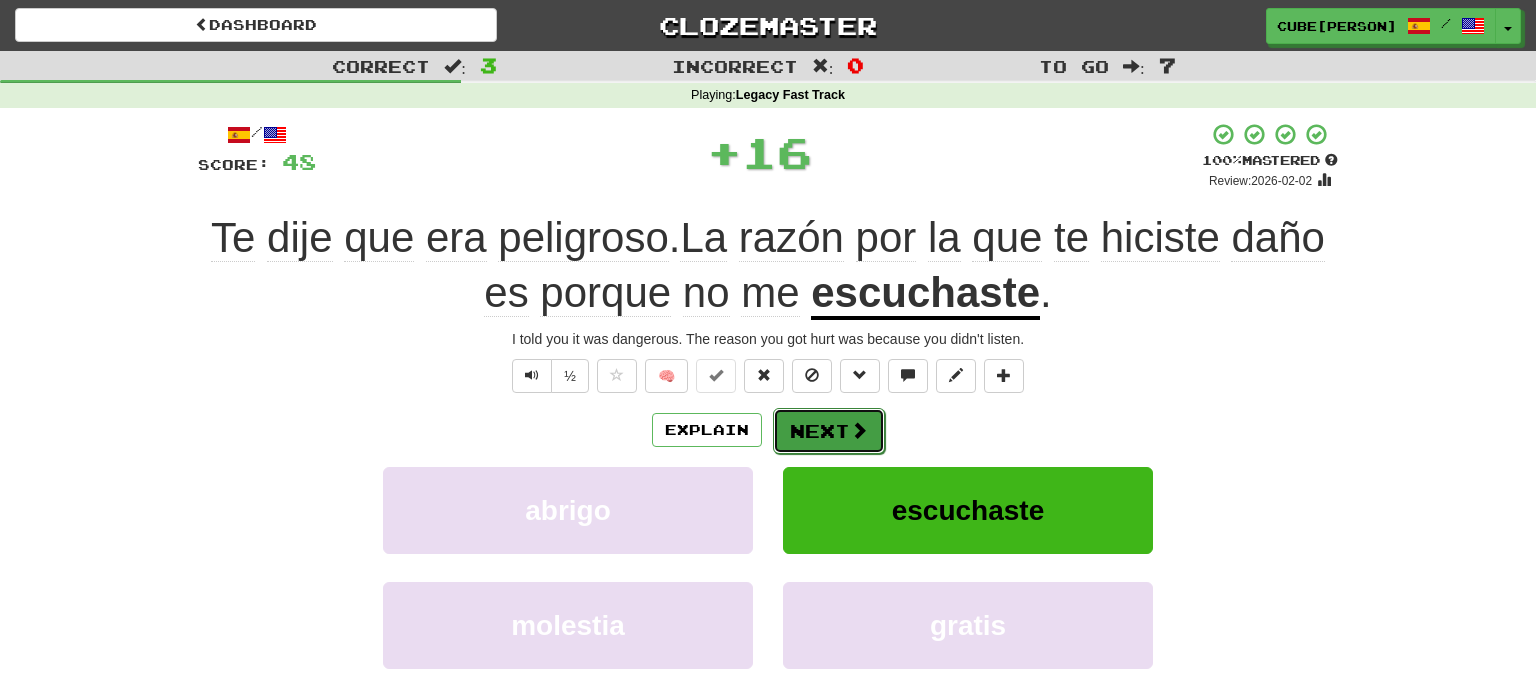 click on "Next" at bounding box center [829, 431] 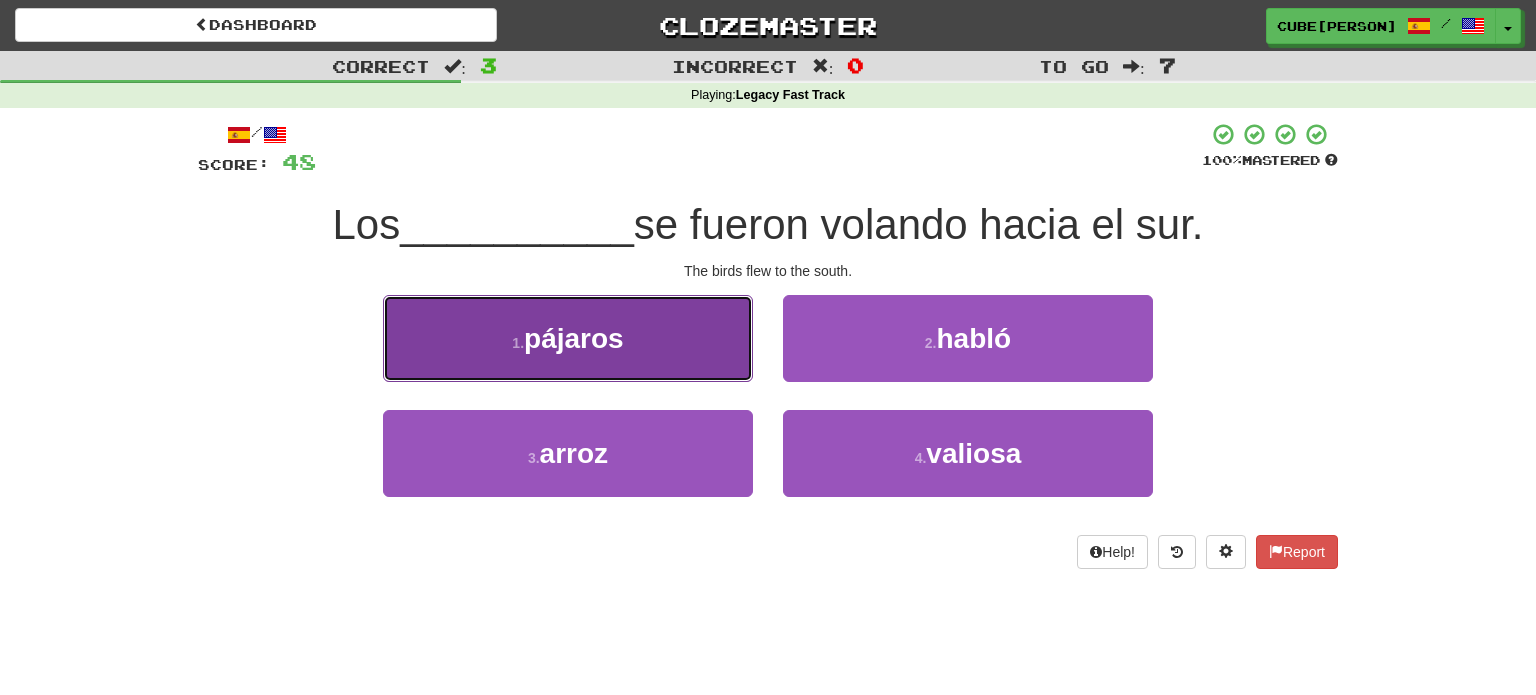 click on "1 .  pájaros" at bounding box center (568, 338) 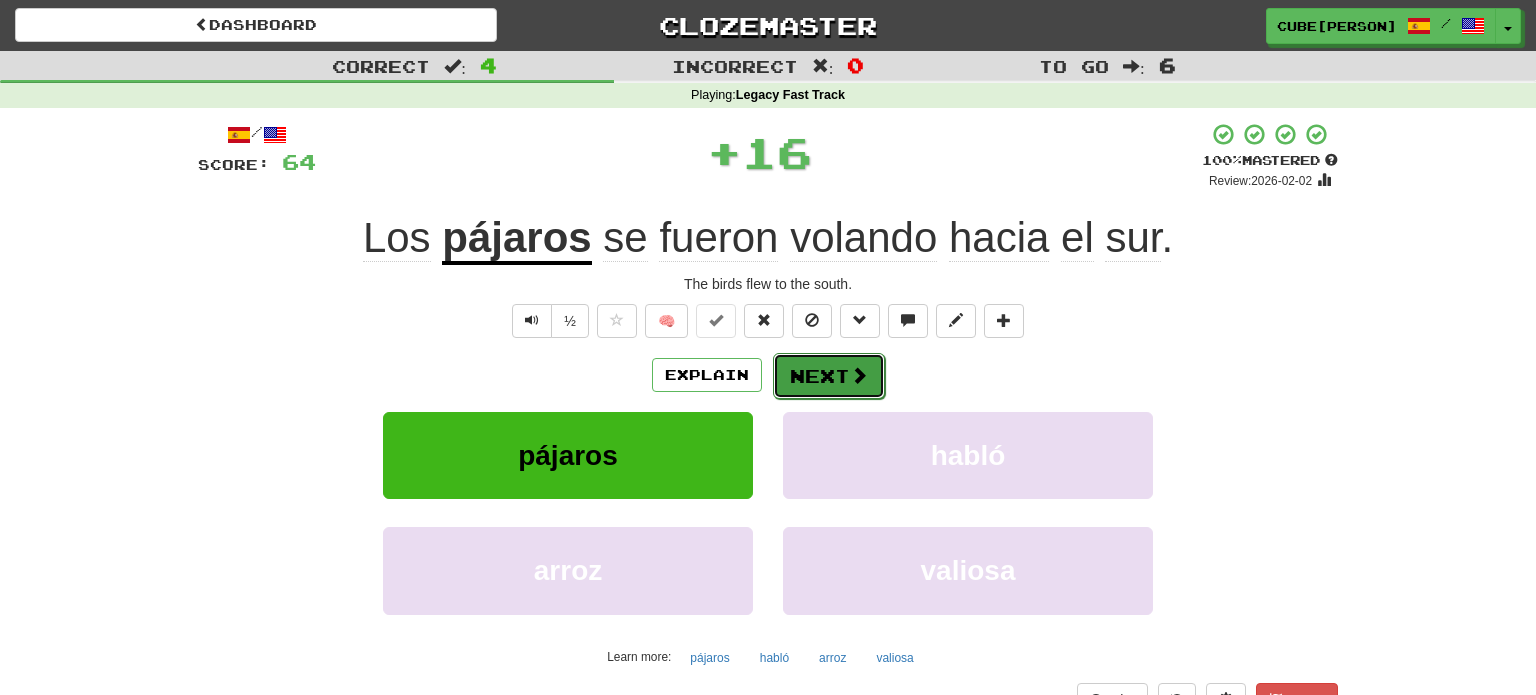 click on "Next" at bounding box center (829, 376) 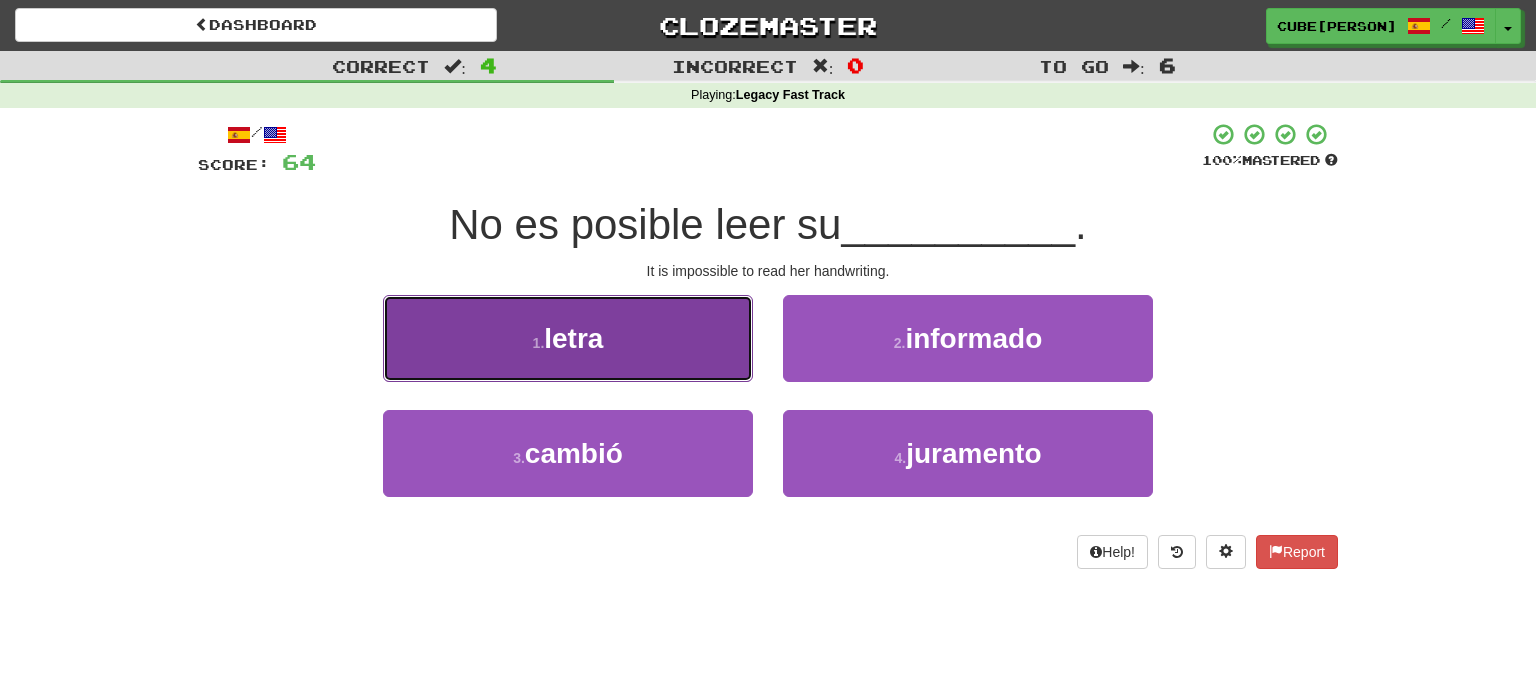click on "1 .  letra" at bounding box center [568, 338] 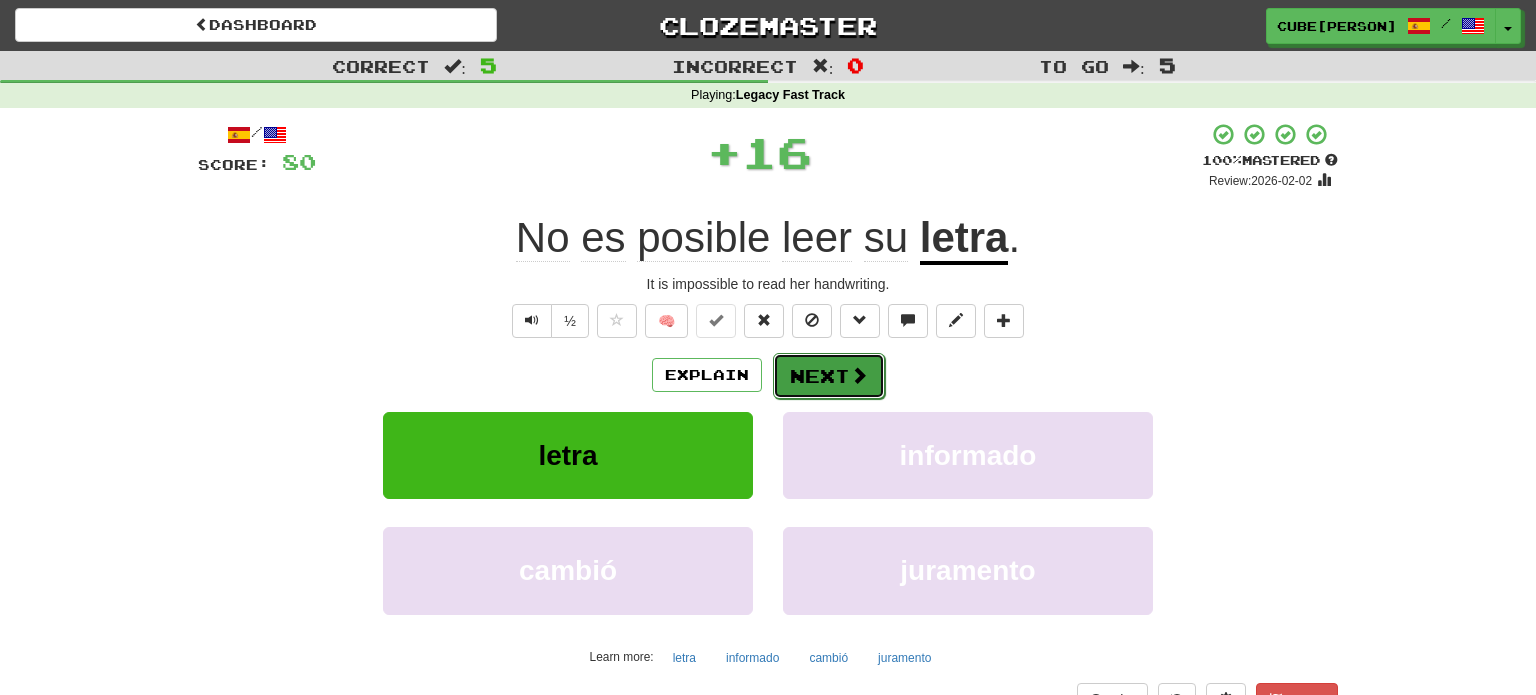 click on "Next" at bounding box center (829, 376) 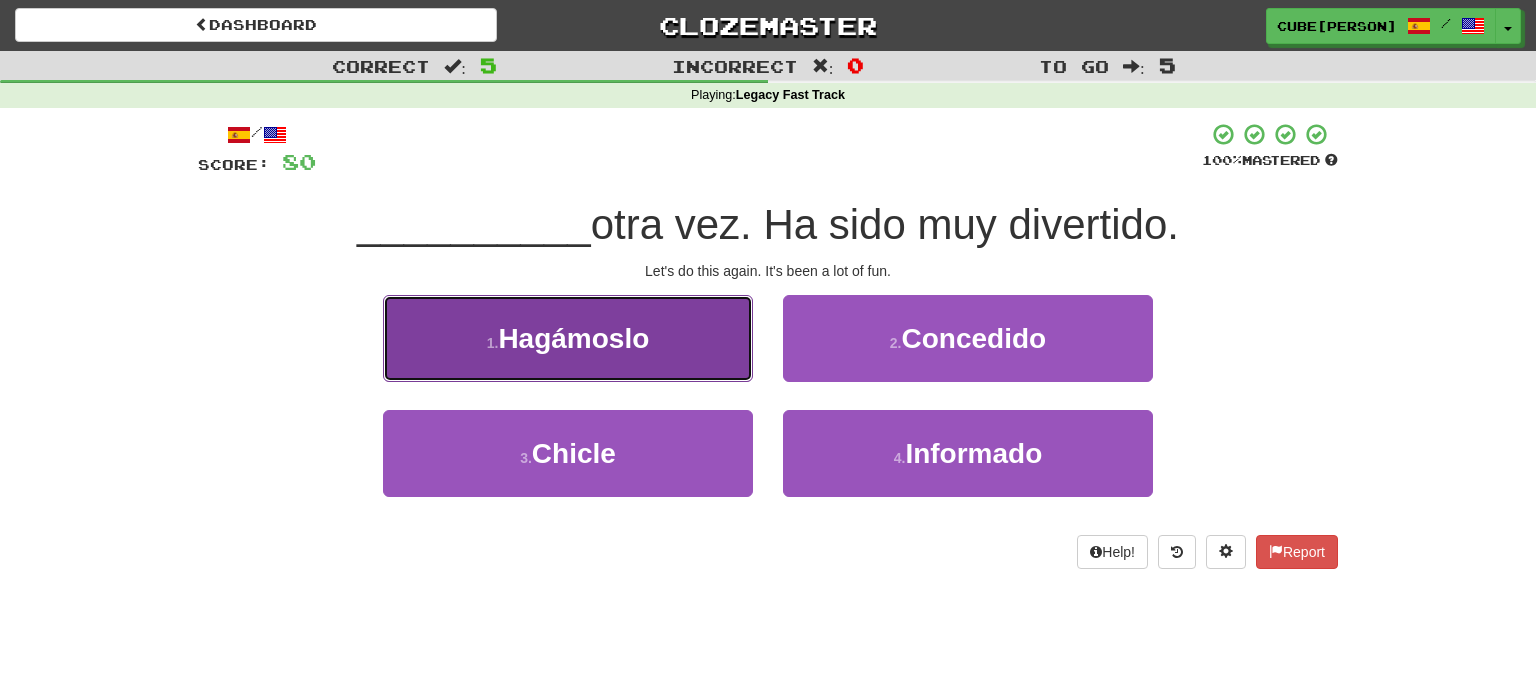 click on "1 .  Hagámoslo" at bounding box center [568, 338] 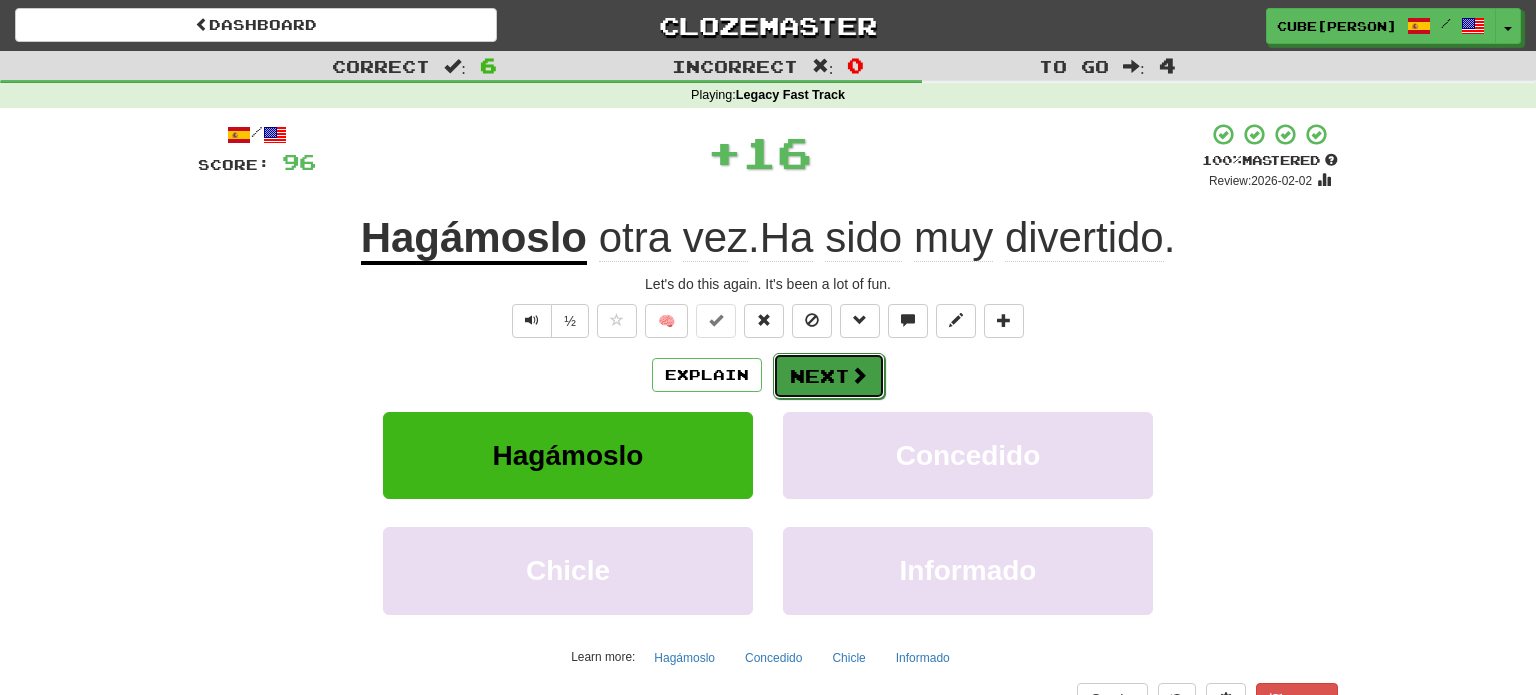 click on "Next" at bounding box center [829, 376] 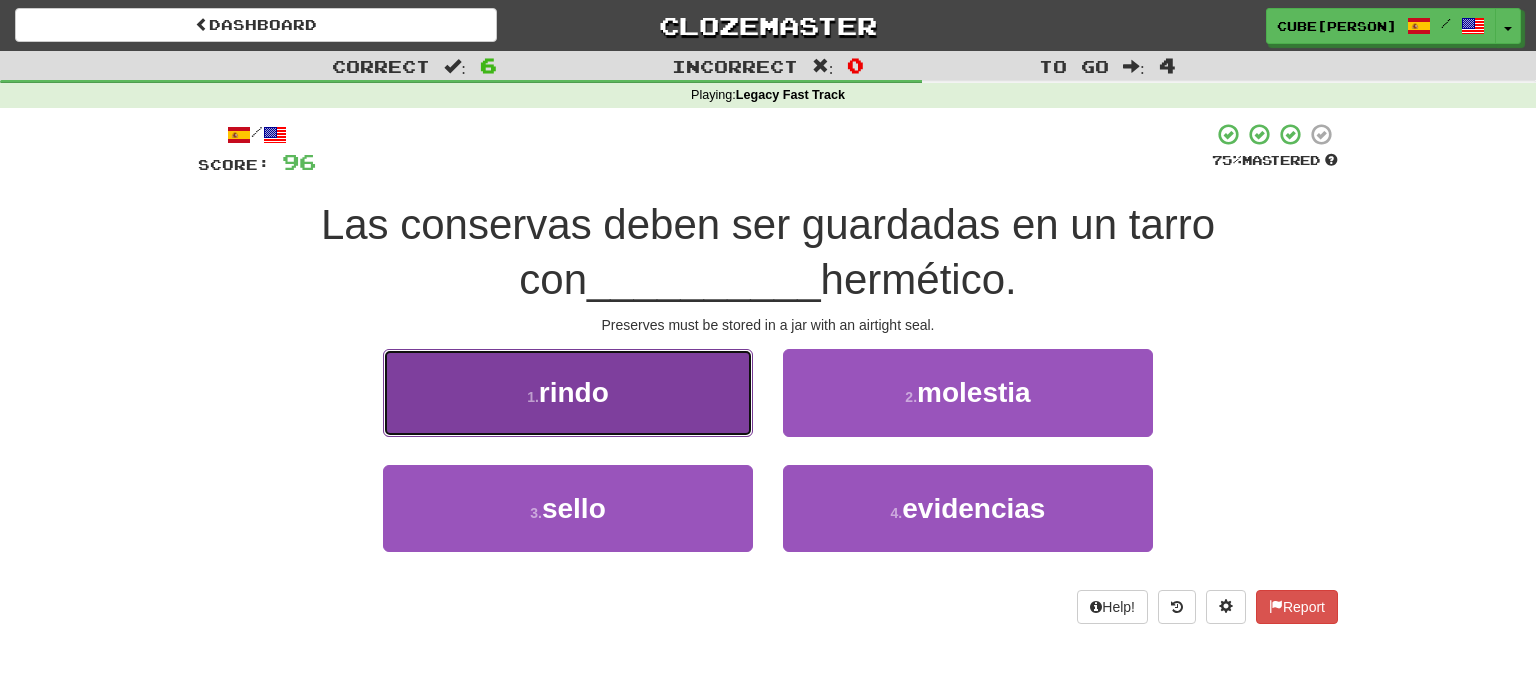 click on "1 .  rindo" at bounding box center [568, 392] 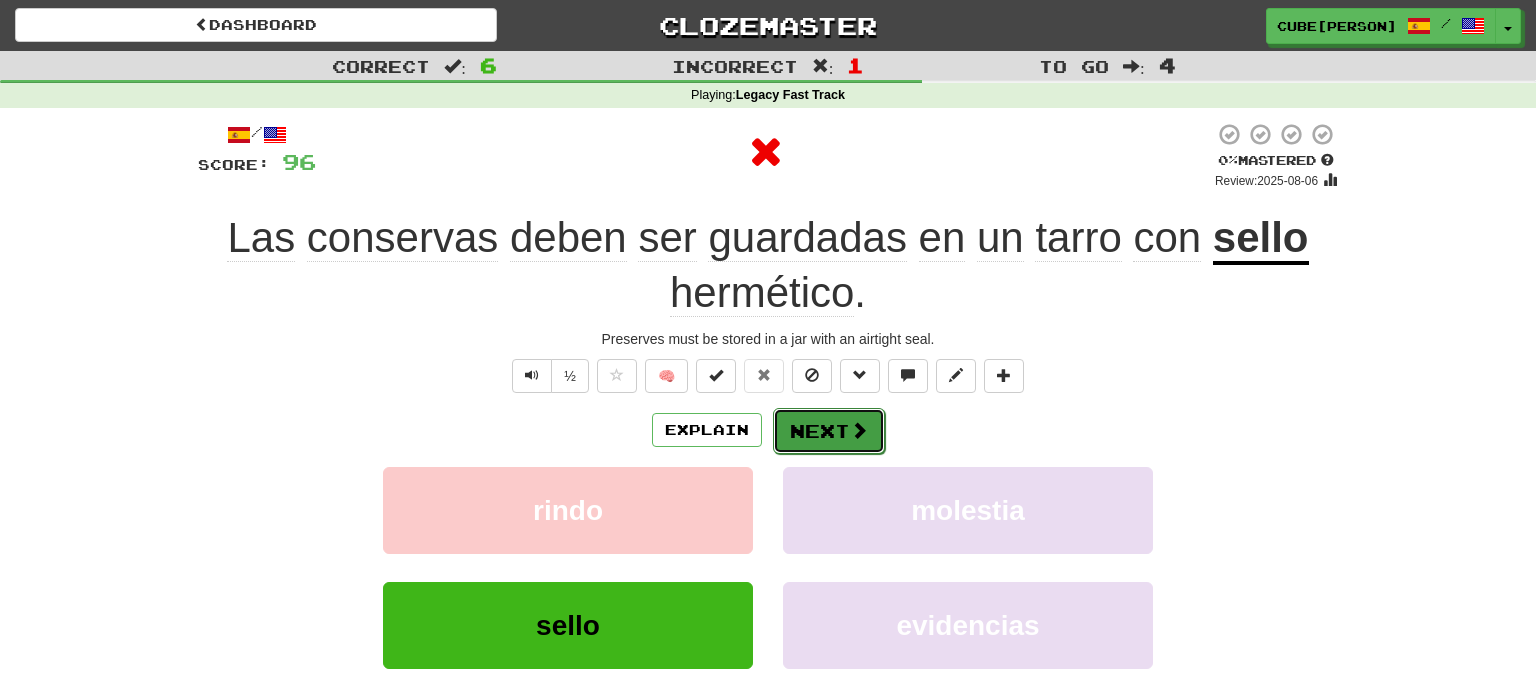 click on "Next" at bounding box center [829, 431] 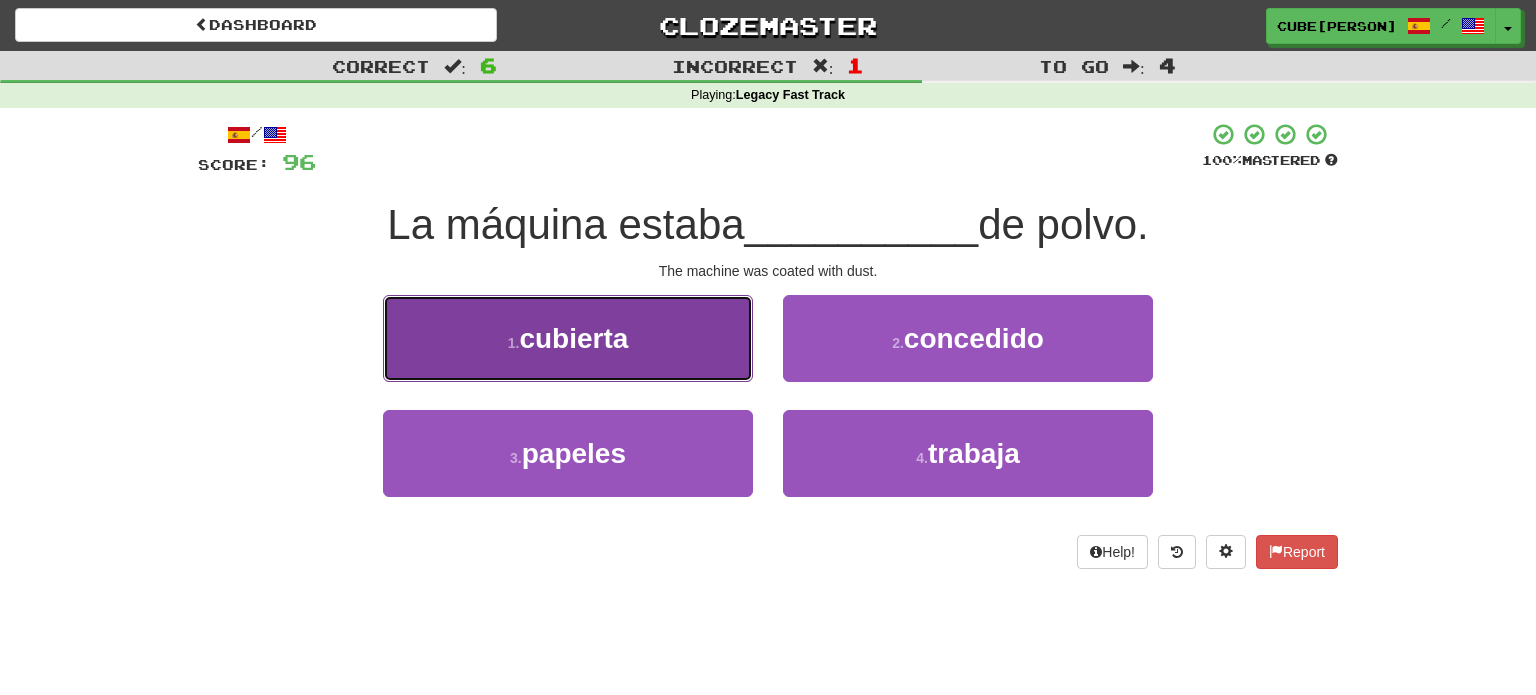 click on "1 .  cubierta" at bounding box center [568, 338] 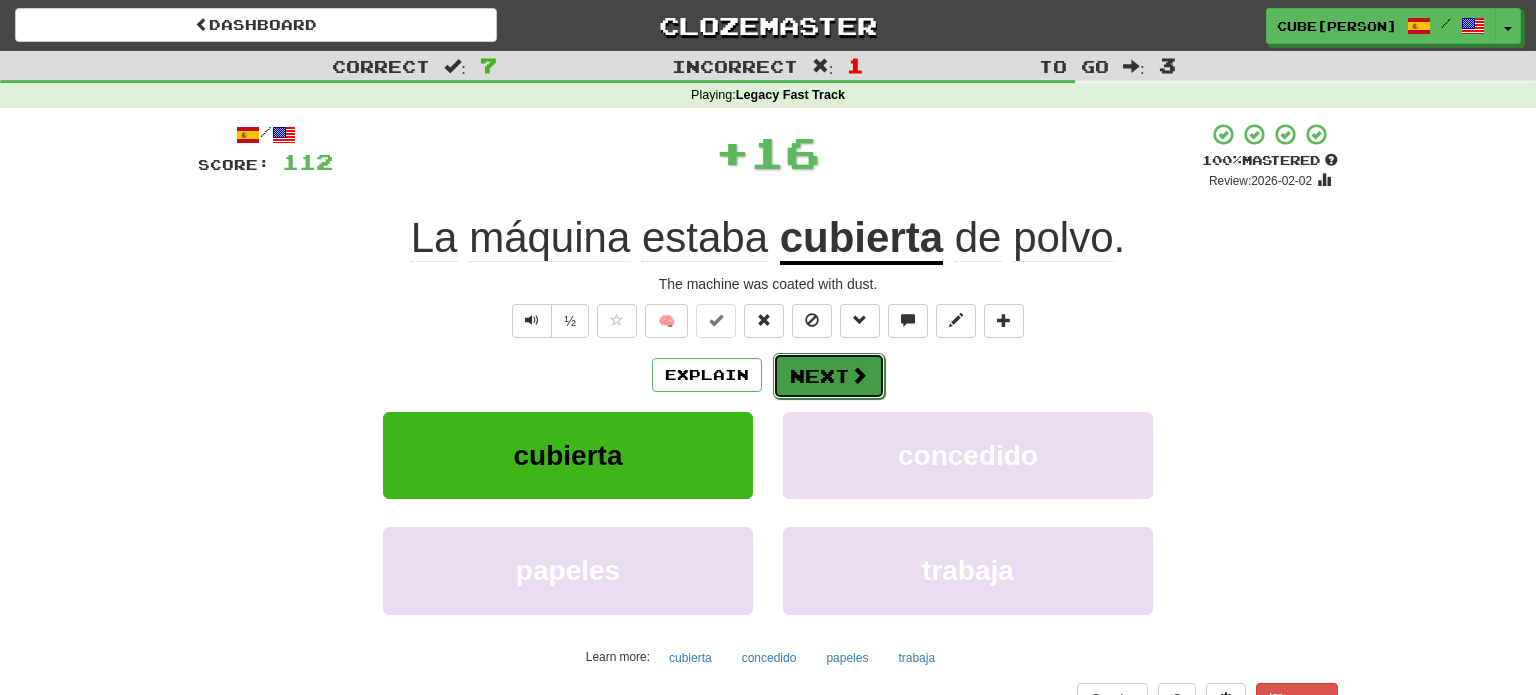 click on "Next" at bounding box center (829, 376) 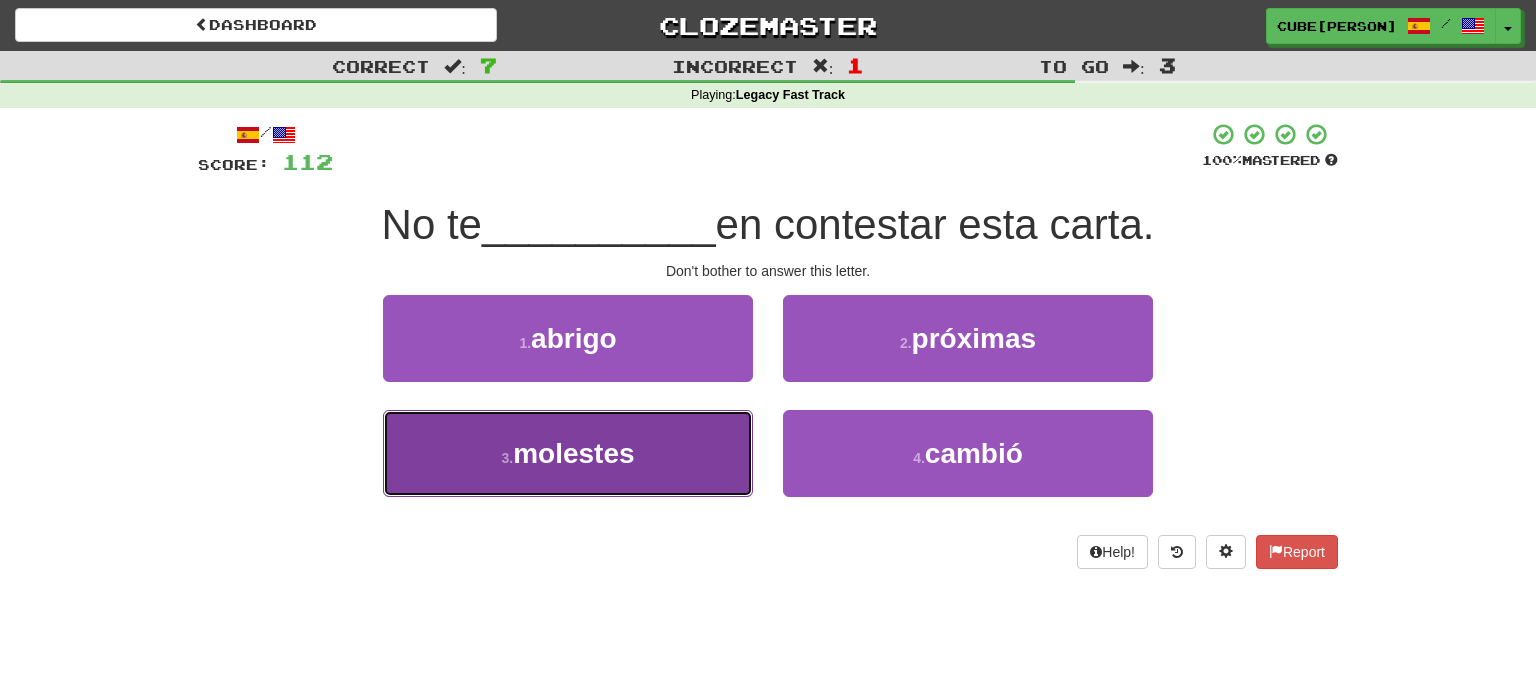click on "3 .  molestes" at bounding box center [568, 453] 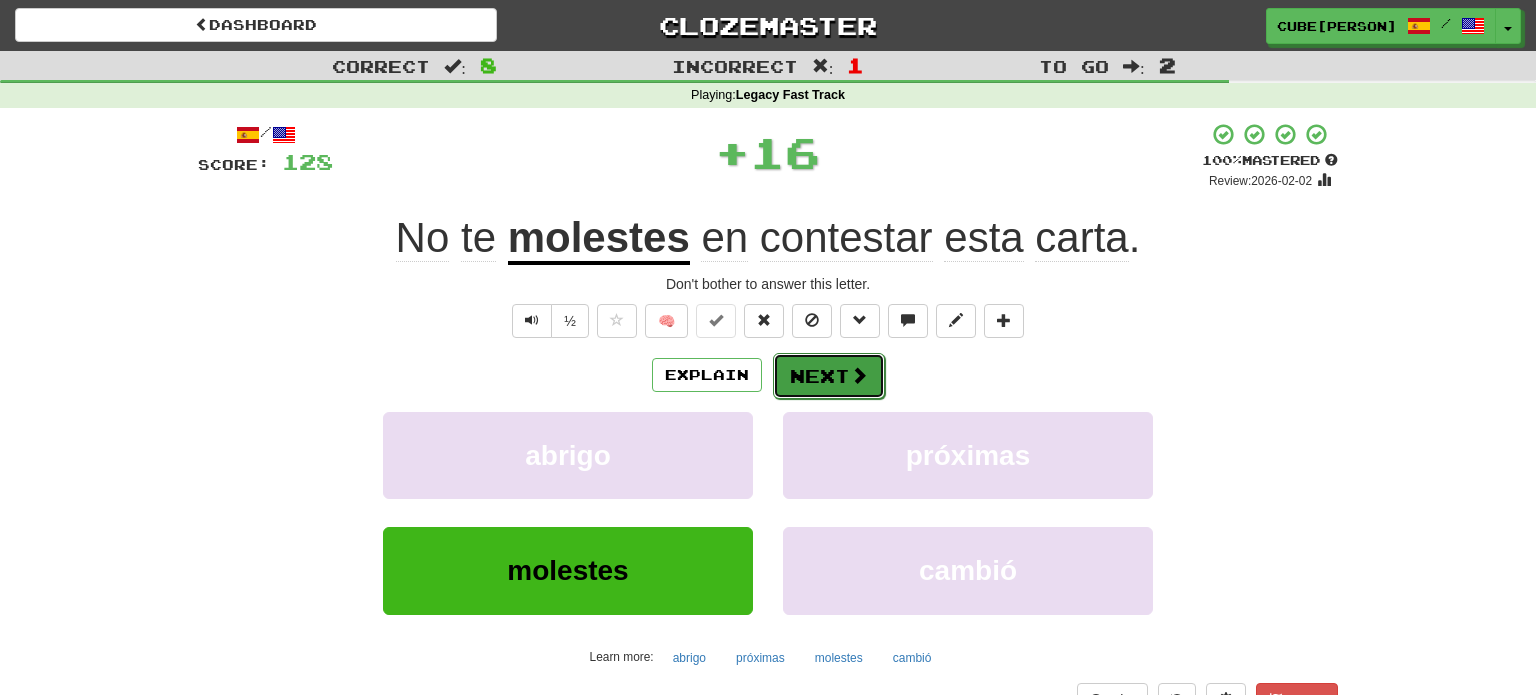 click on "Next" at bounding box center (829, 376) 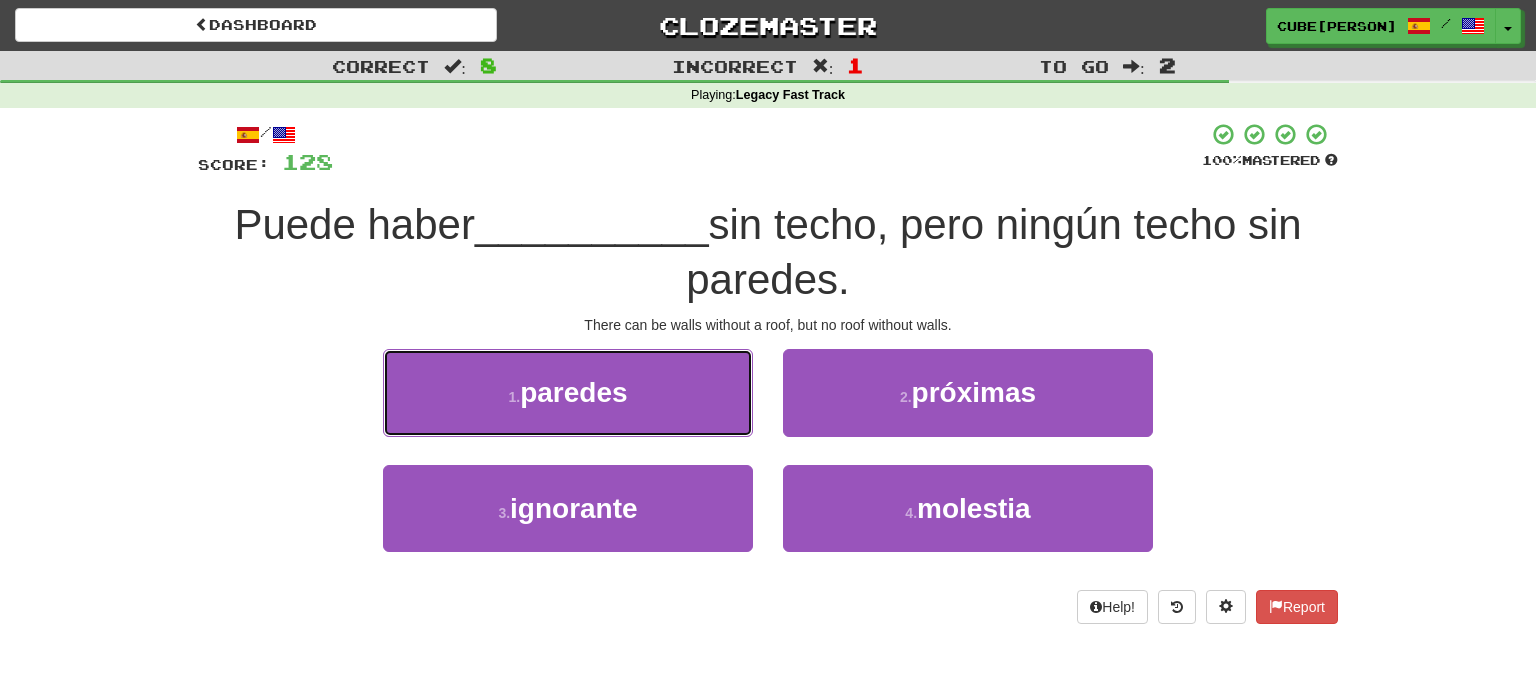 click on "1 .  paredes" at bounding box center (568, 392) 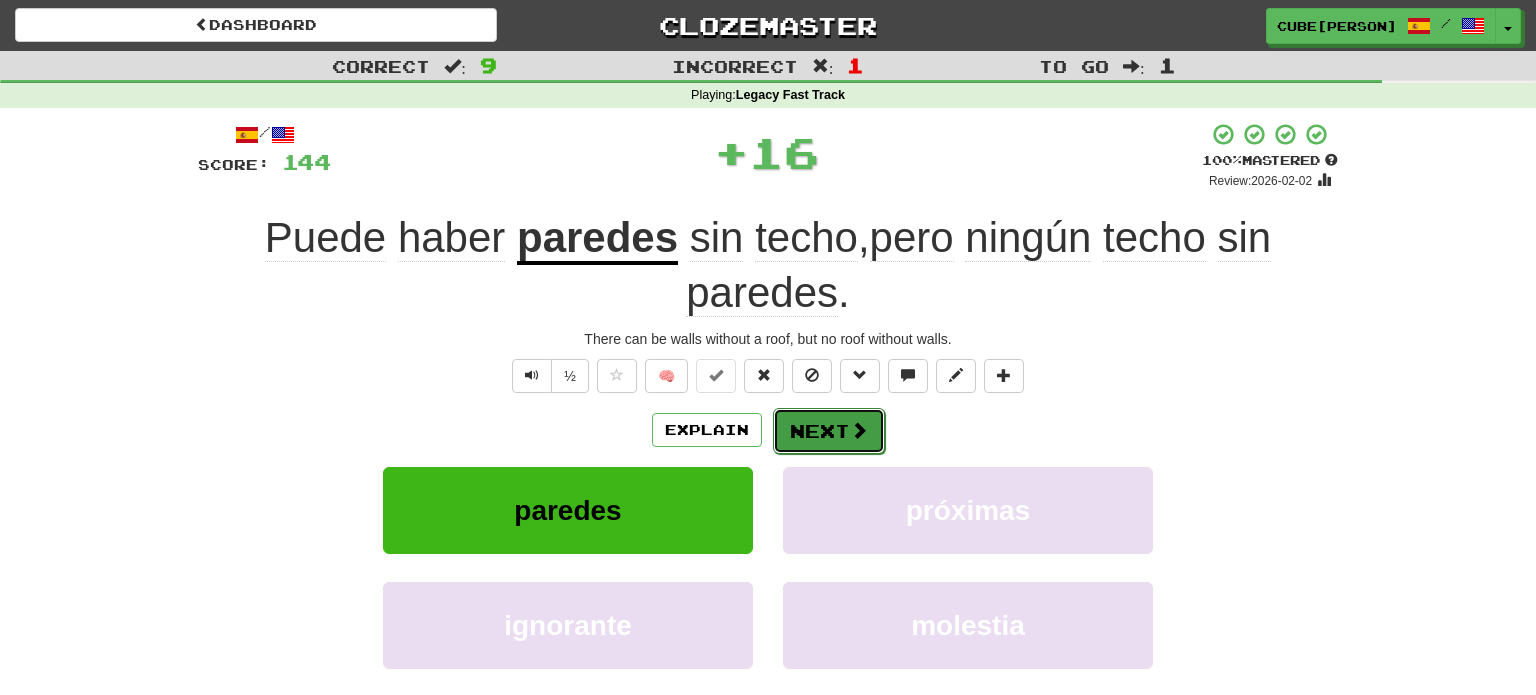 click on "Next" at bounding box center (829, 431) 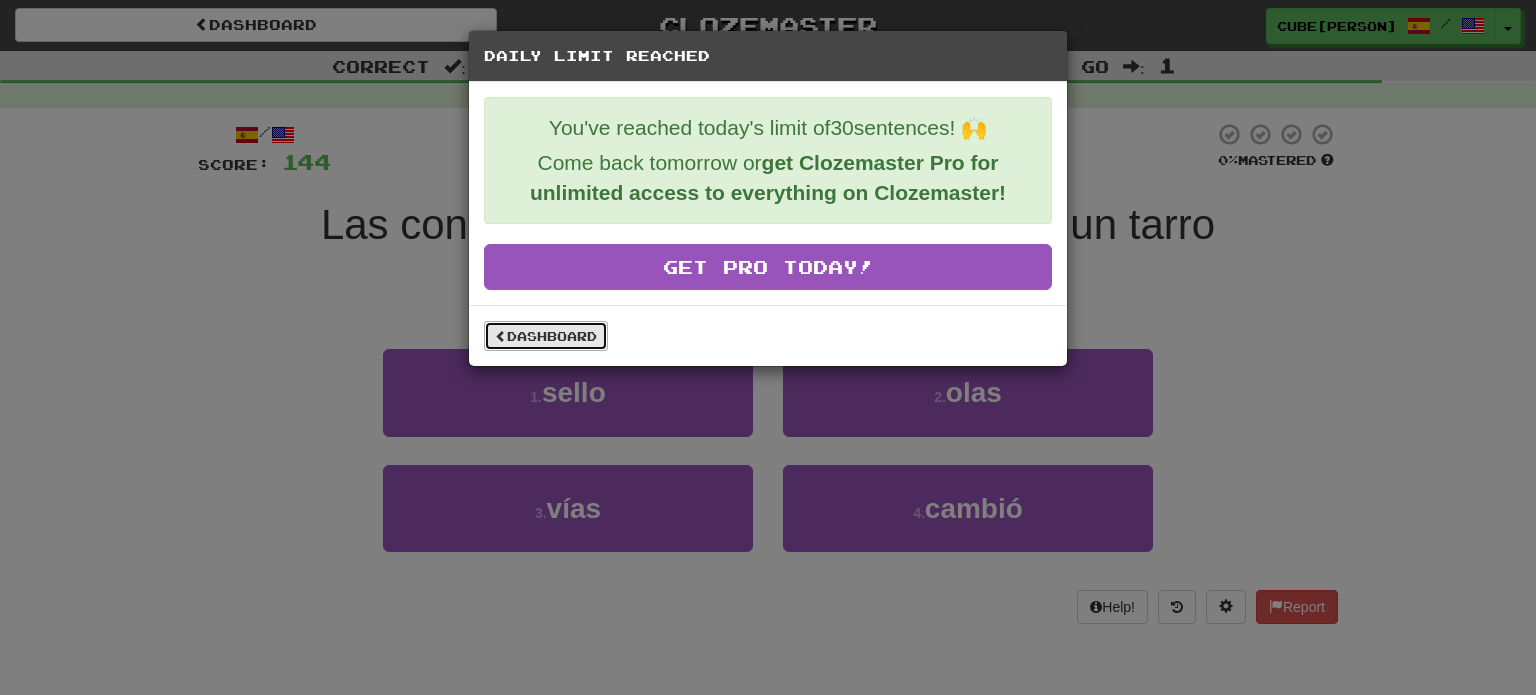 click on "Dashboard" at bounding box center [546, 336] 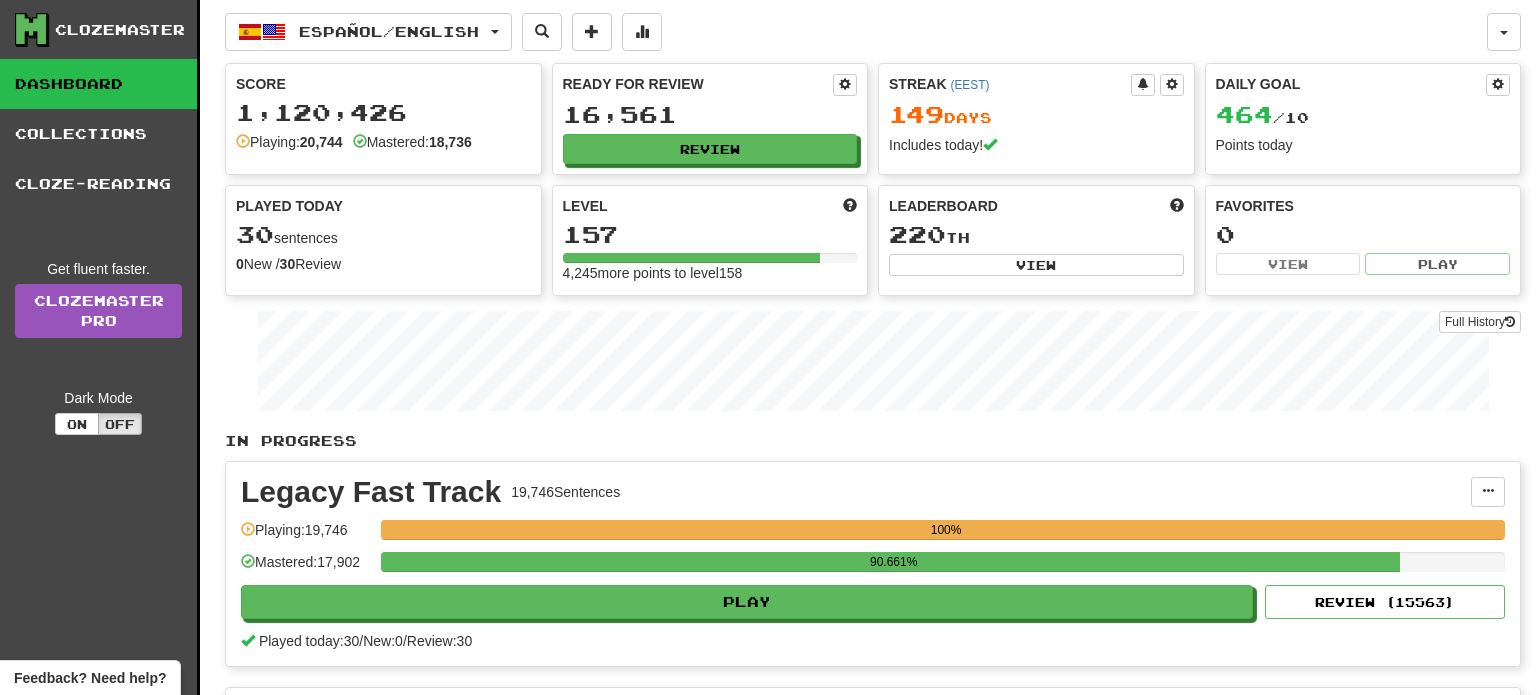 scroll, scrollTop: 0, scrollLeft: 0, axis: both 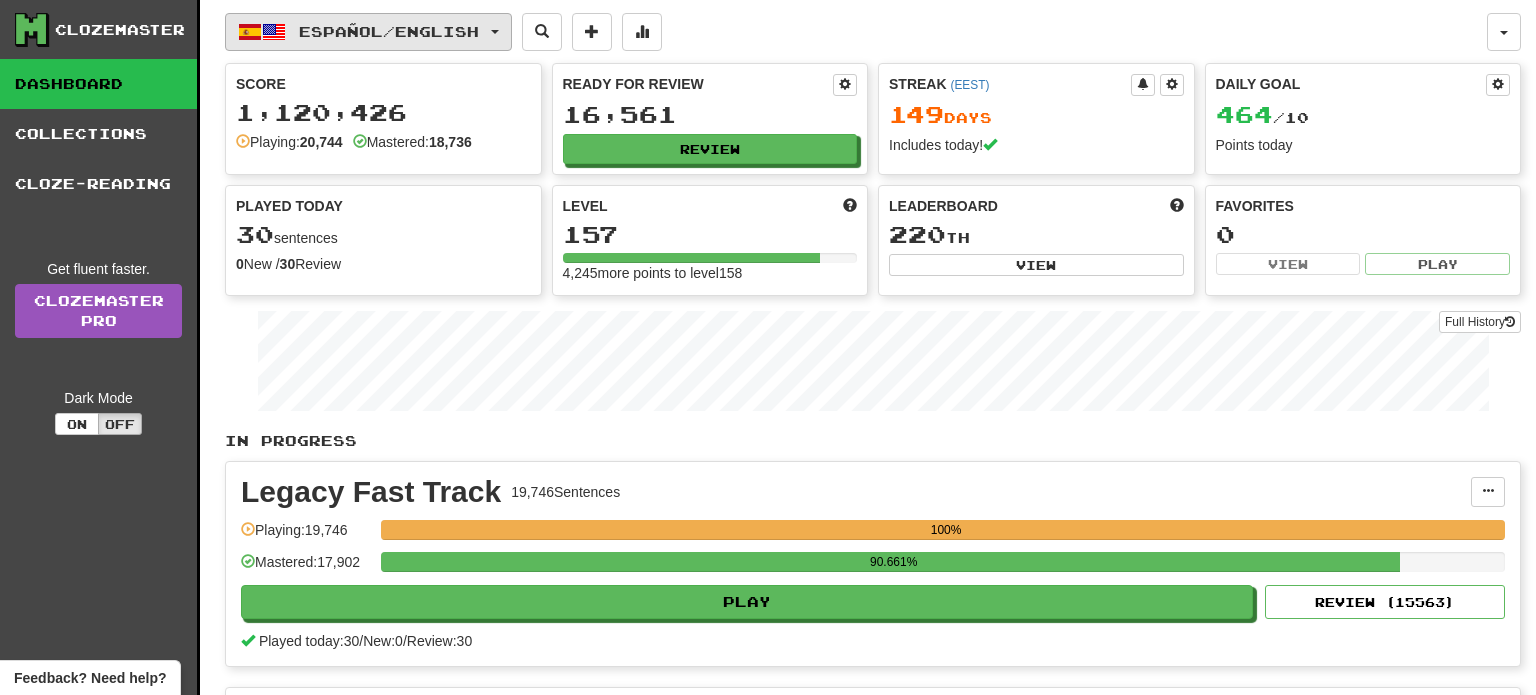 click on "Español  /  English" at bounding box center (389, 31) 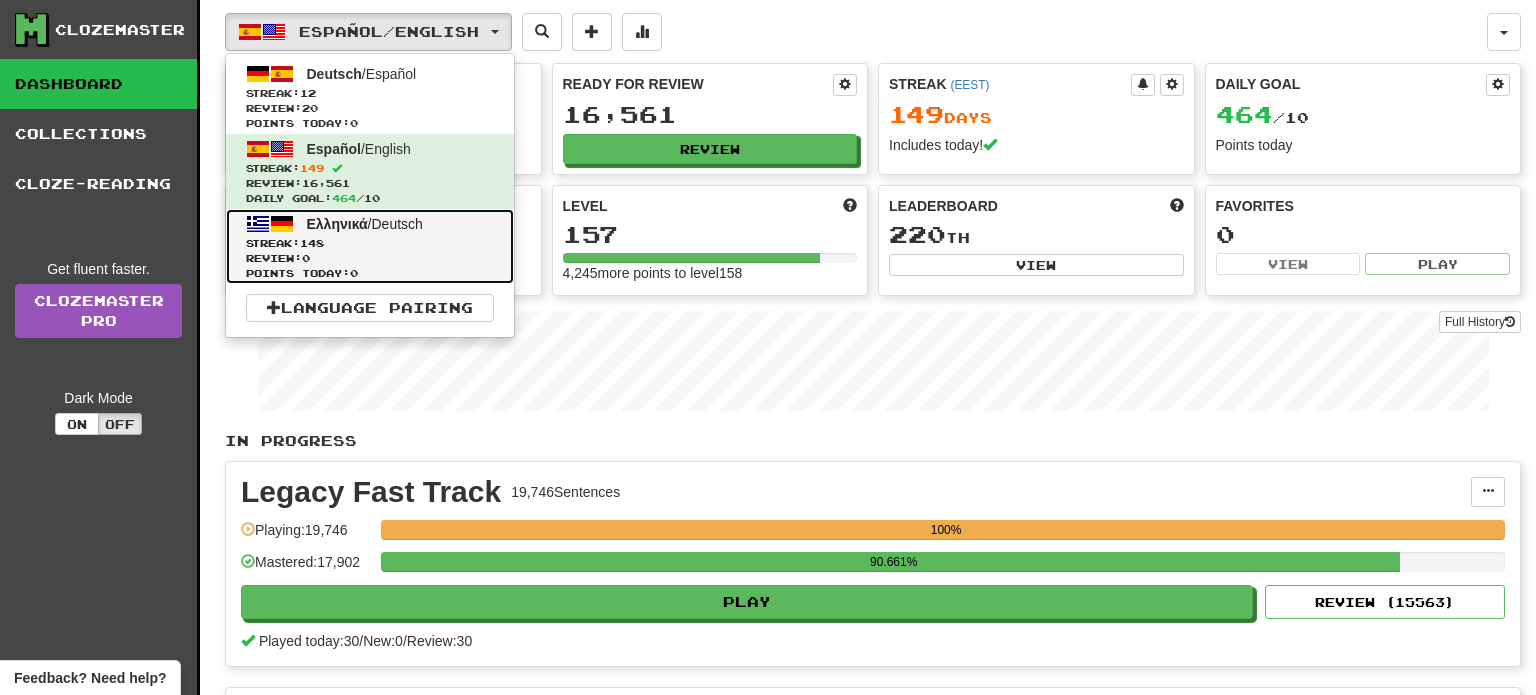 click on "Review:  0" at bounding box center (370, 258) 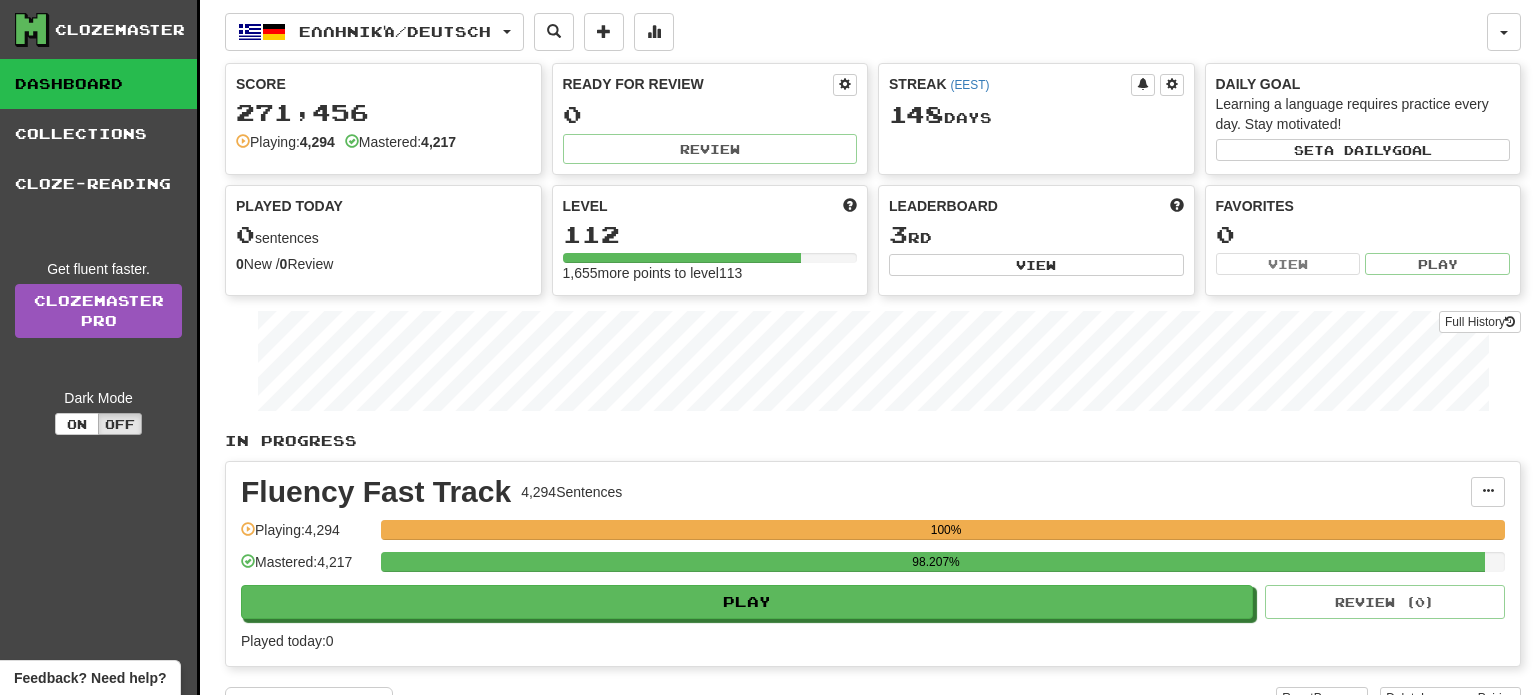 scroll, scrollTop: 0, scrollLeft: 0, axis: both 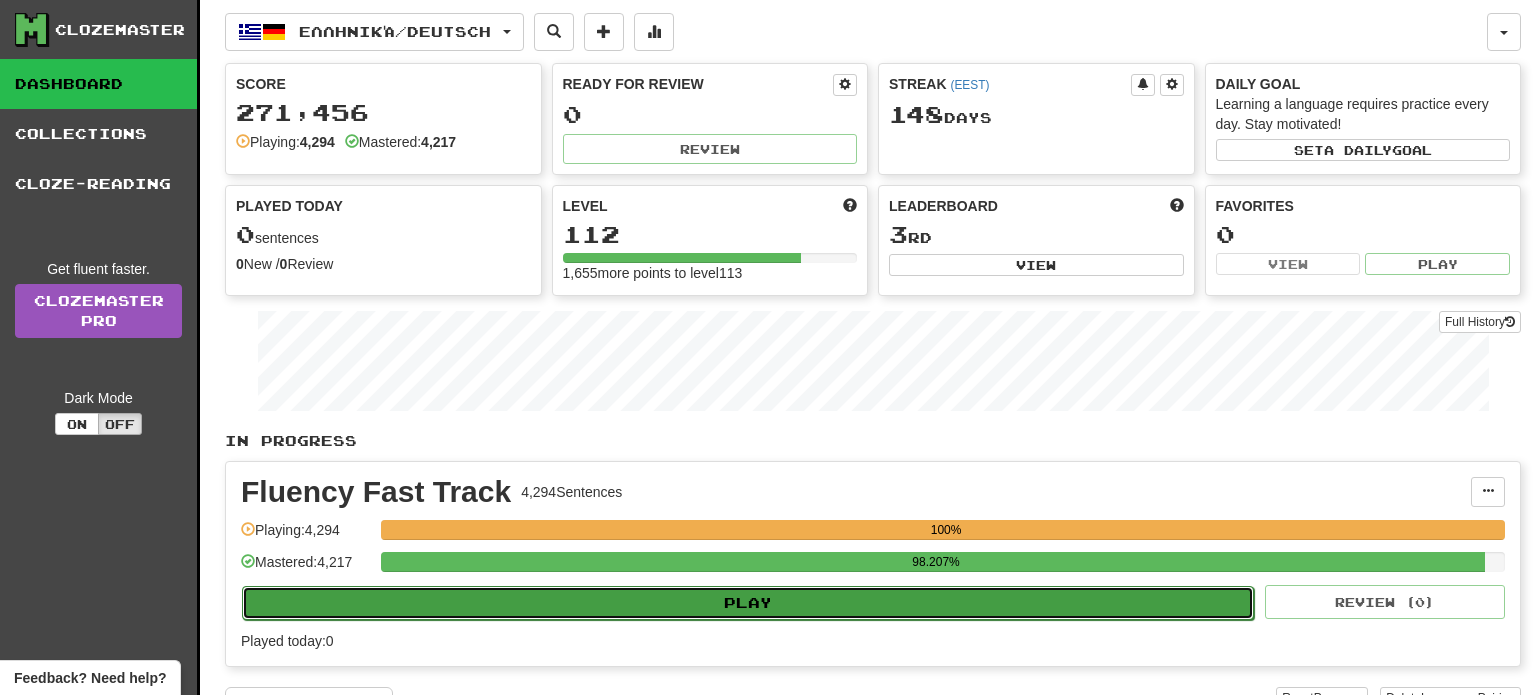 click on "Play" at bounding box center [748, 603] 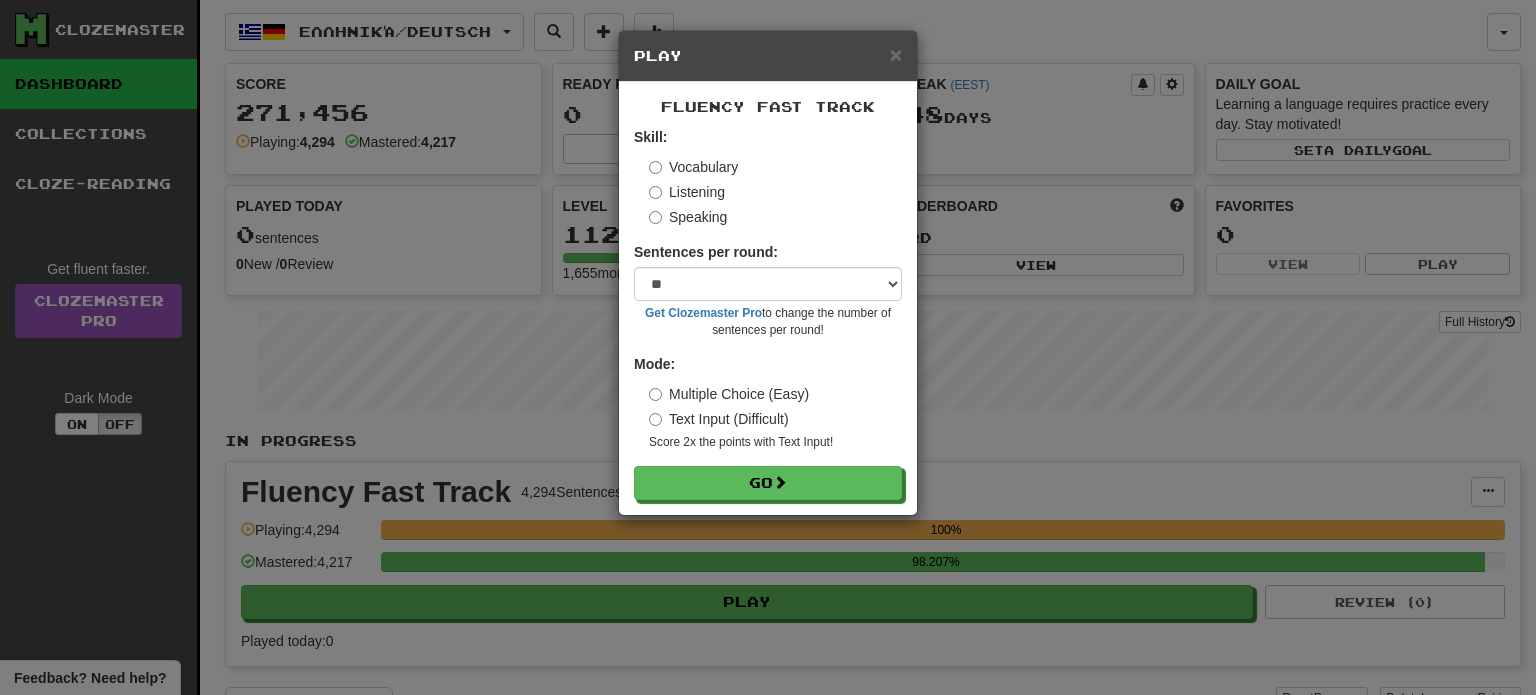 click on "Fluency Fast Track Skill: Vocabulary Listening Speaking Sentences per round: * ** ** ** ** ** *** ******** Get Clozemaster Pro  to change the number of sentences per round! Mode: Multiple Choice (Easy) Text Input (Difficult) Score 2x the points with Text Input ! Go" at bounding box center (768, 298) 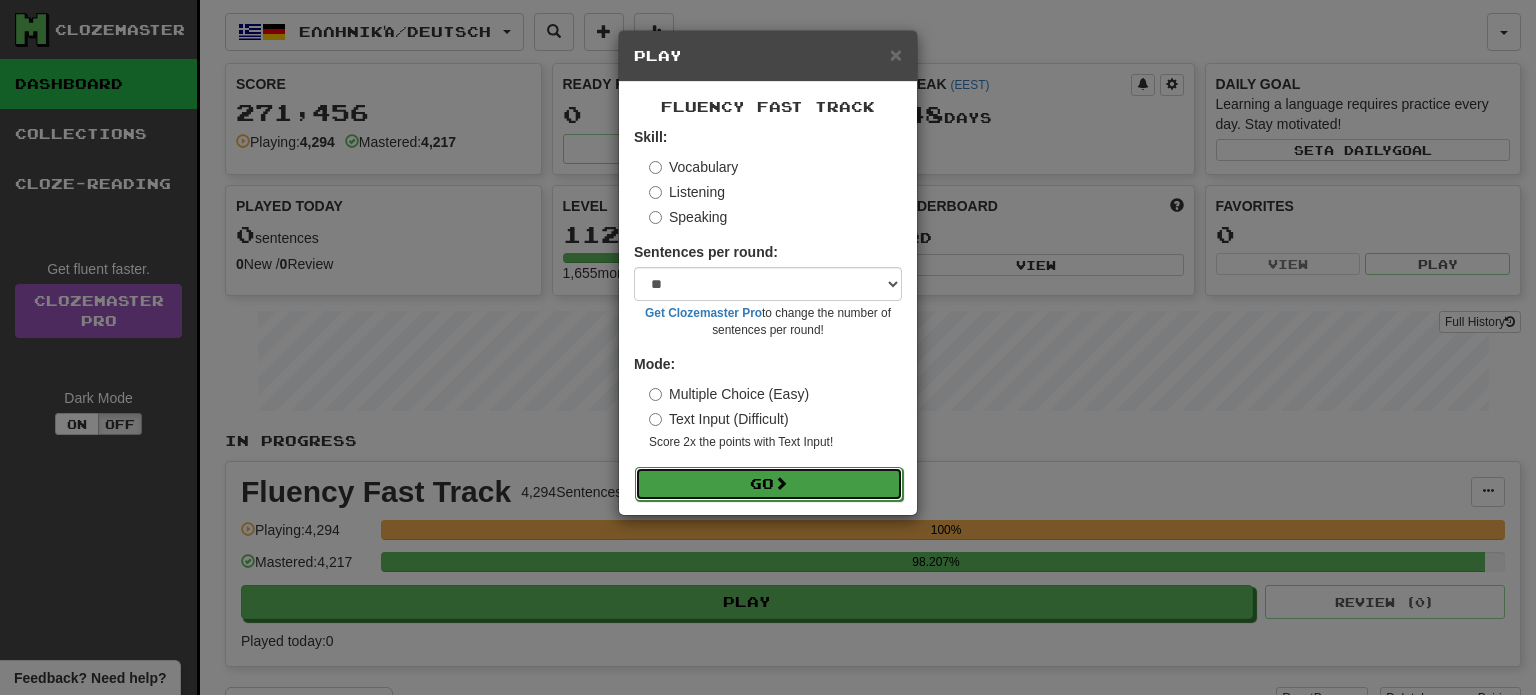 click on "Go" at bounding box center [769, 484] 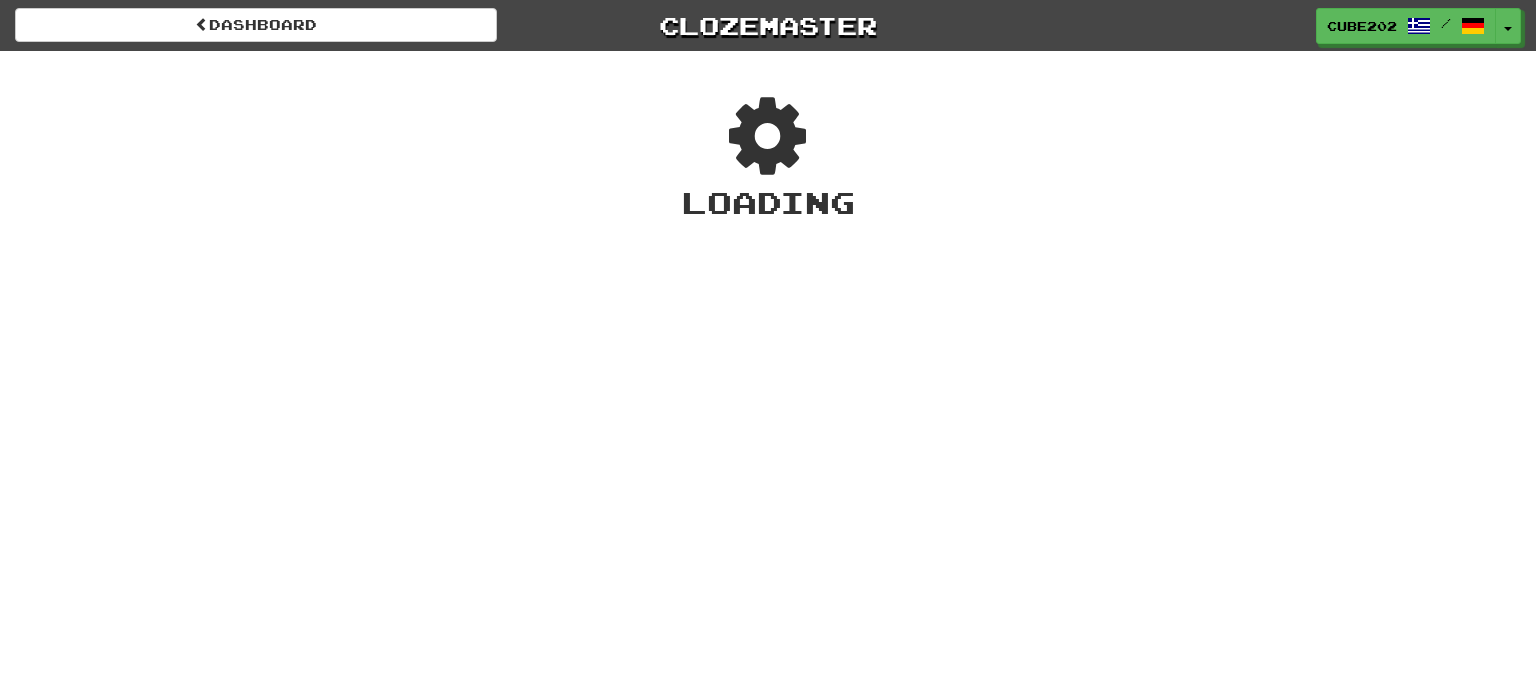 scroll, scrollTop: 0, scrollLeft: 0, axis: both 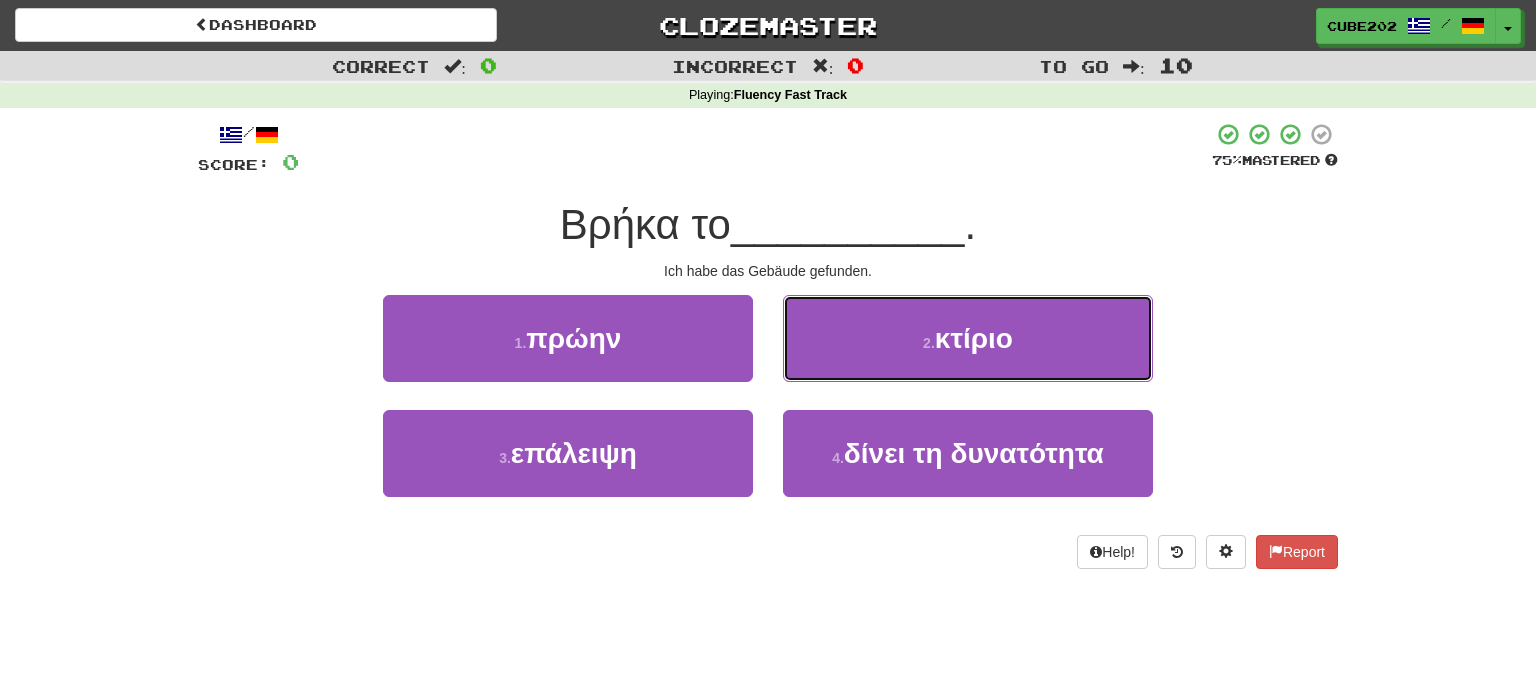 click on "κτίριο" at bounding box center [974, 338] 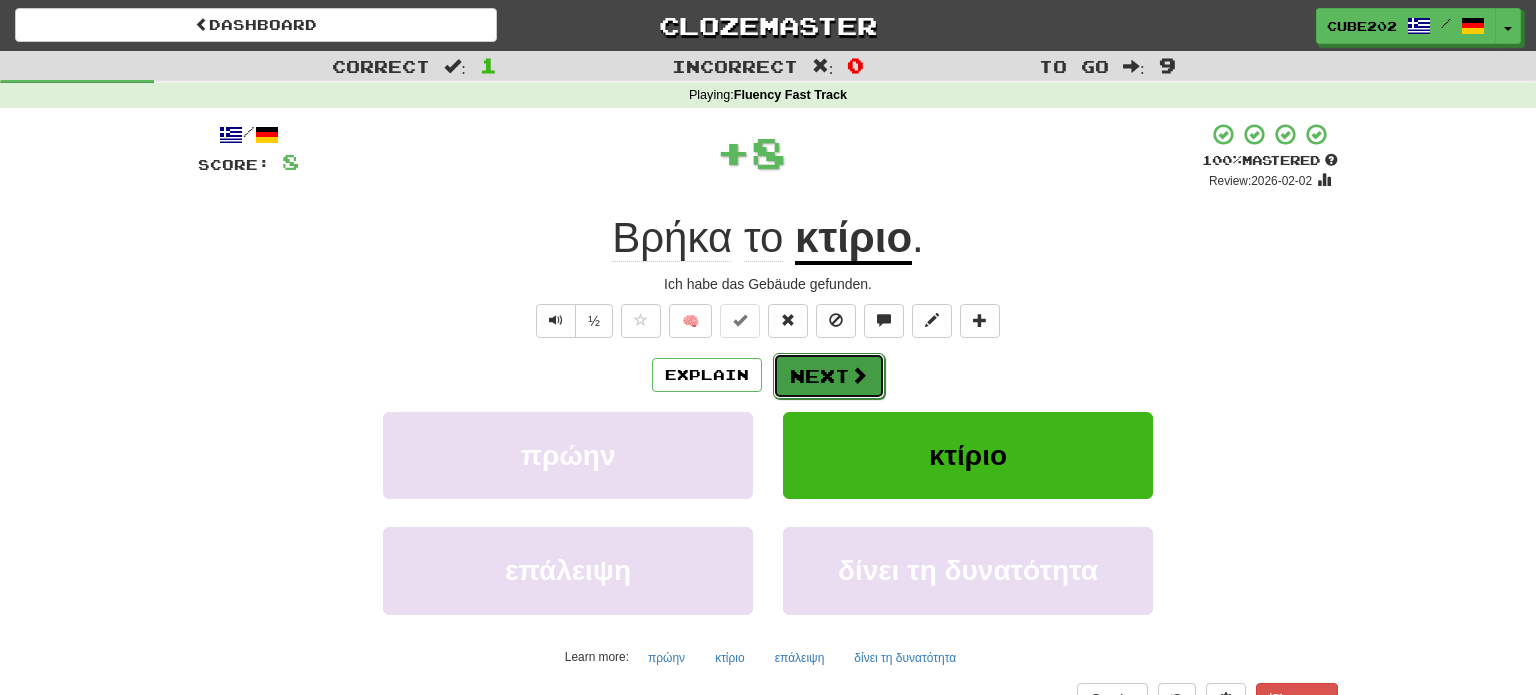 click at bounding box center [859, 375] 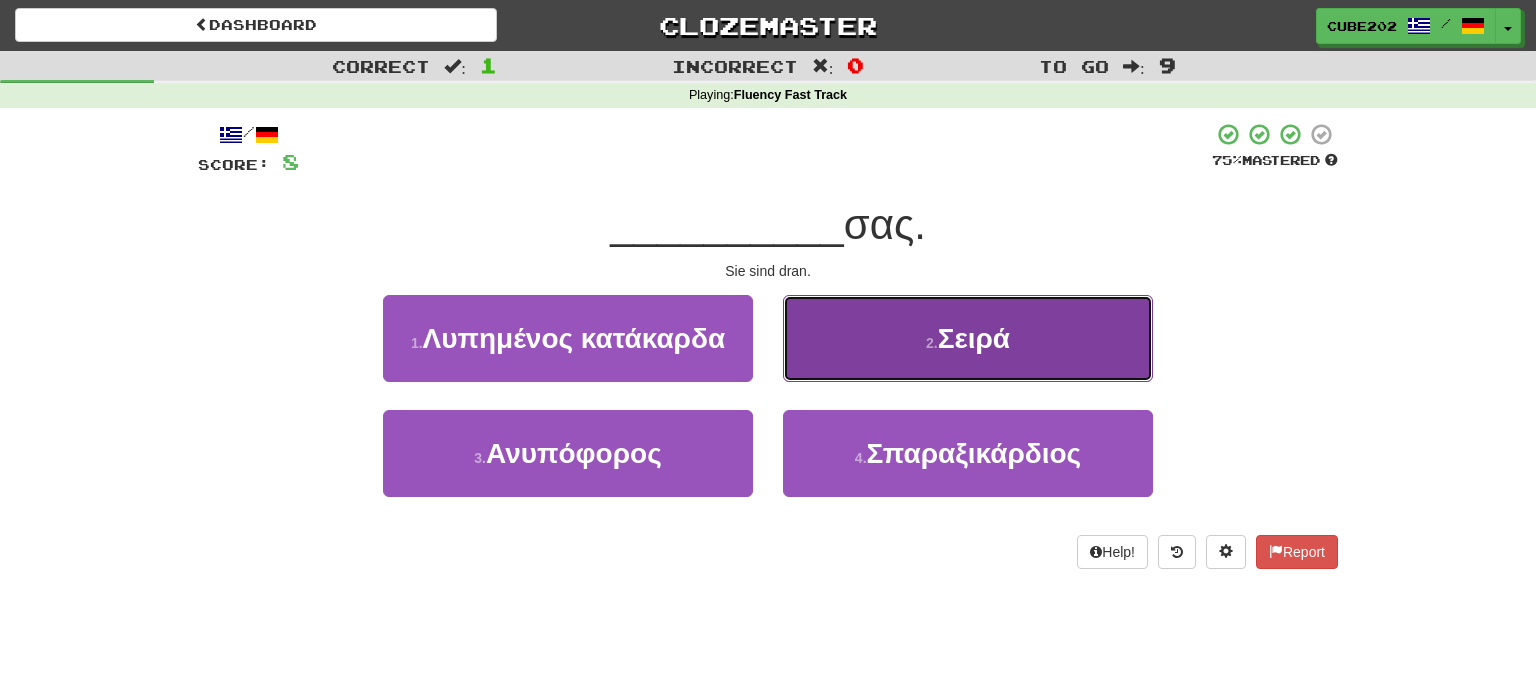 click on "2 .  Σειρά" at bounding box center (968, 338) 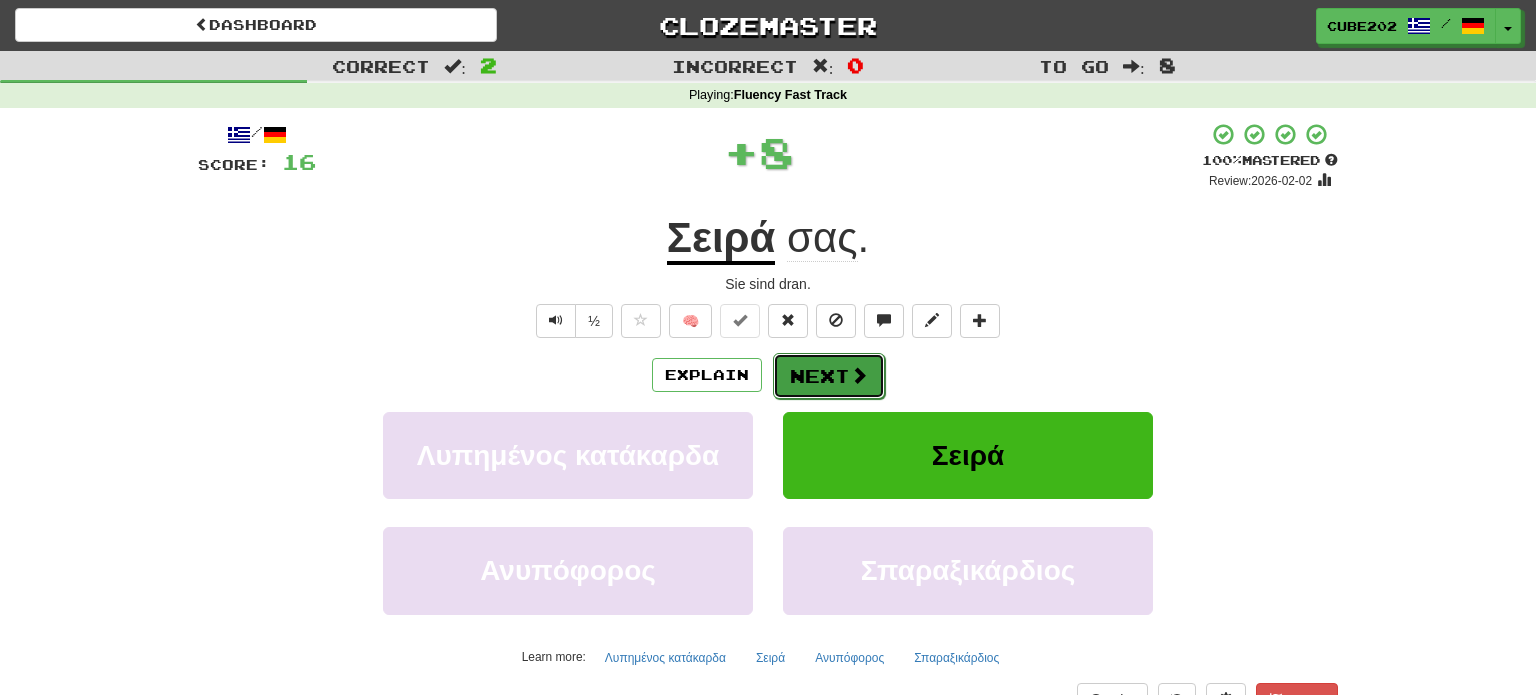 click on "Next" at bounding box center [829, 376] 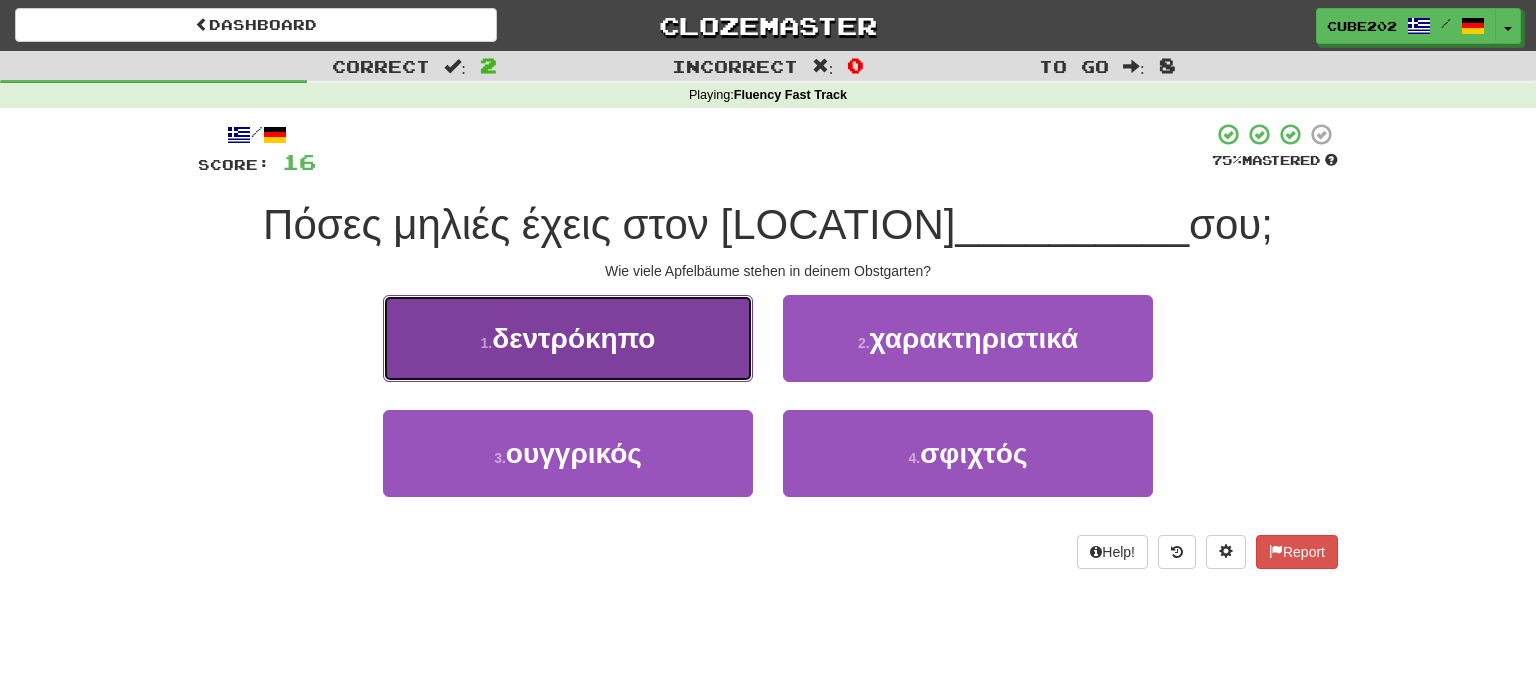 click on "1 .  δεντρόκηπο" at bounding box center [568, 338] 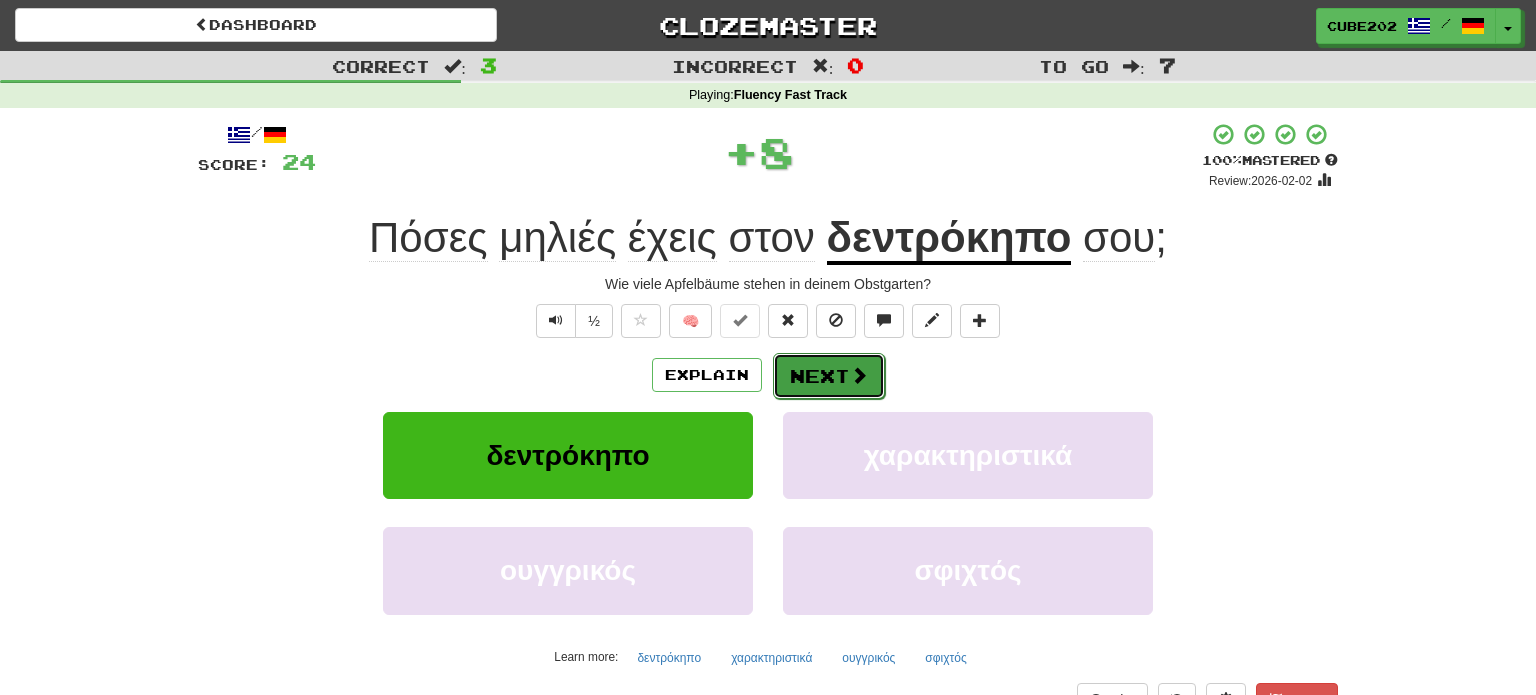 click on "Next" at bounding box center (829, 376) 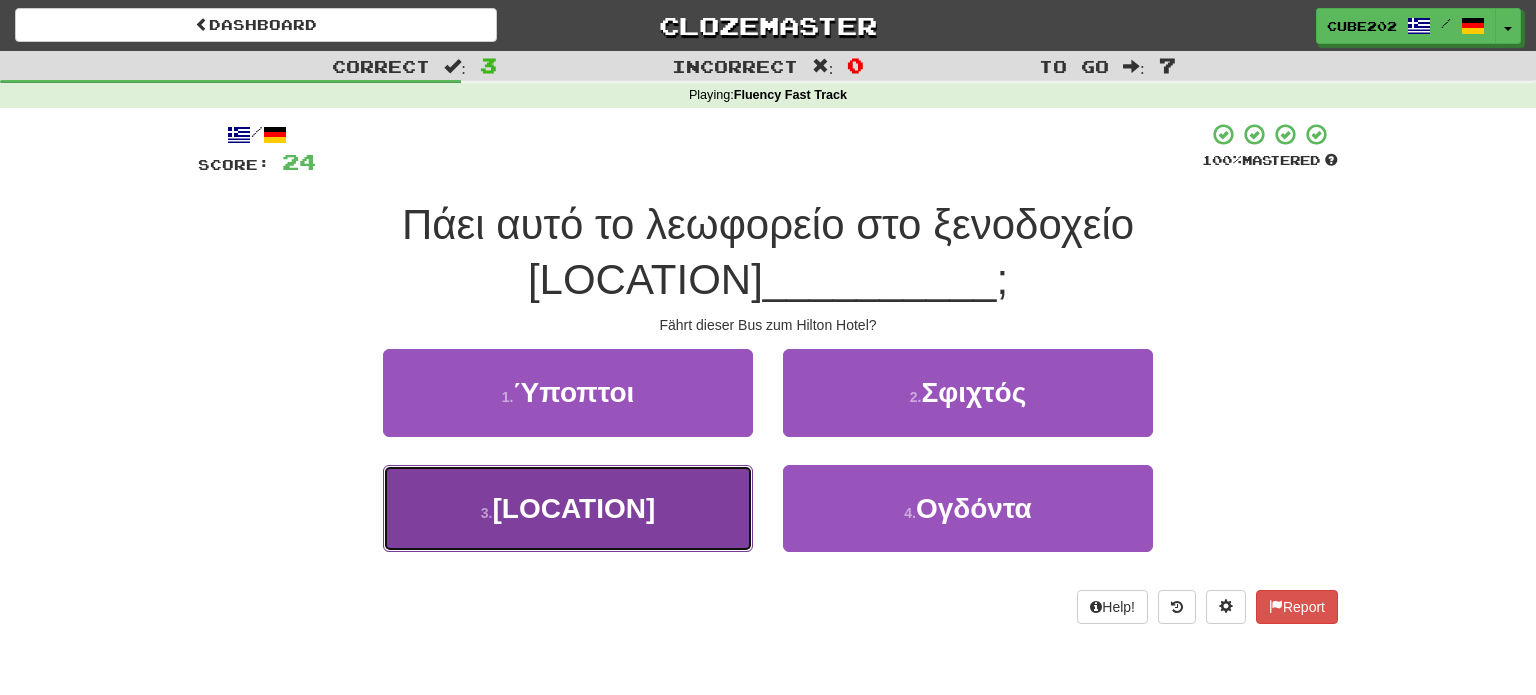 click on "3 .  Χίλτον" at bounding box center [568, 508] 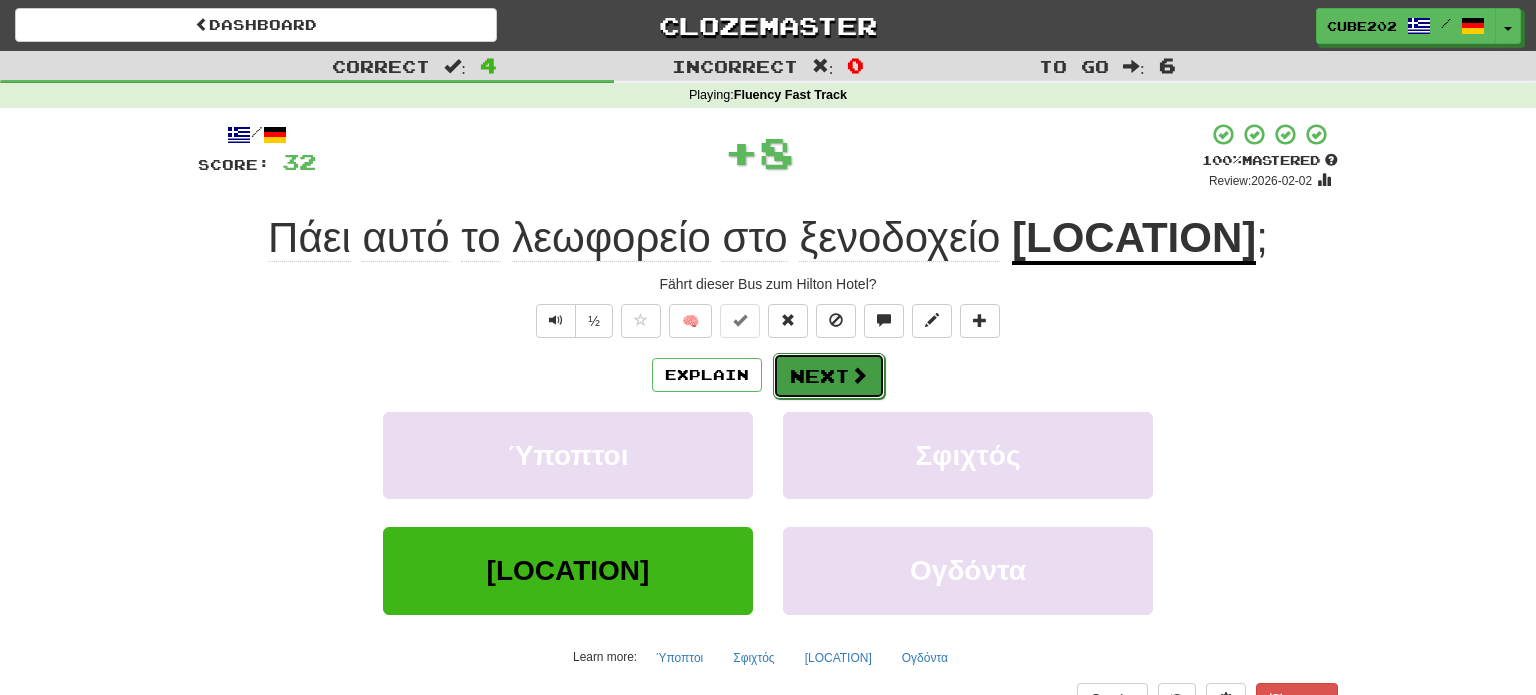 click on "Next" at bounding box center (829, 376) 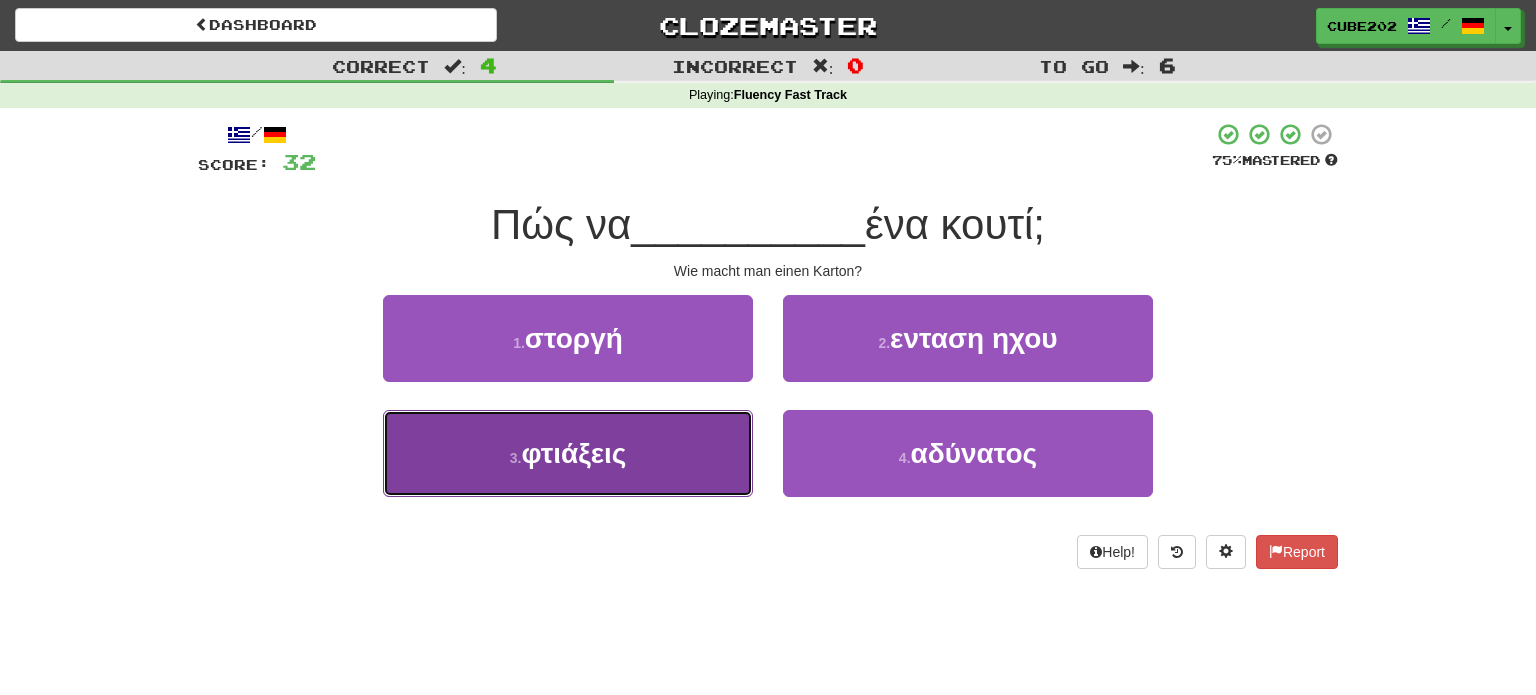 click on "3 .  φτιάξεις" at bounding box center (568, 453) 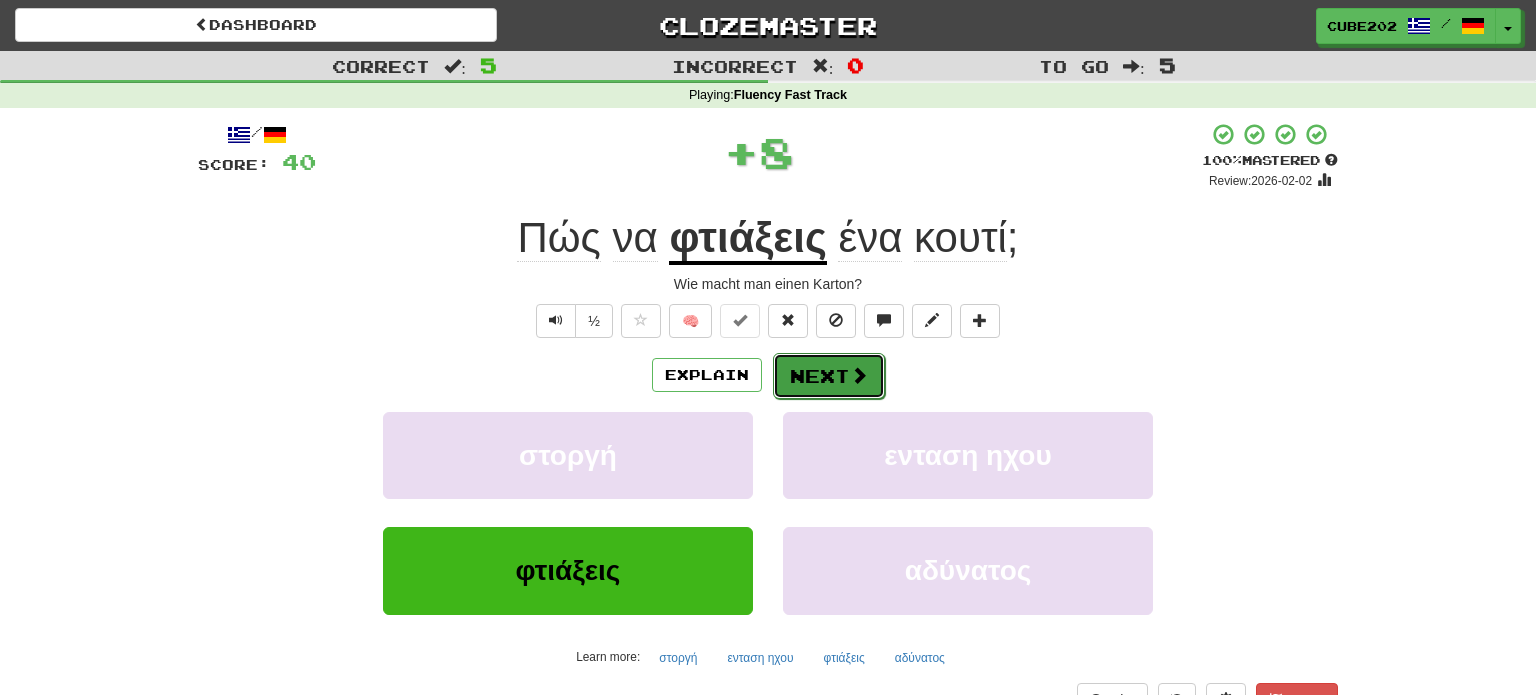 click on "Next" at bounding box center [829, 376] 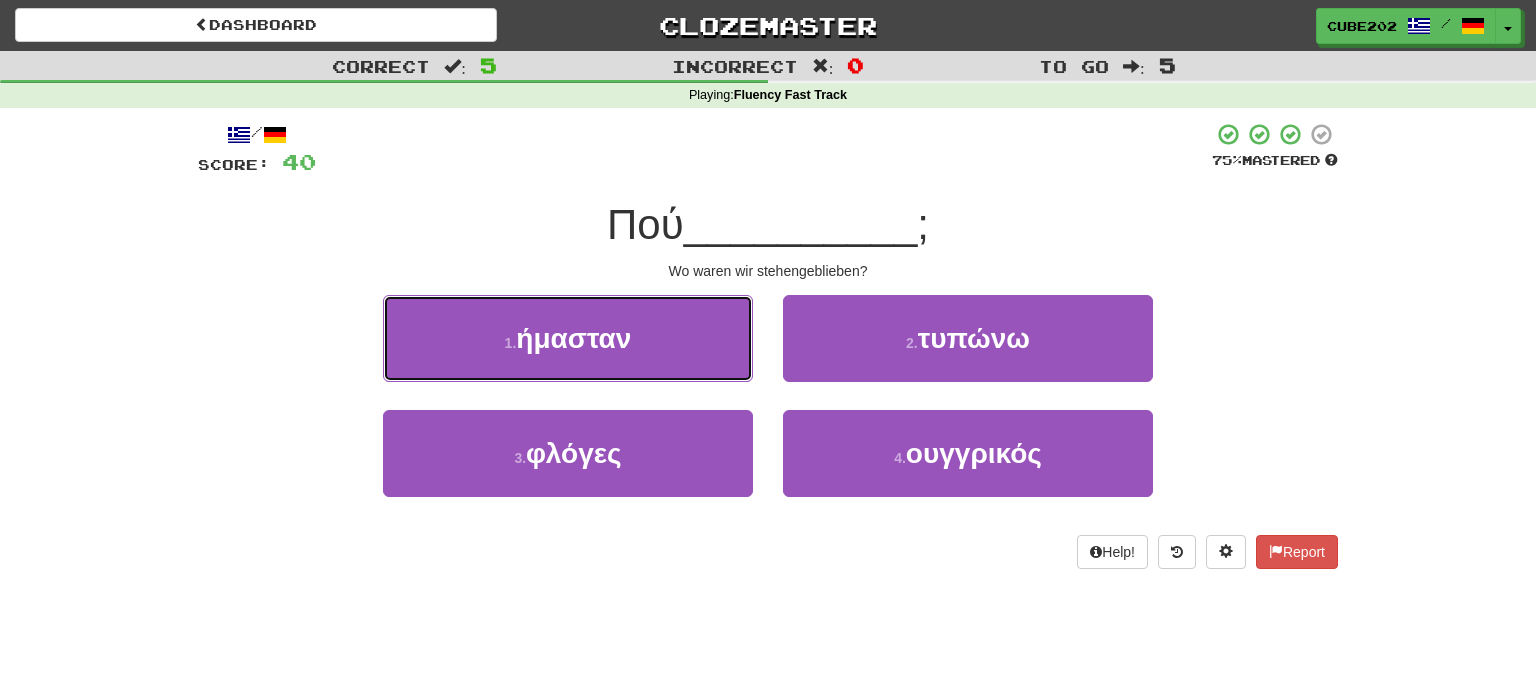 drag, startPoint x: 701, startPoint y: 326, endPoint x: 712, endPoint y: 328, distance: 11.18034 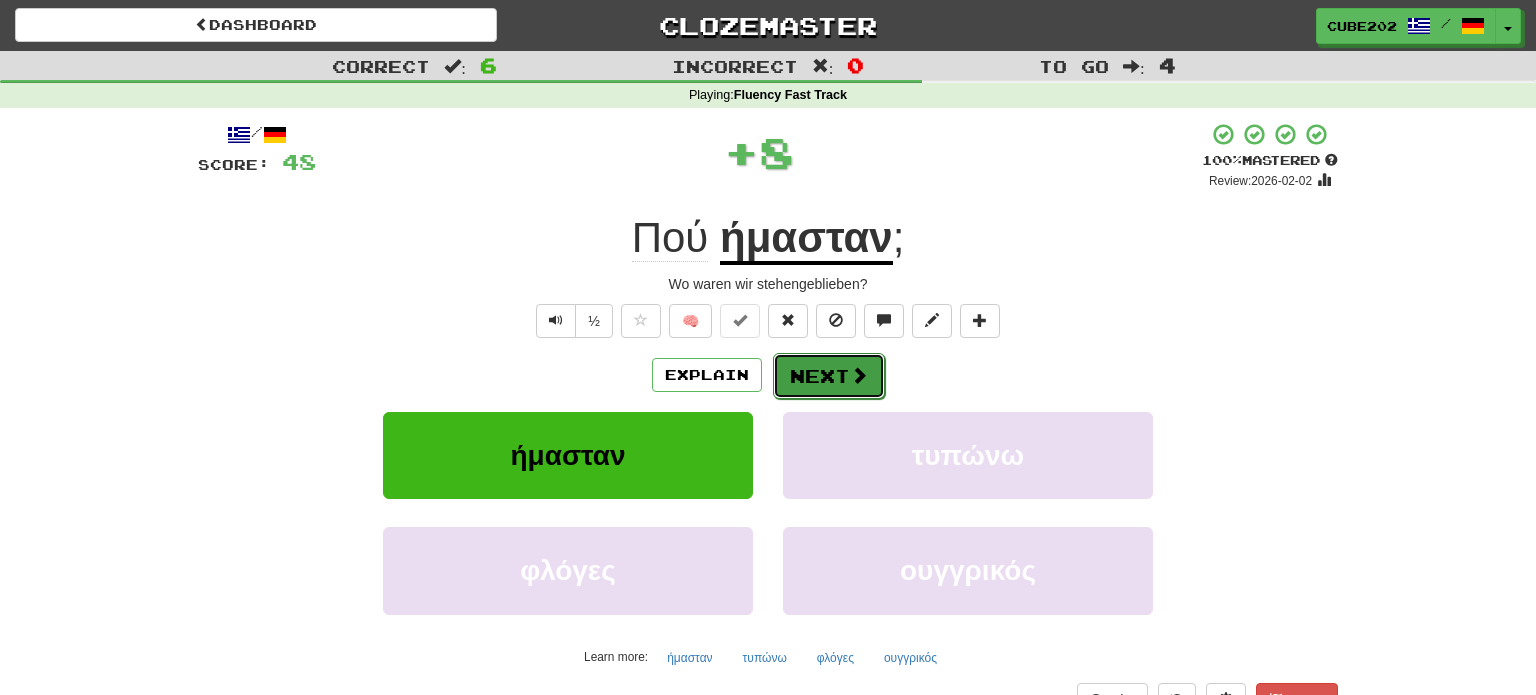 click on "Next" at bounding box center (829, 376) 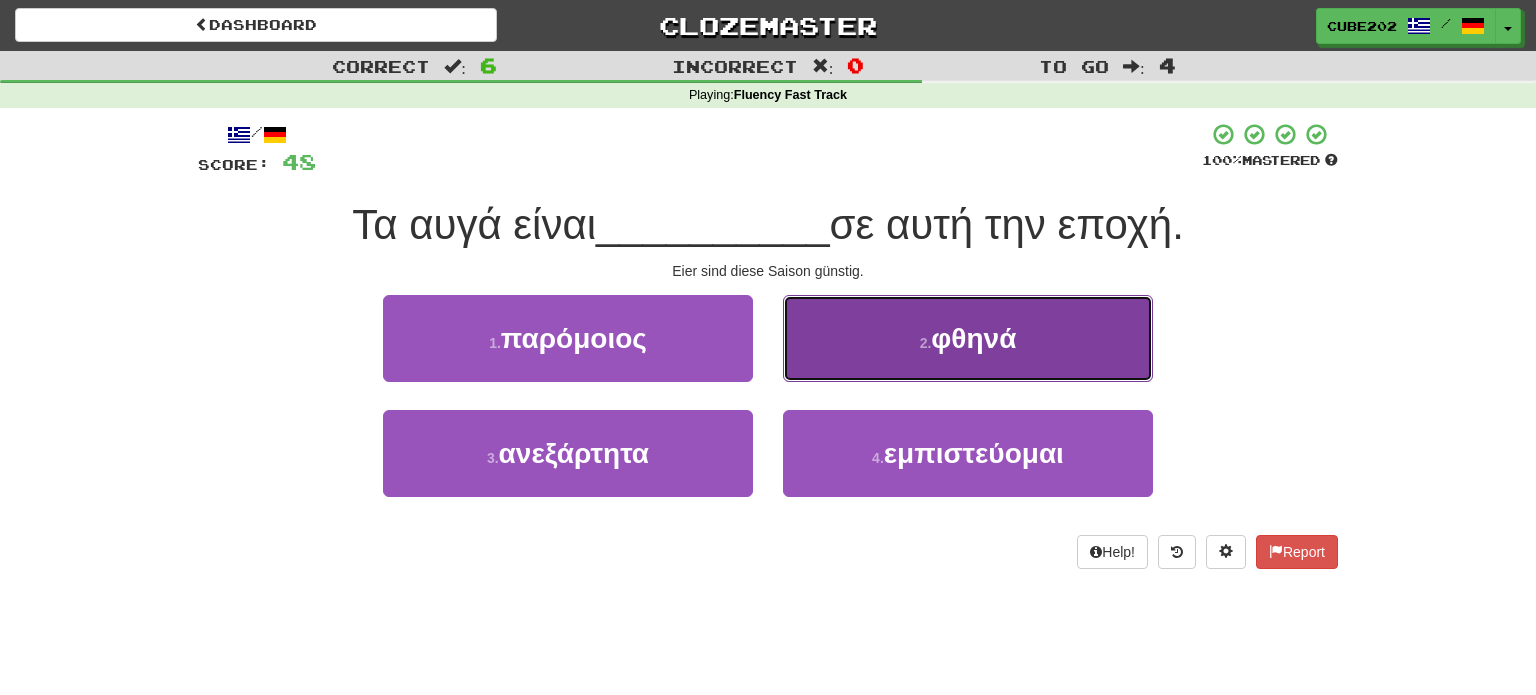 click on "2 .  φθηνά" at bounding box center [968, 338] 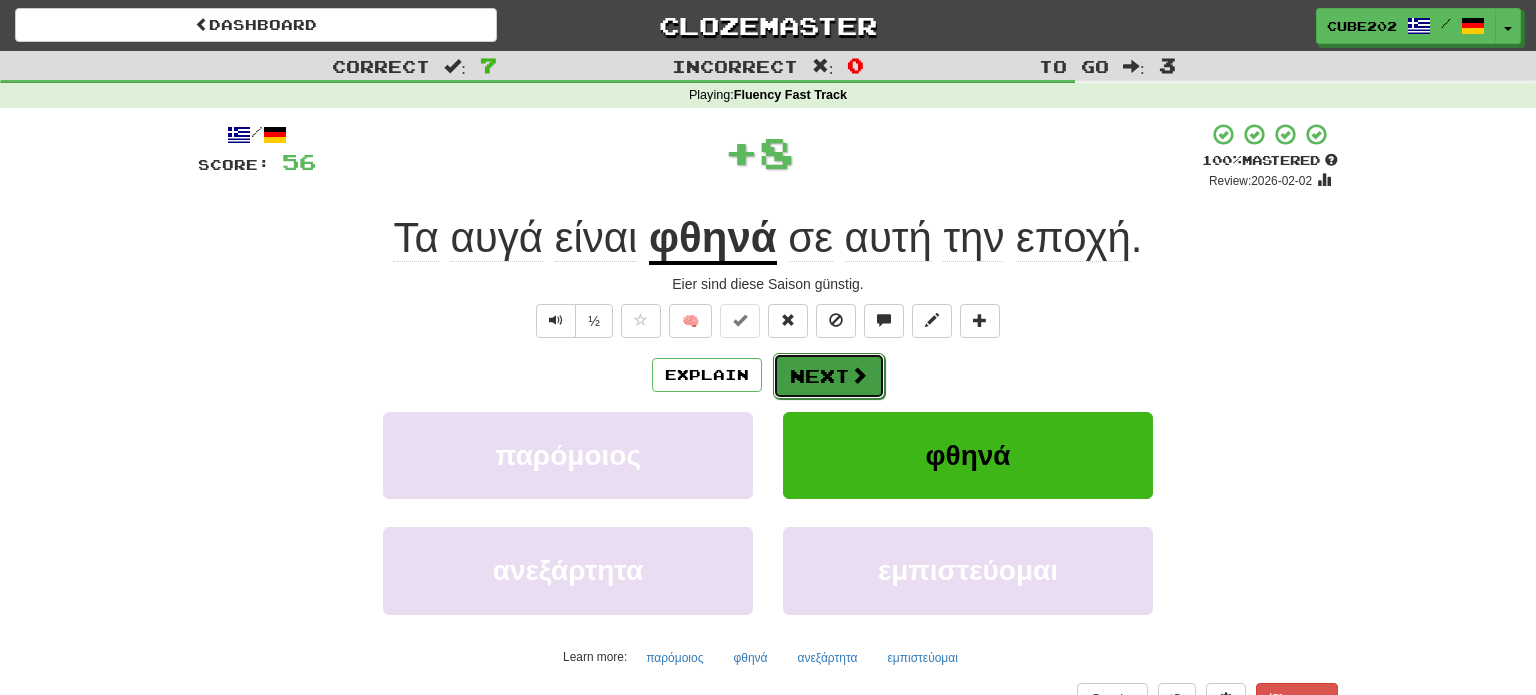 click on "Next" at bounding box center [829, 376] 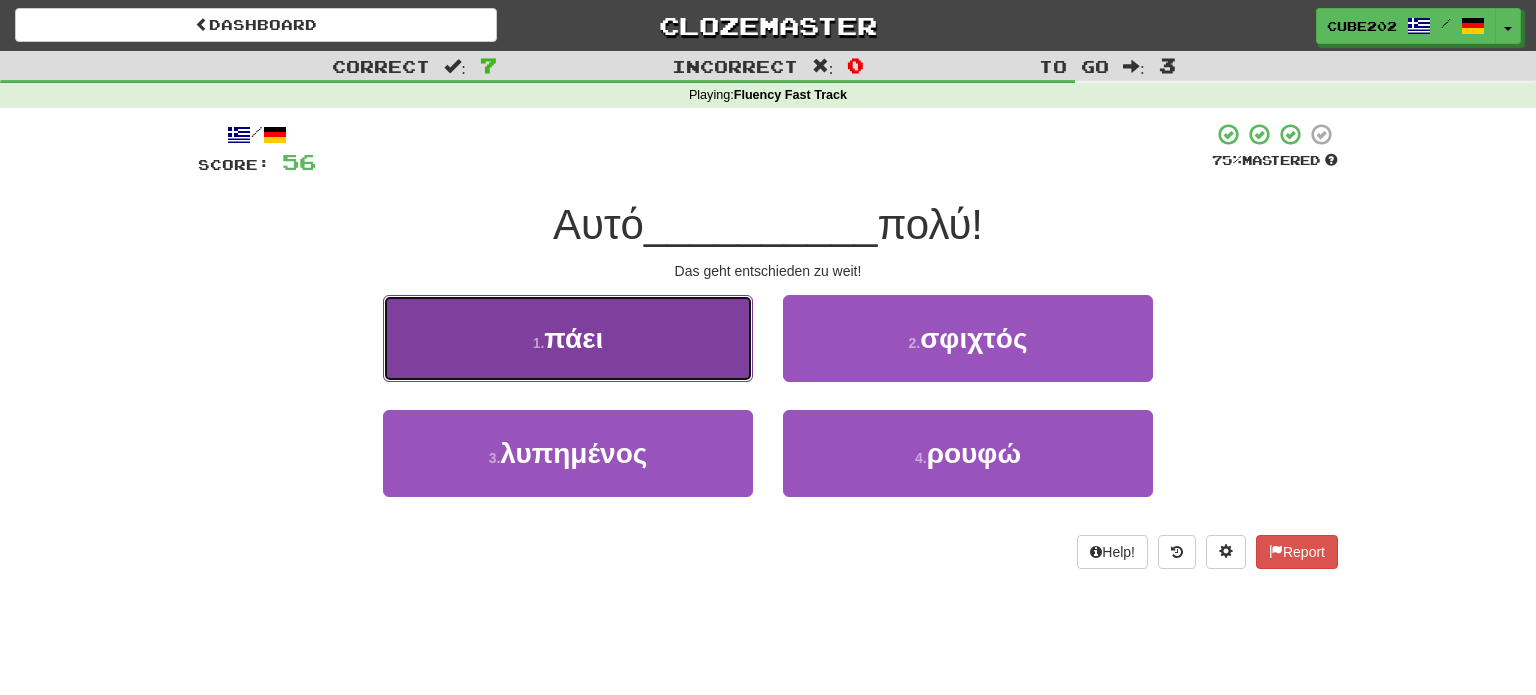 click on "1 .  πάει" at bounding box center [568, 338] 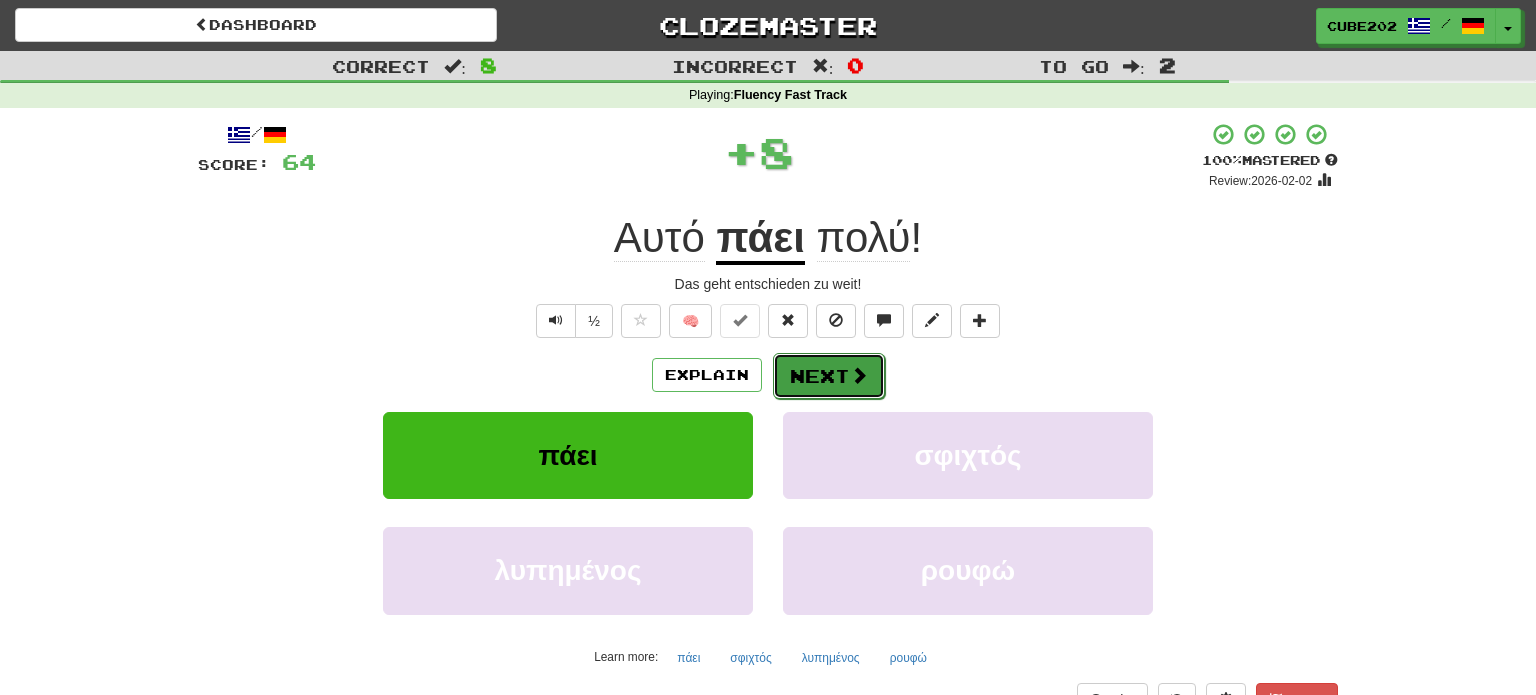 click on "Next" at bounding box center [829, 376] 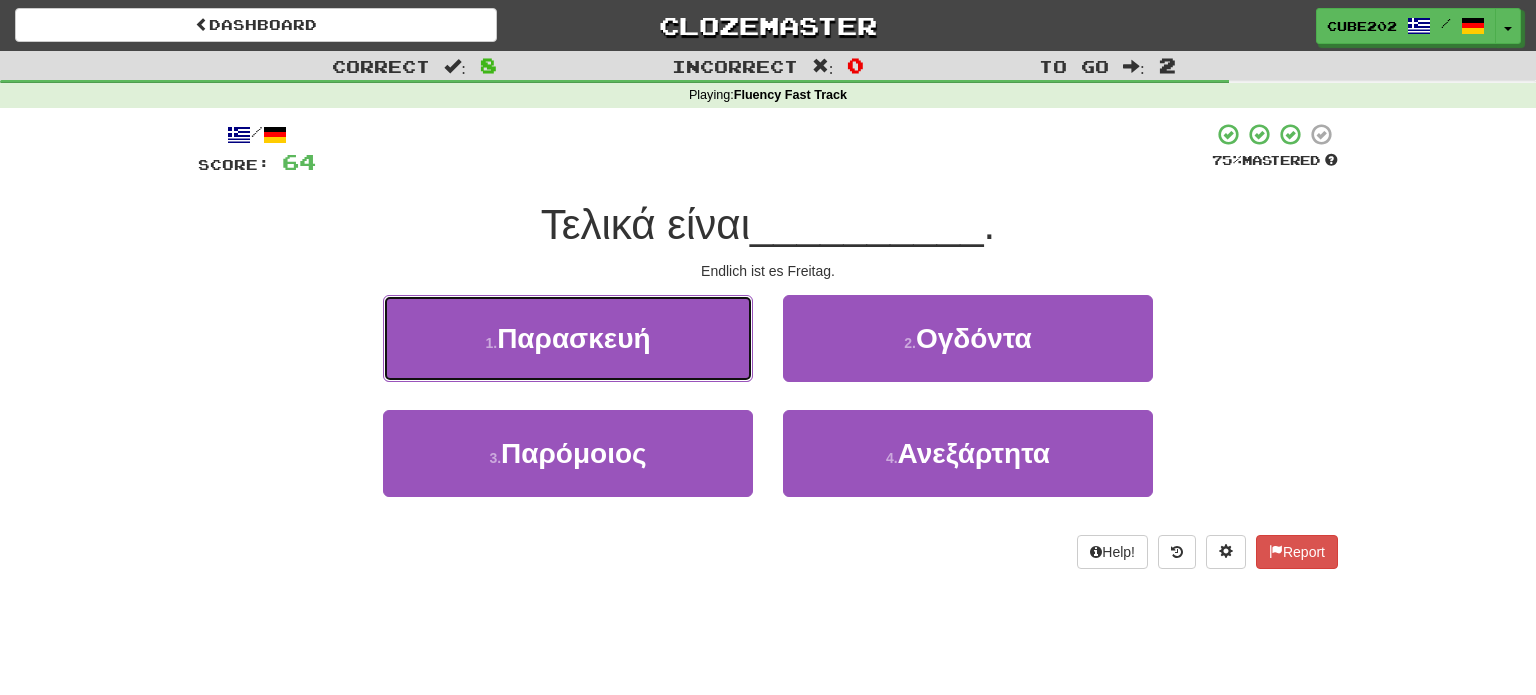 click on "1 .  Παρασκευή" at bounding box center (568, 338) 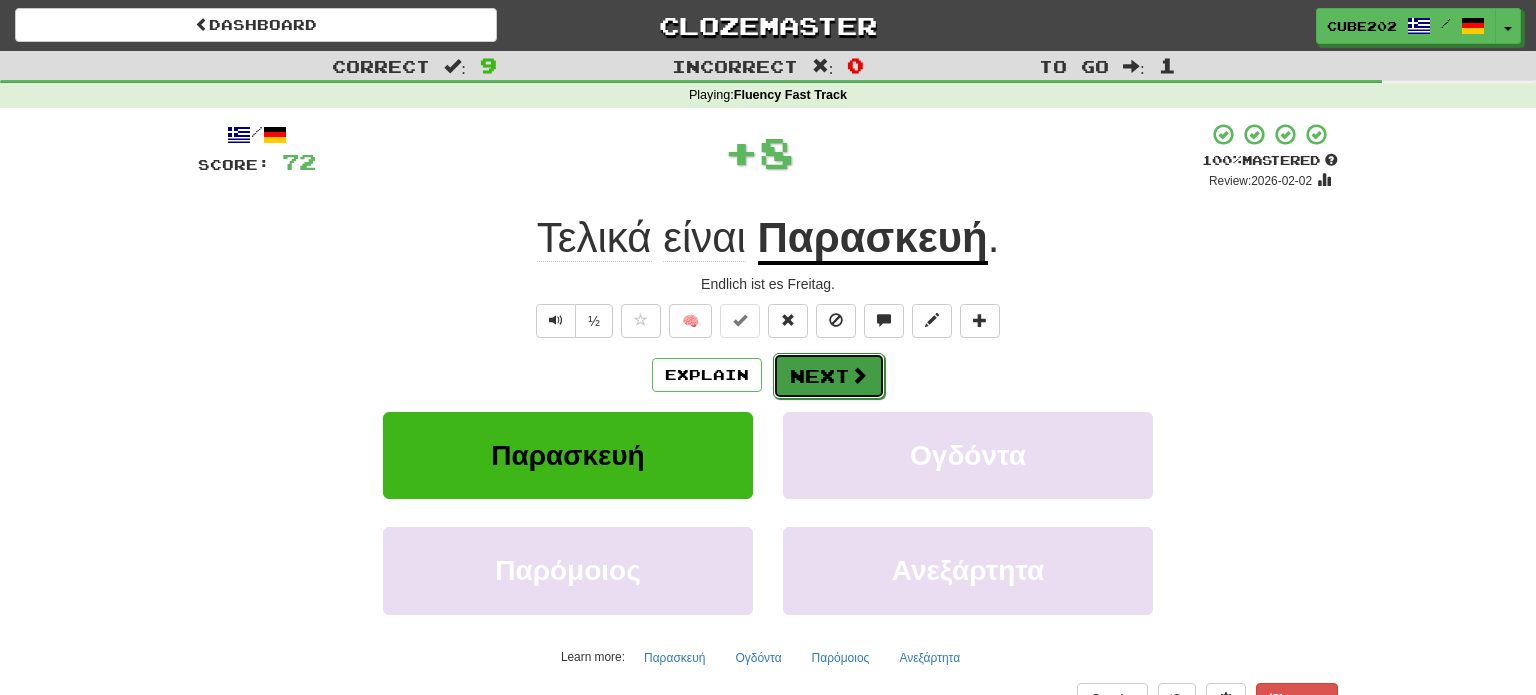 click on "Next" at bounding box center [829, 376] 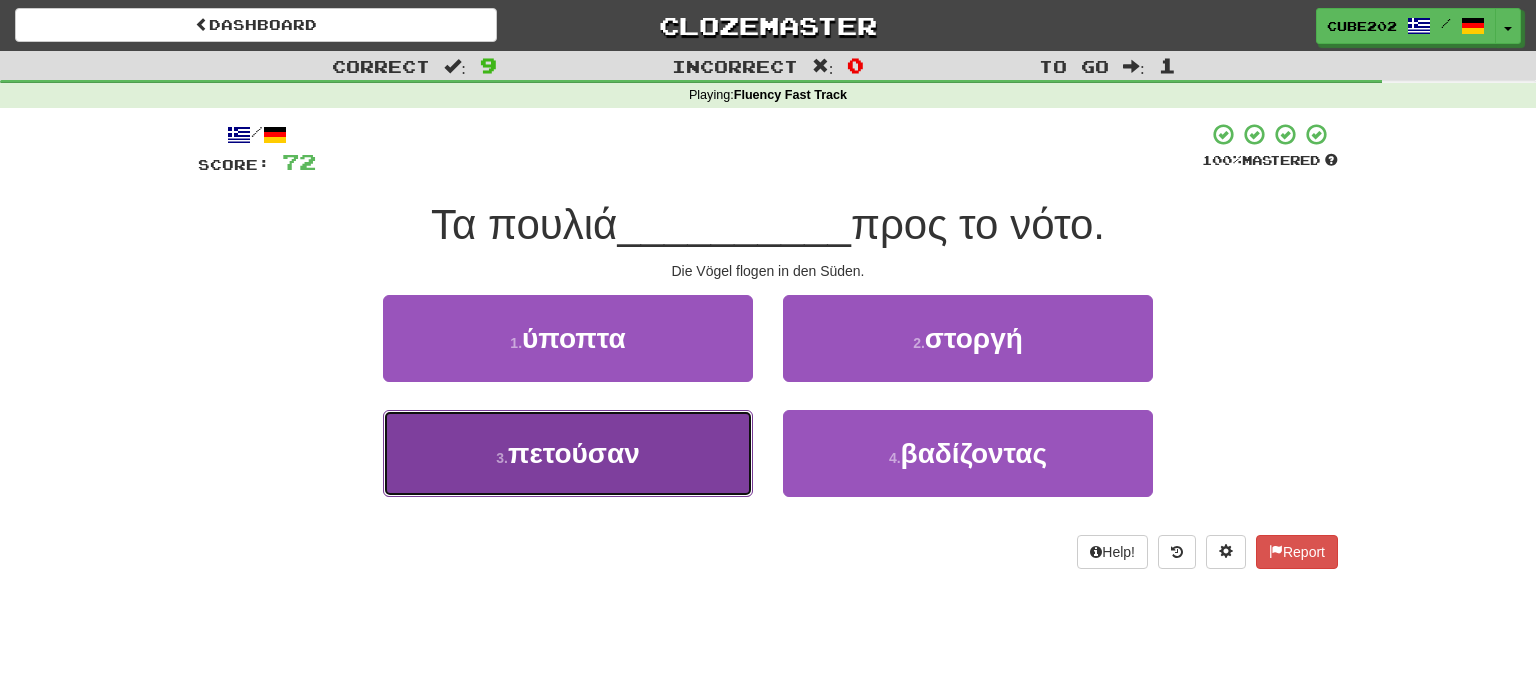 click on "3 .  πετούσαν" at bounding box center (568, 453) 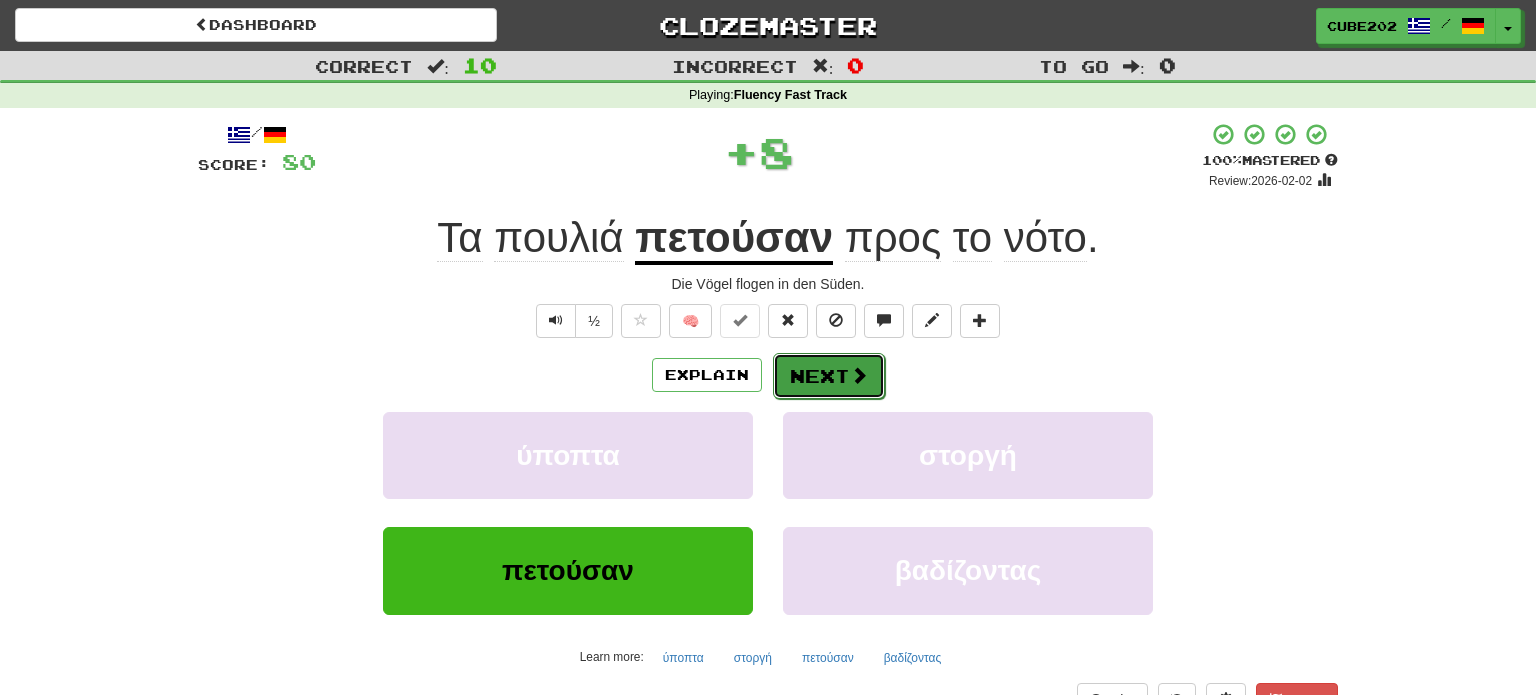 click on "Next" at bounding box center (829, 376) 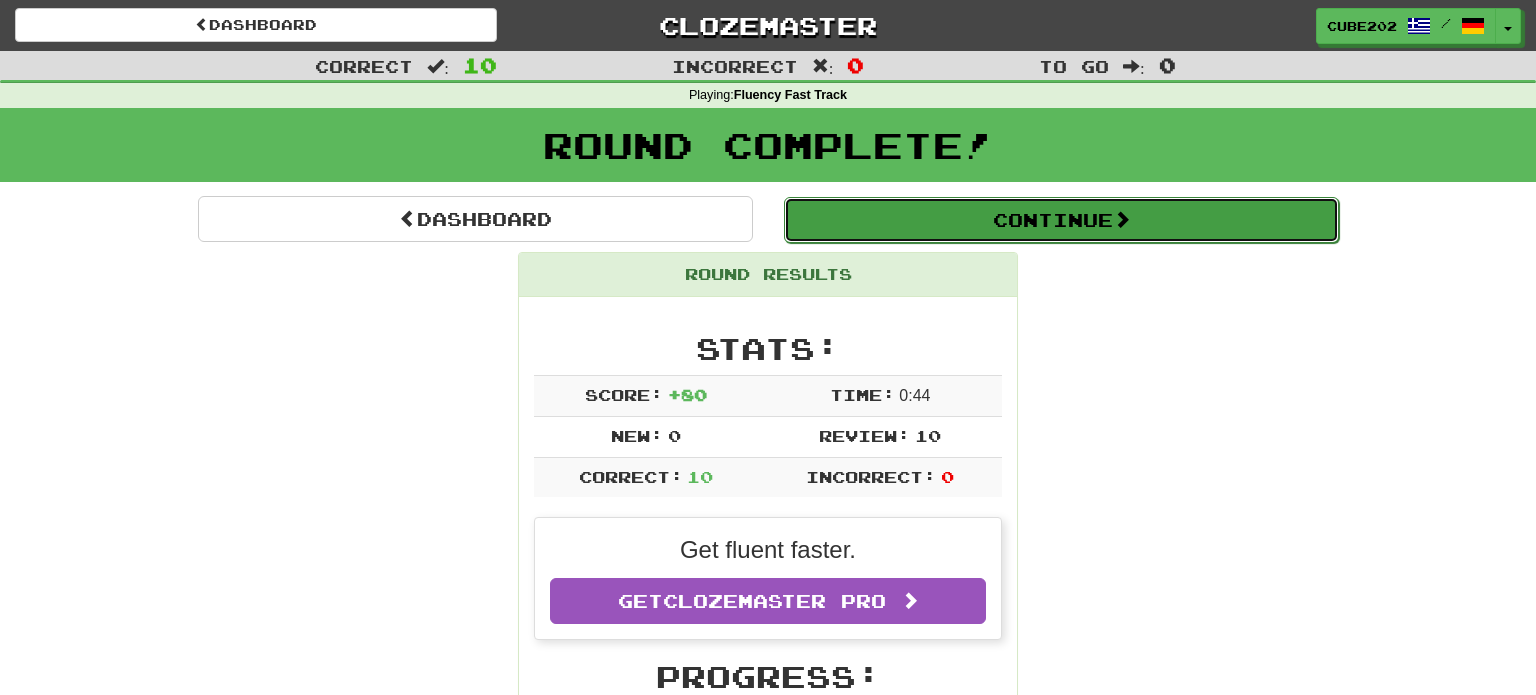 click on "Continue" at bounding box center [1061, 220] 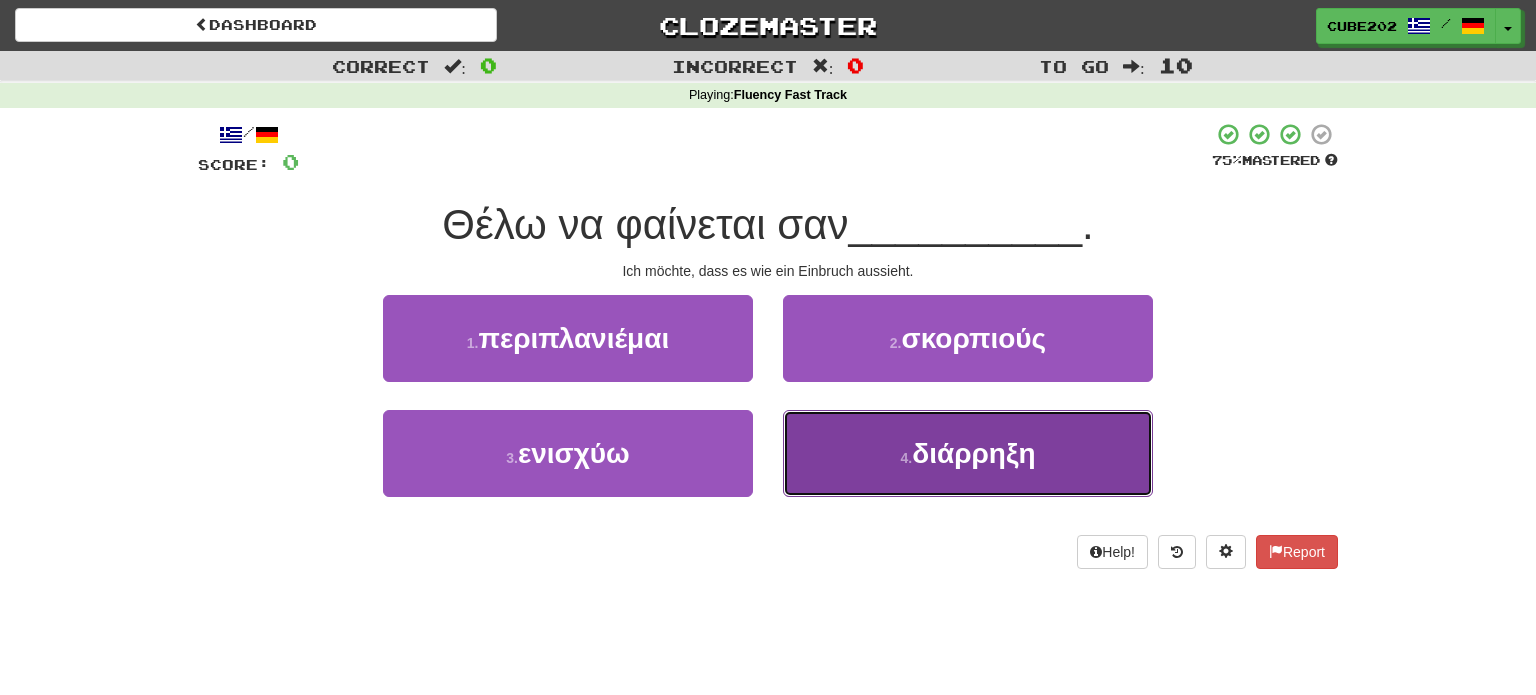 click on "διάρρηξη" at bounding box center [973, 453] 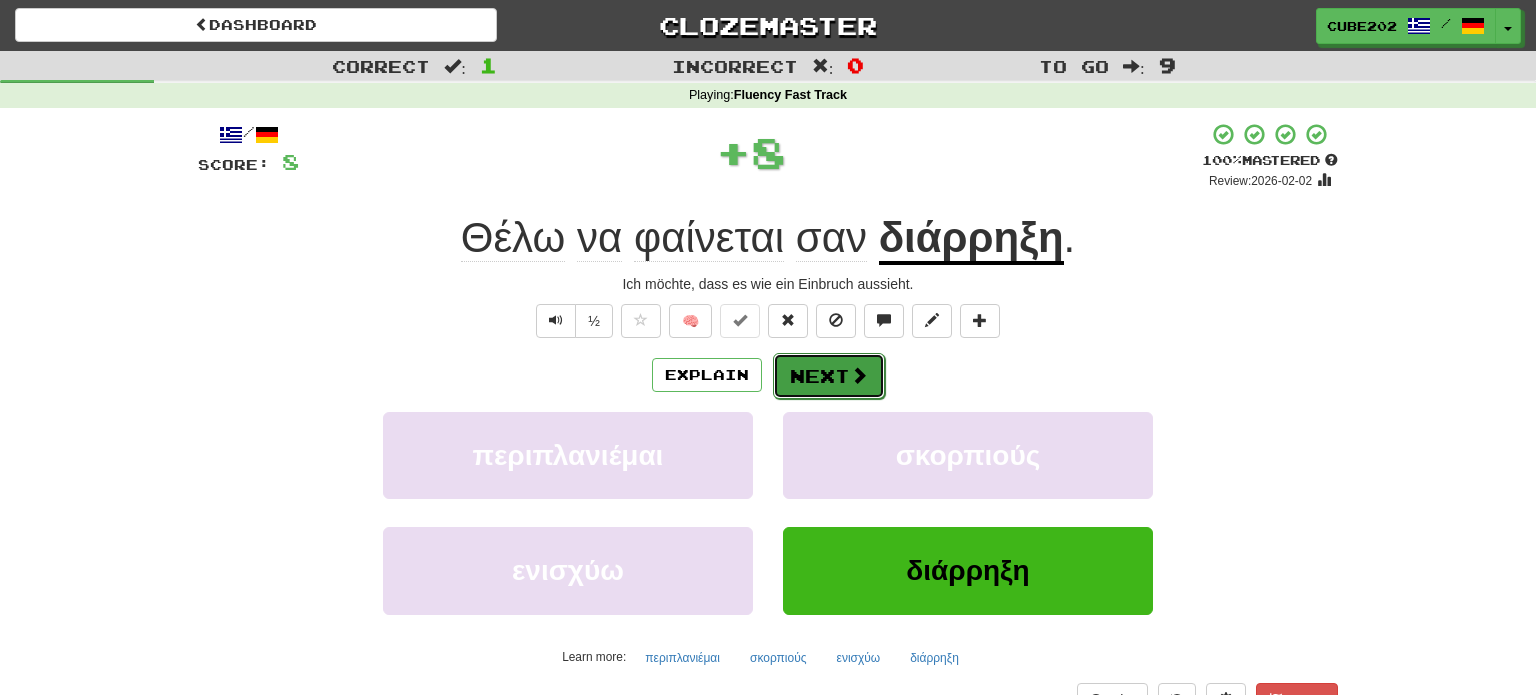 click on "Next" at bounding box center (829, 376) 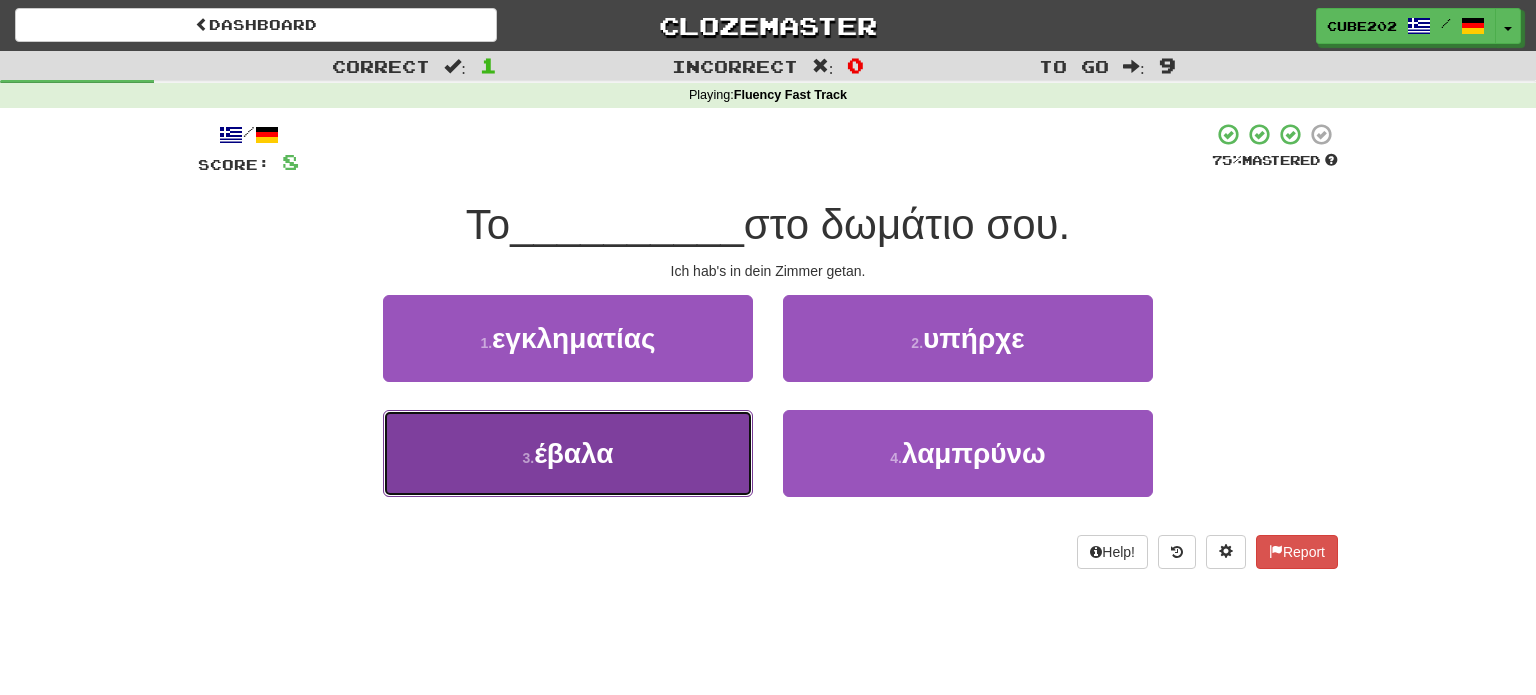 click on "3 .  έβαλα" at bounding box center [568, 453] 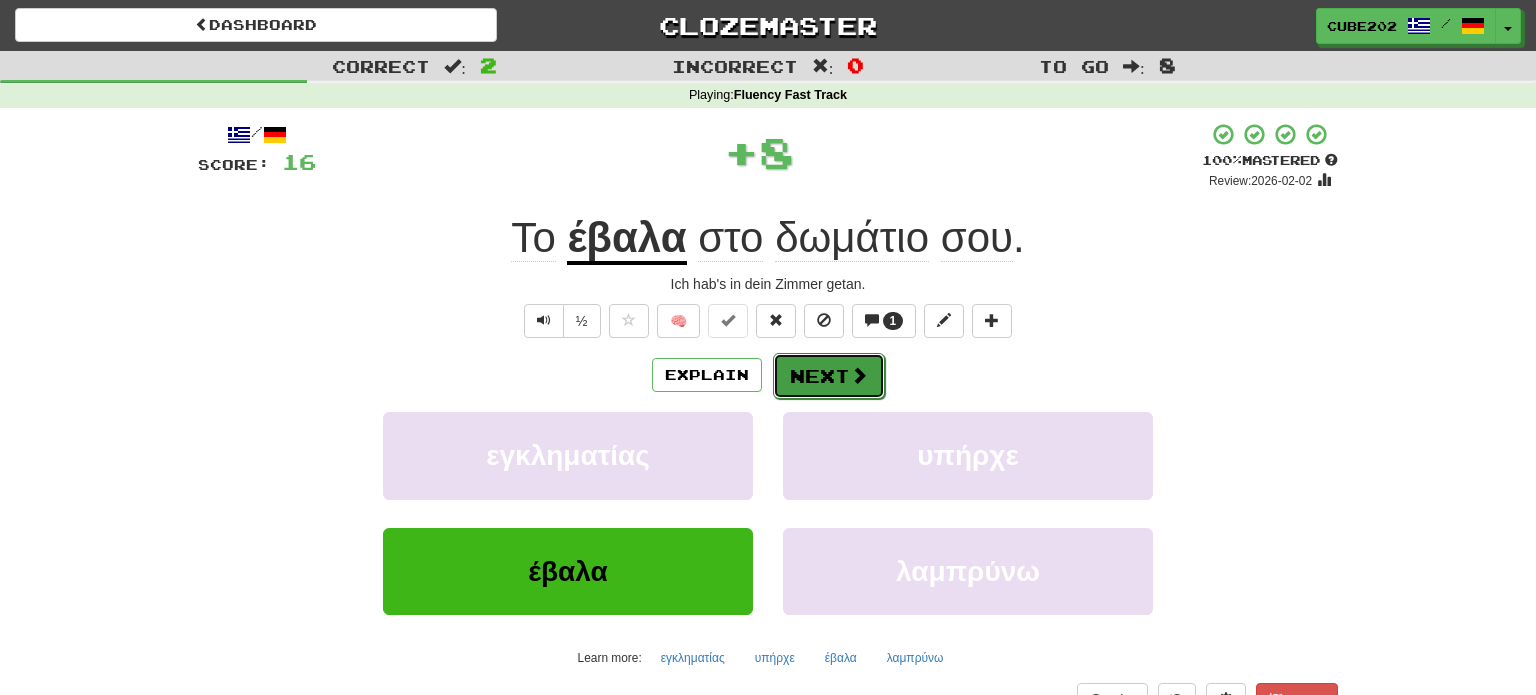 click on "Next" at bounding box center (829, 376) 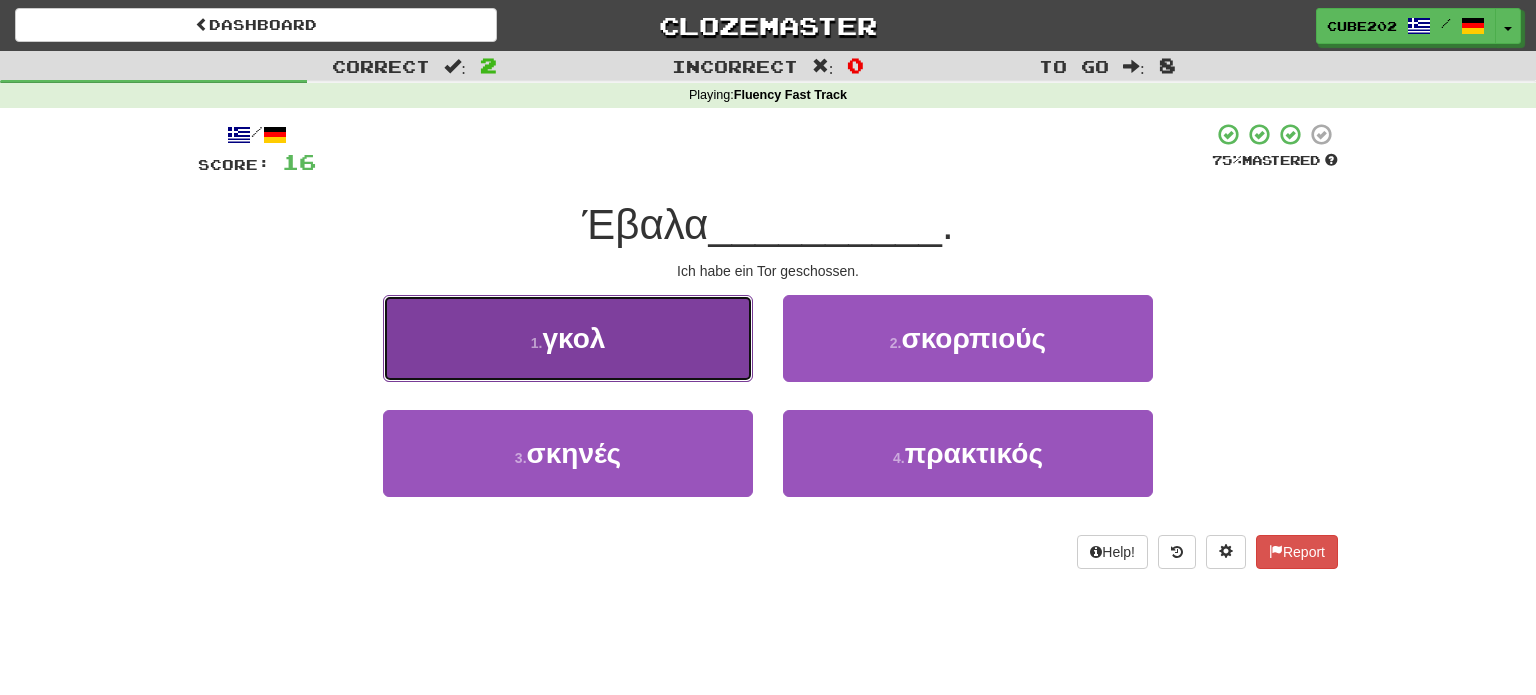 click on "1 .  γκολ" at bounding box center [568, 338] 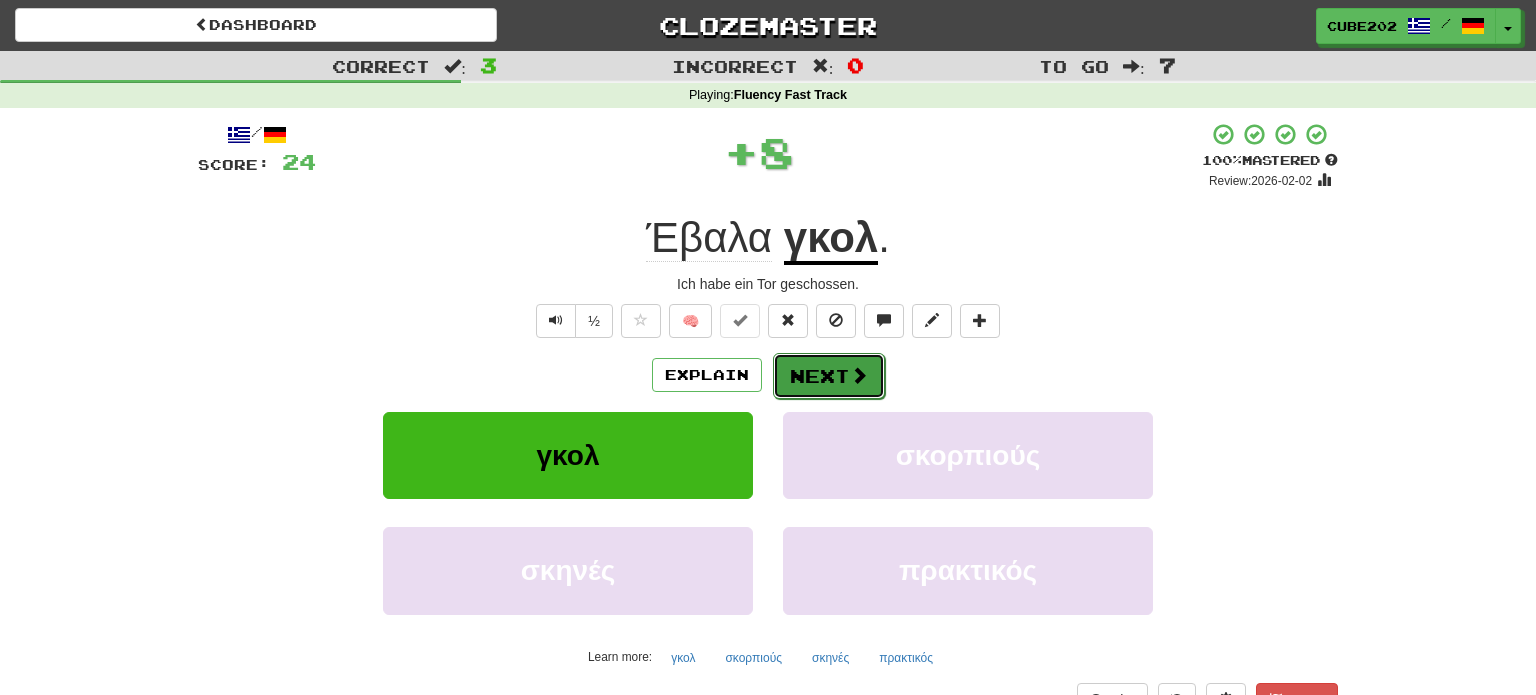click on "Next" at bounding box center [829, 376] 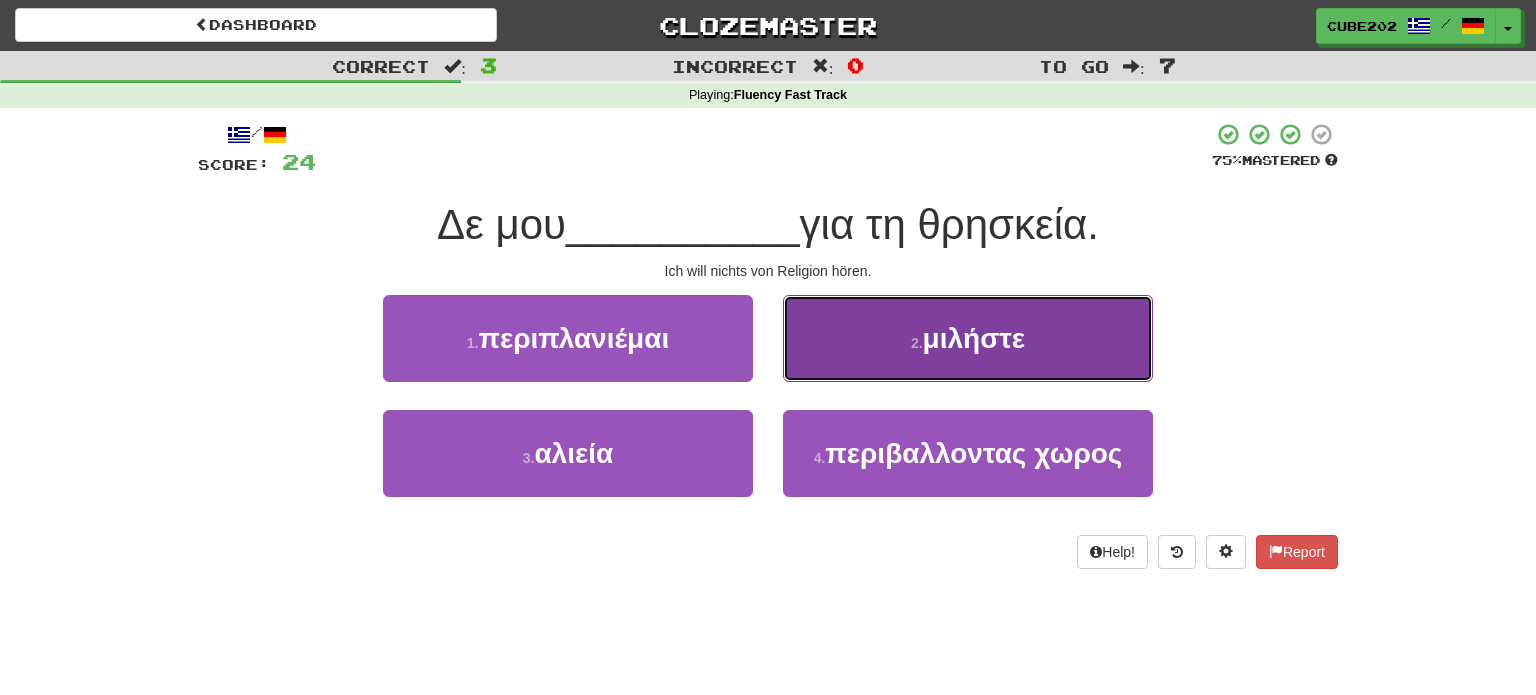click on "2 .  μιλήστε" at bounding box center [968, 338] 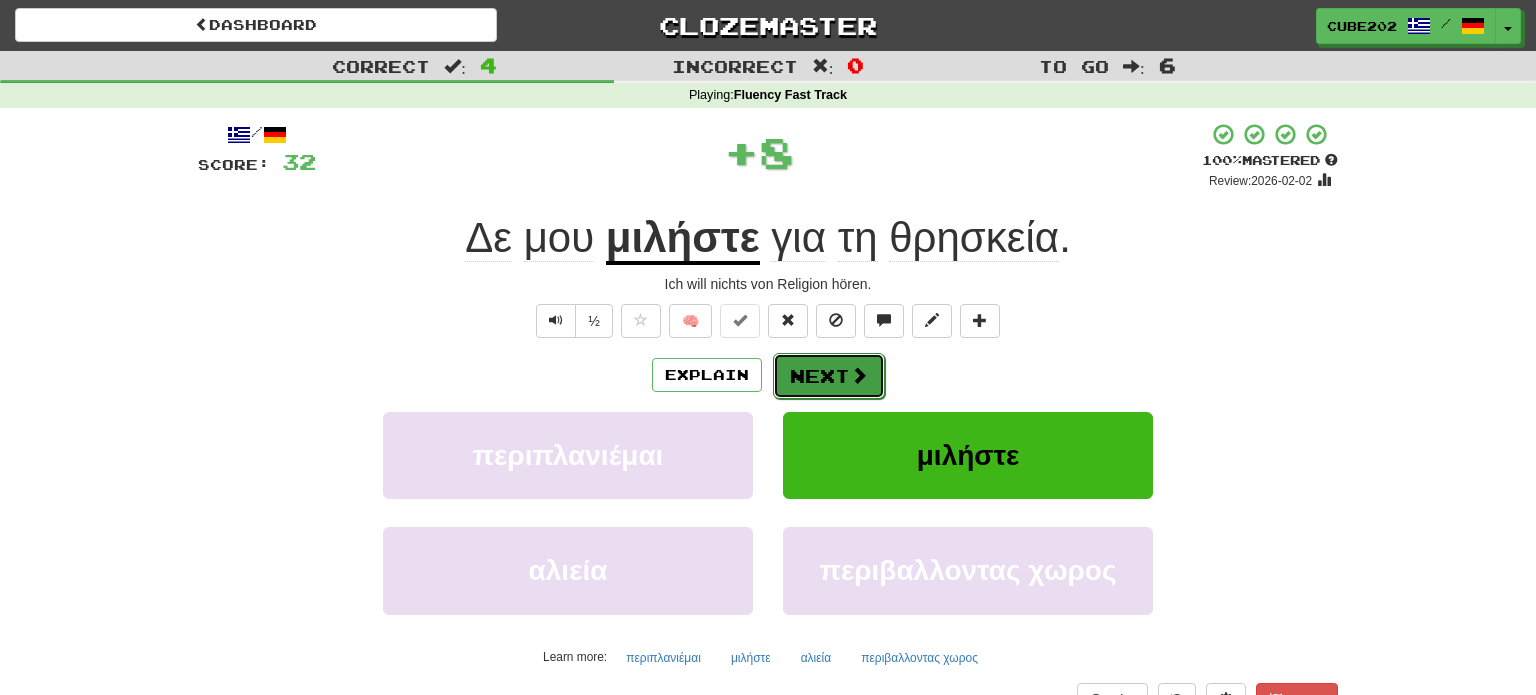 click on "Next" at bounding box center [829, 376] 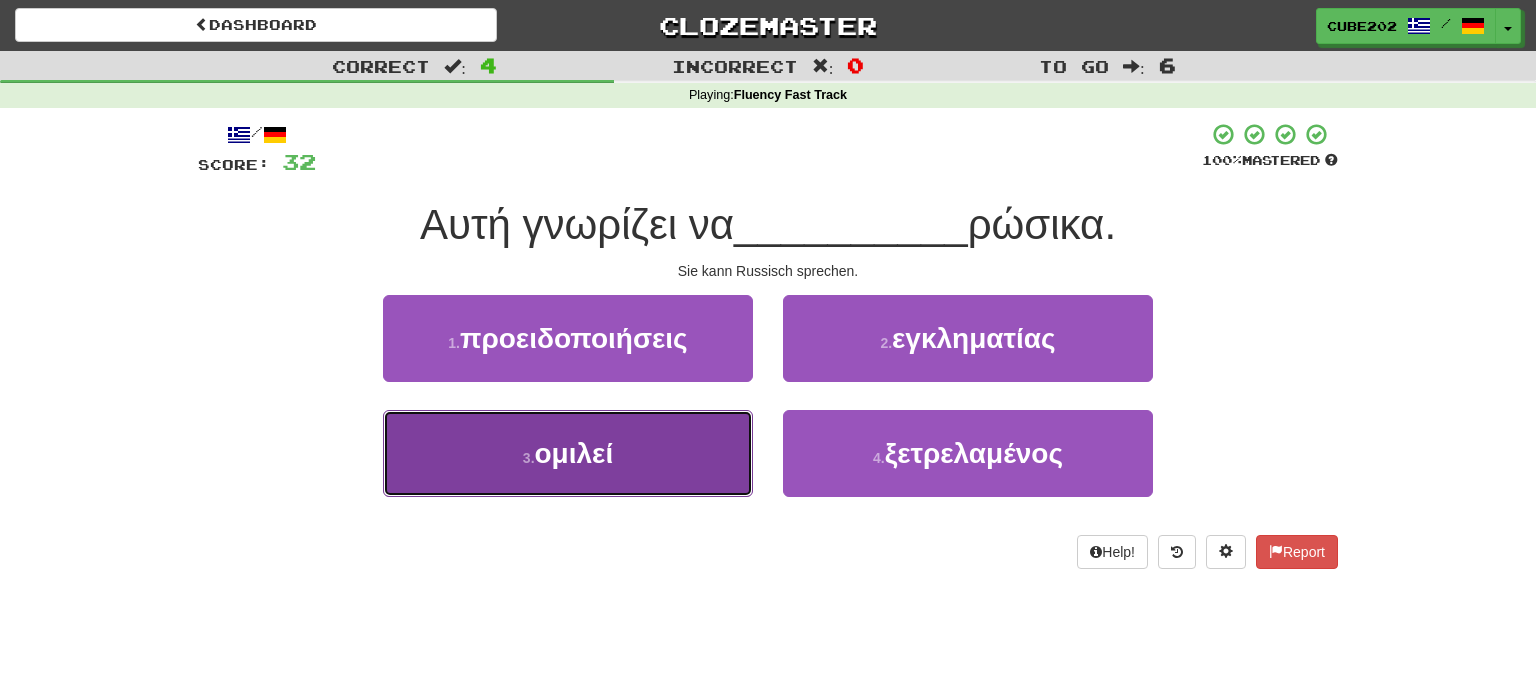 click on "3 .  ομιλεί" at bounding box center (568, 453) 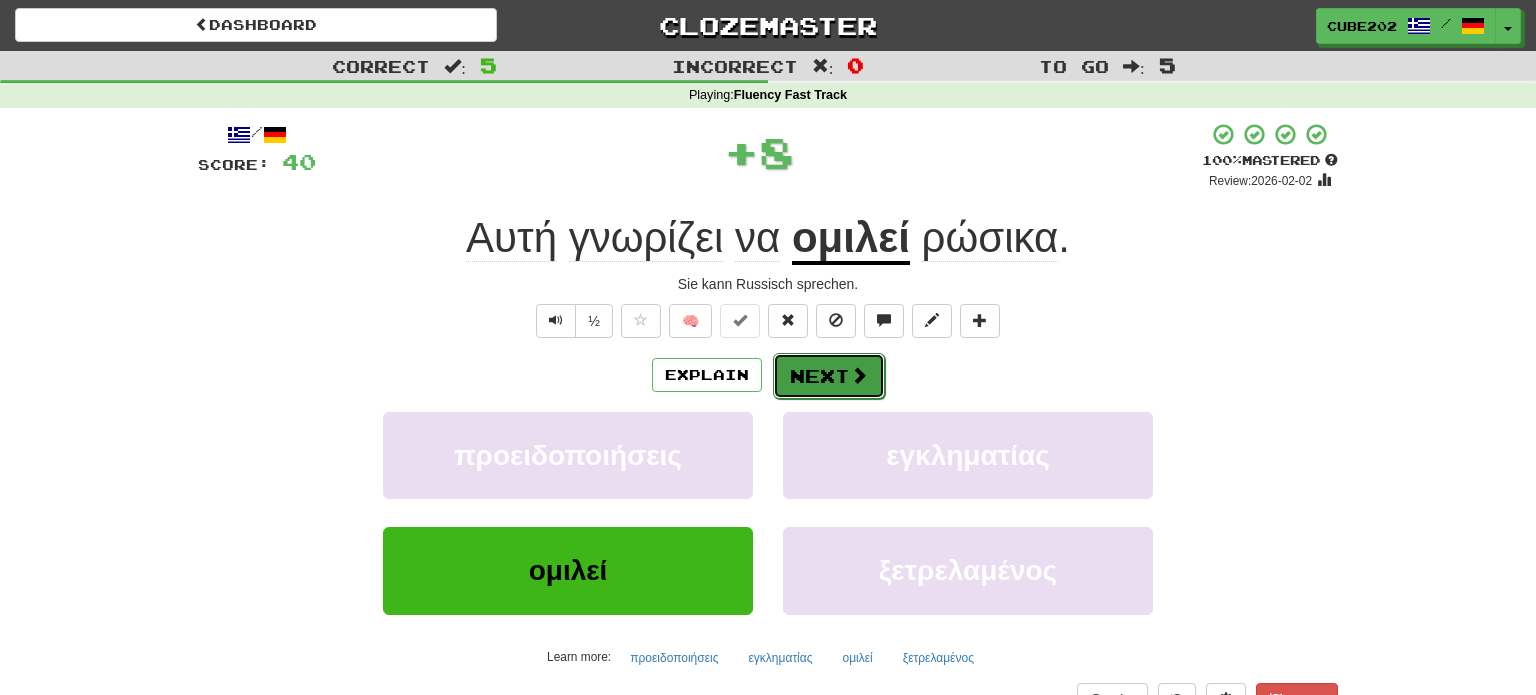click on "Next" at bounding box center [829, 376] 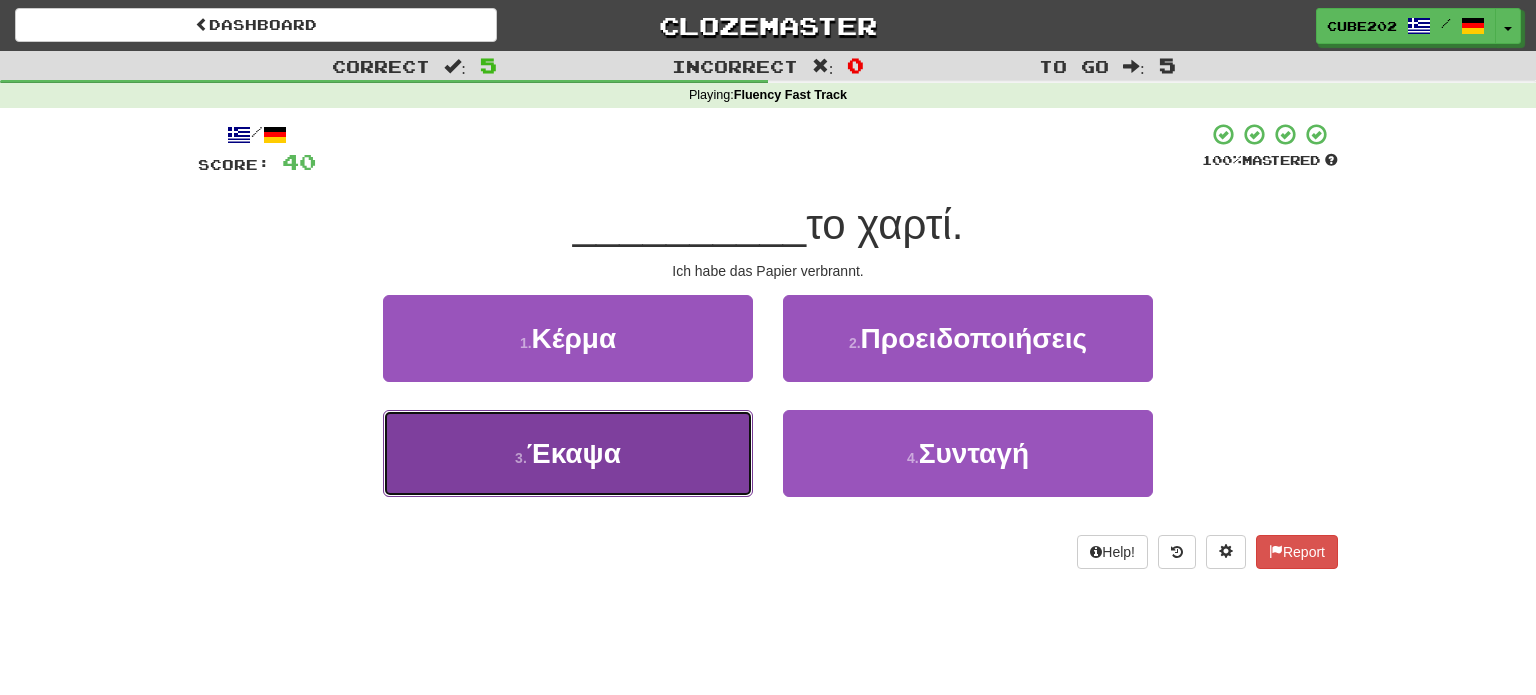 click on "3 .  Έκαψα" at bounding box center (568, 453) 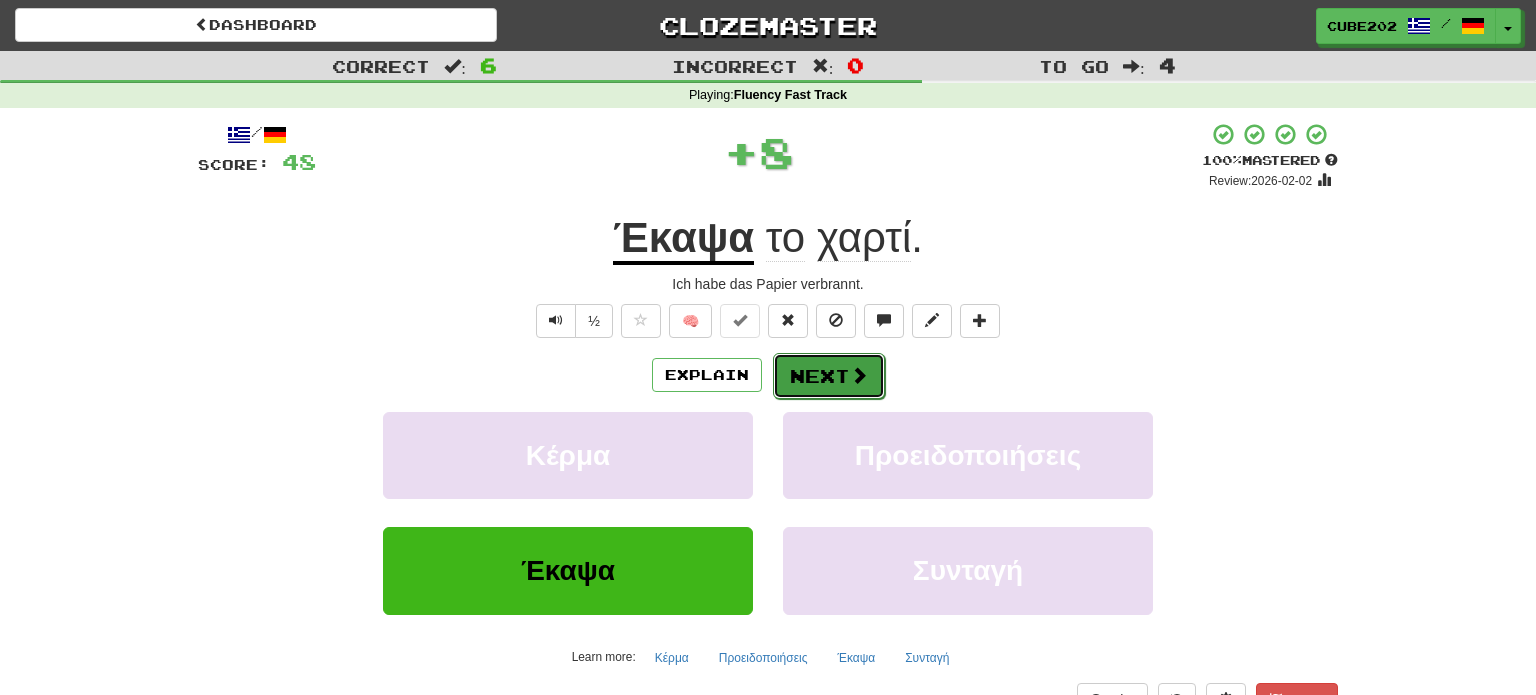 click on "Next" at bounding box center [829, 376] 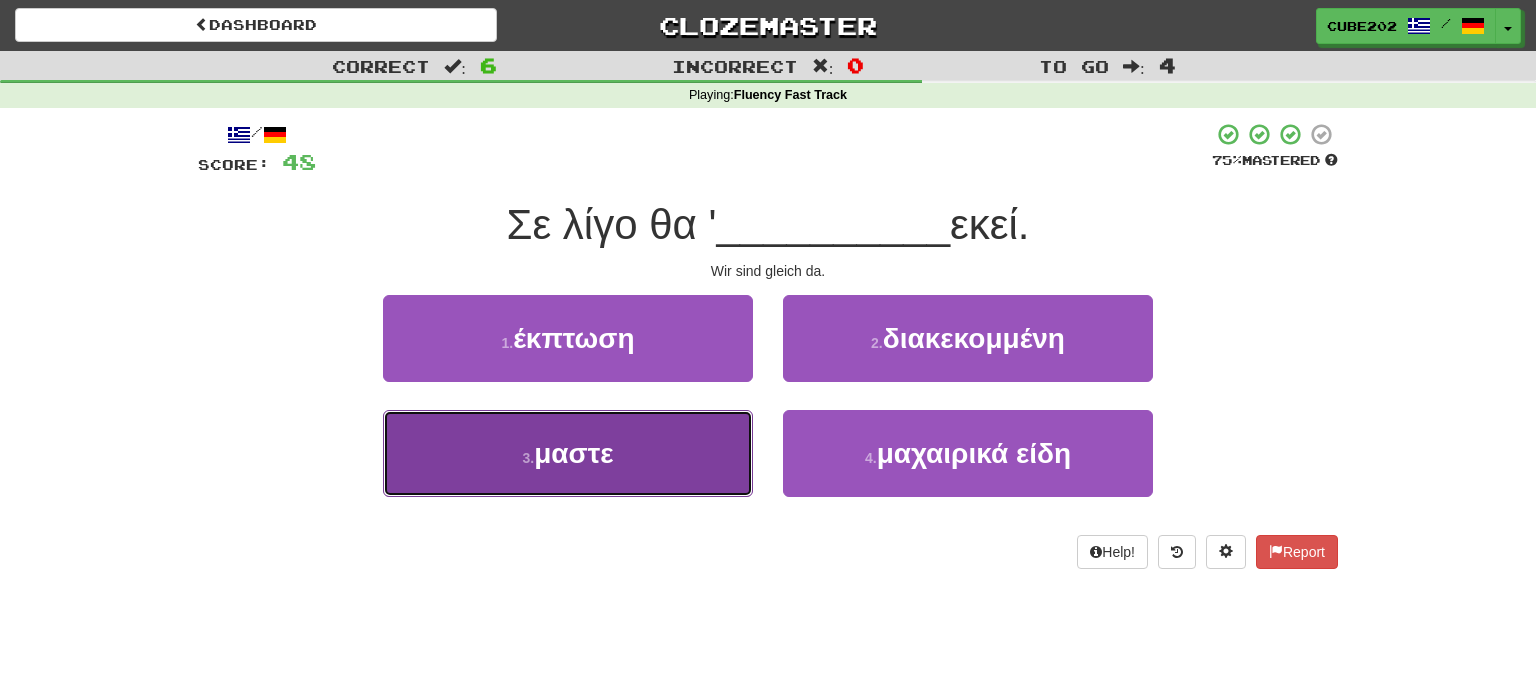 click on "3 .  μαστε" at bounding box center [568, 453] 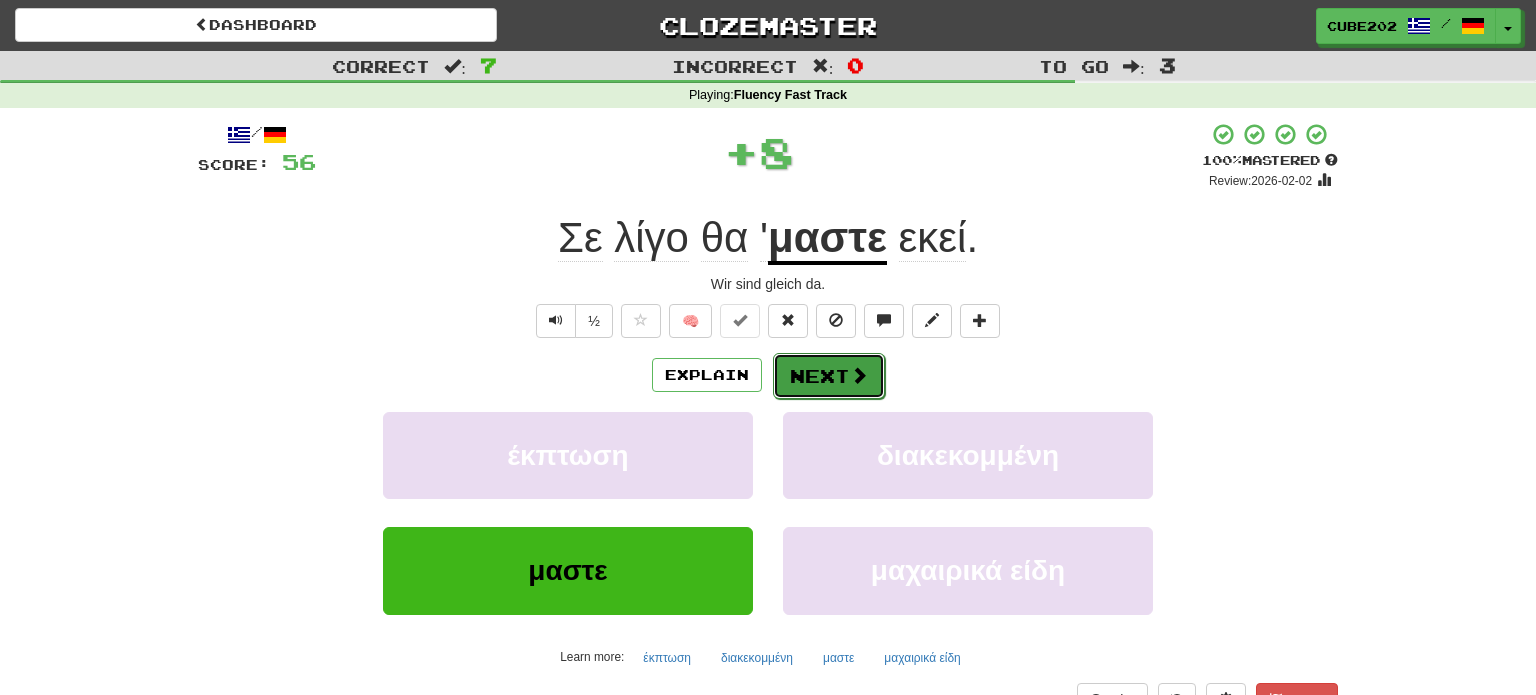 click on "Next" at bounding box center [829, 376] 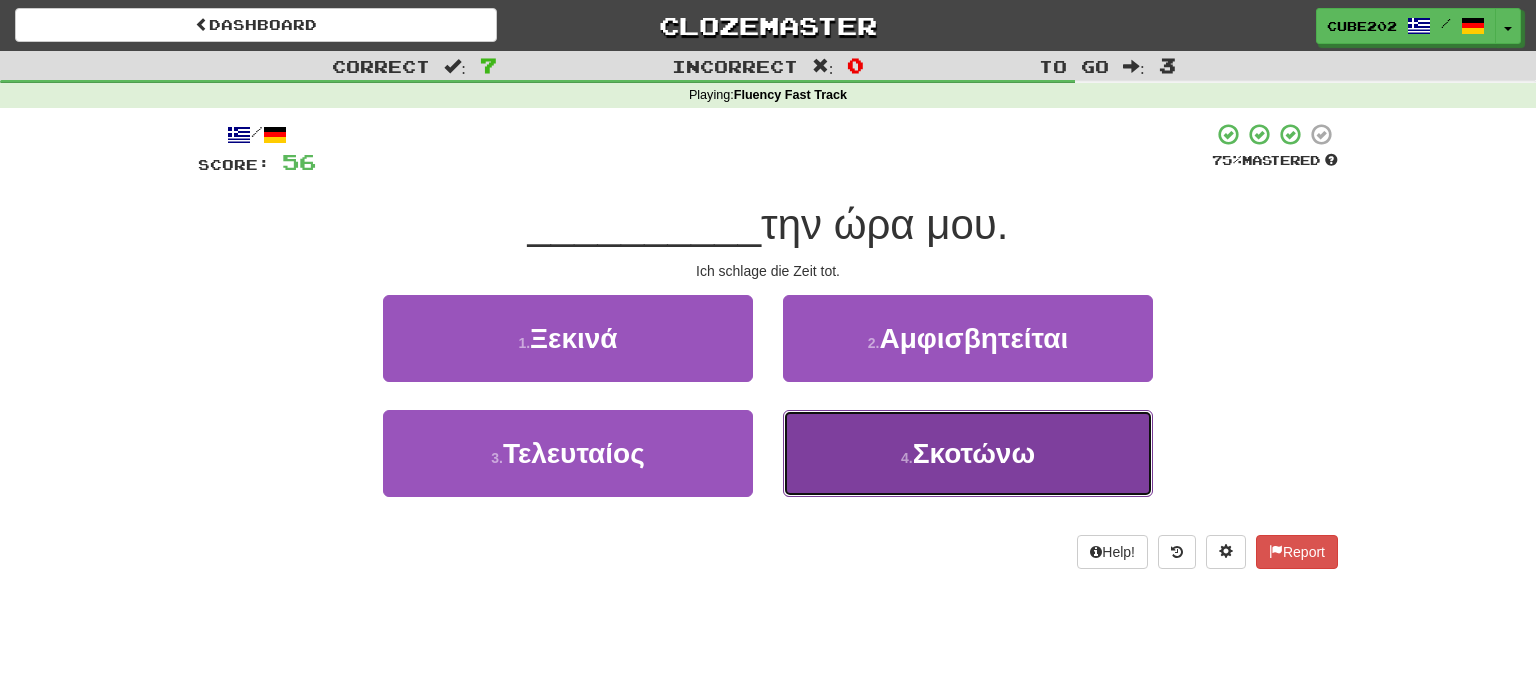 click on "4 .  Σκοτώνω" at bounding box center (968, 453) 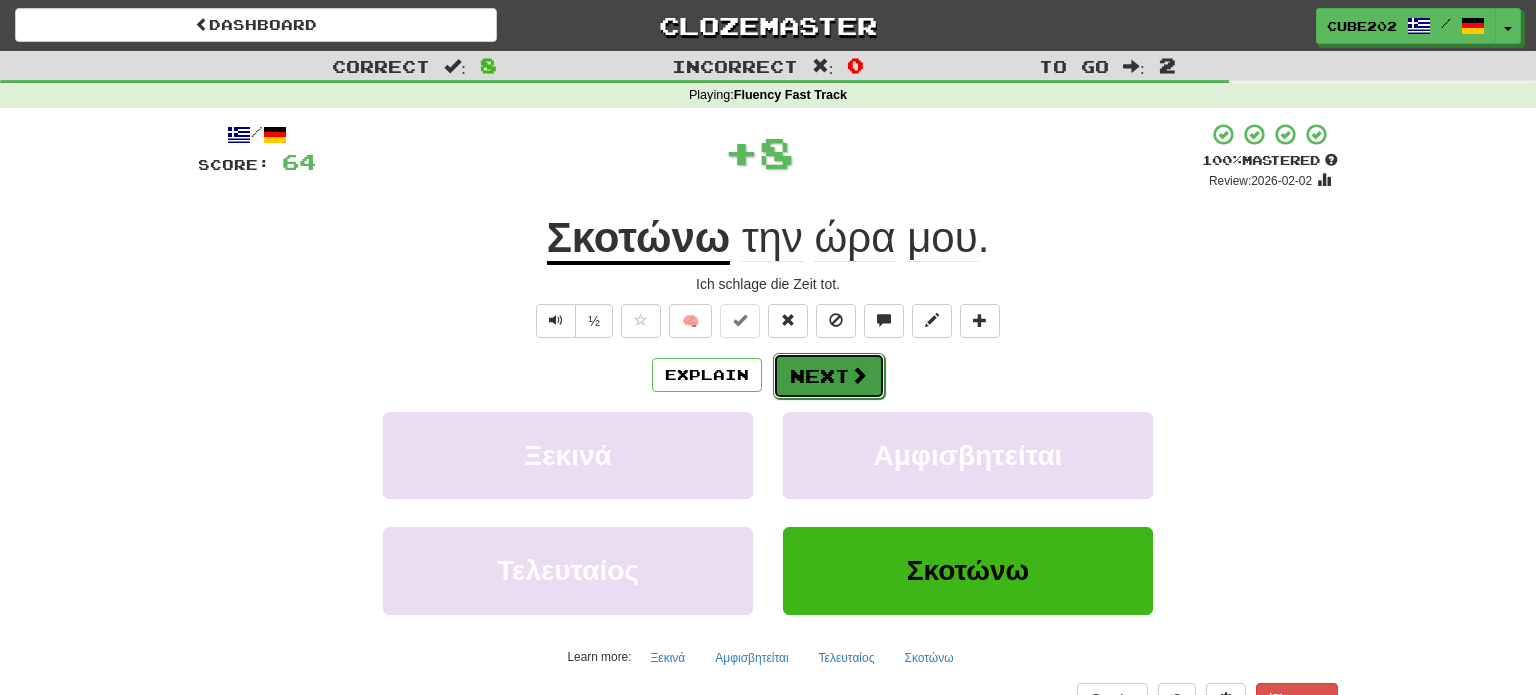 click on "Next" at bounding box center (829, 376) 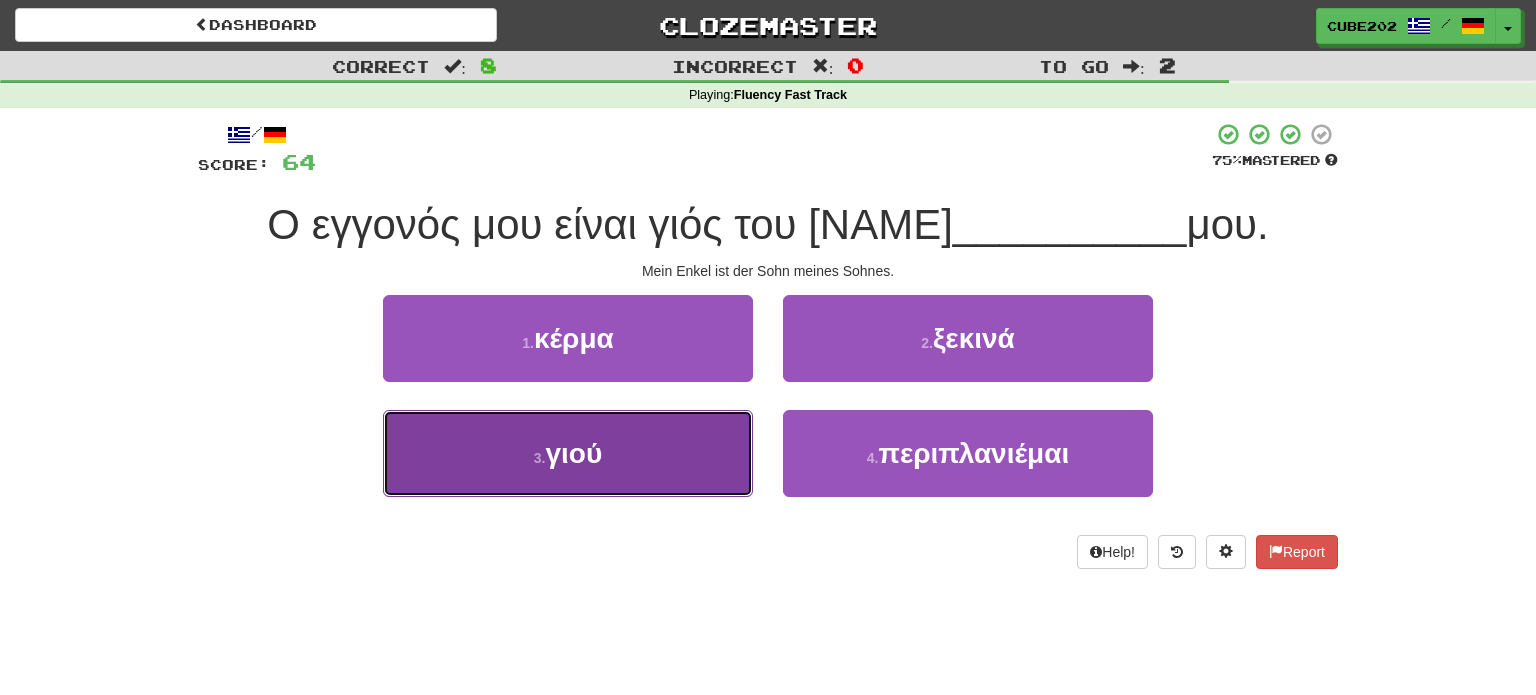 click on "3 .  γιού" at bounding box center [568, 453] 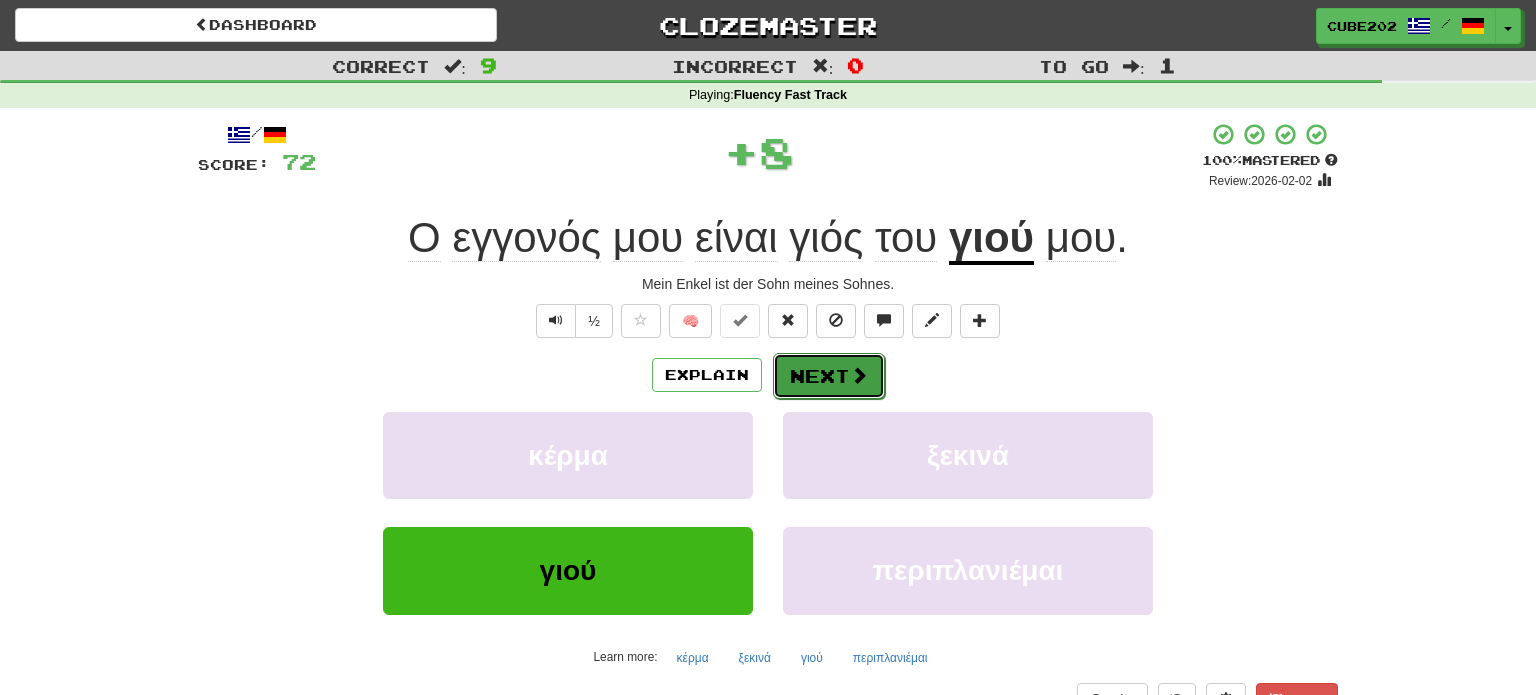 click at bounding box center [859, 375] 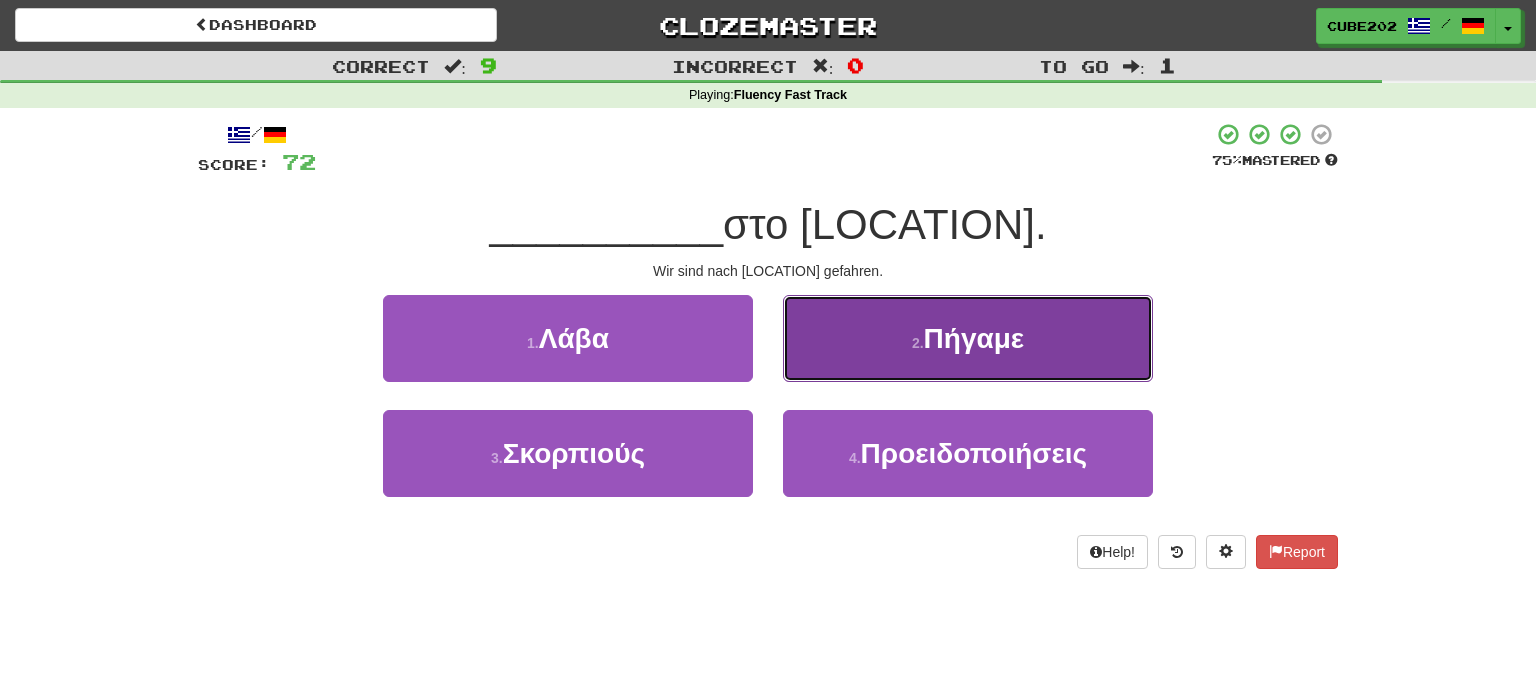 click on "2 .  Πήγαμε" at bounding box center [968, 338] 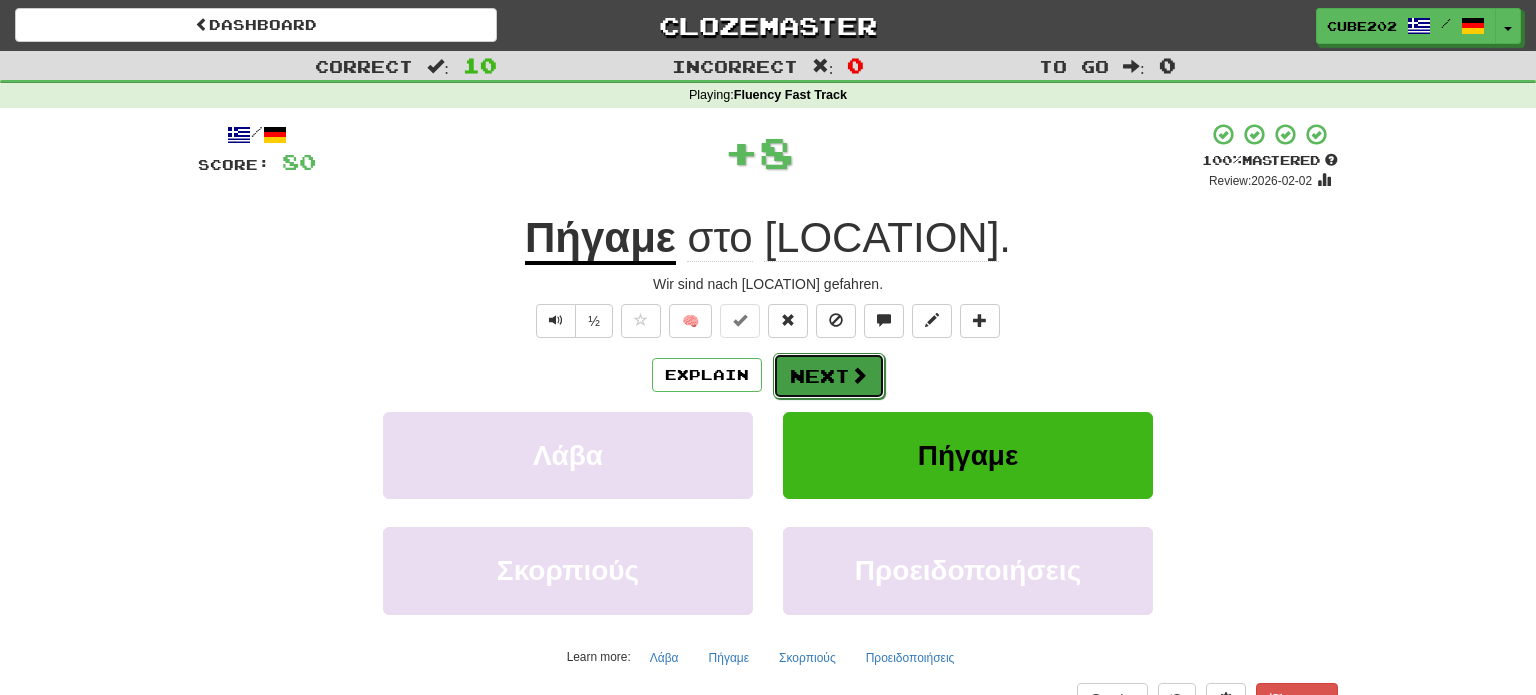 click on "Next" at bounding box center (829, 376) 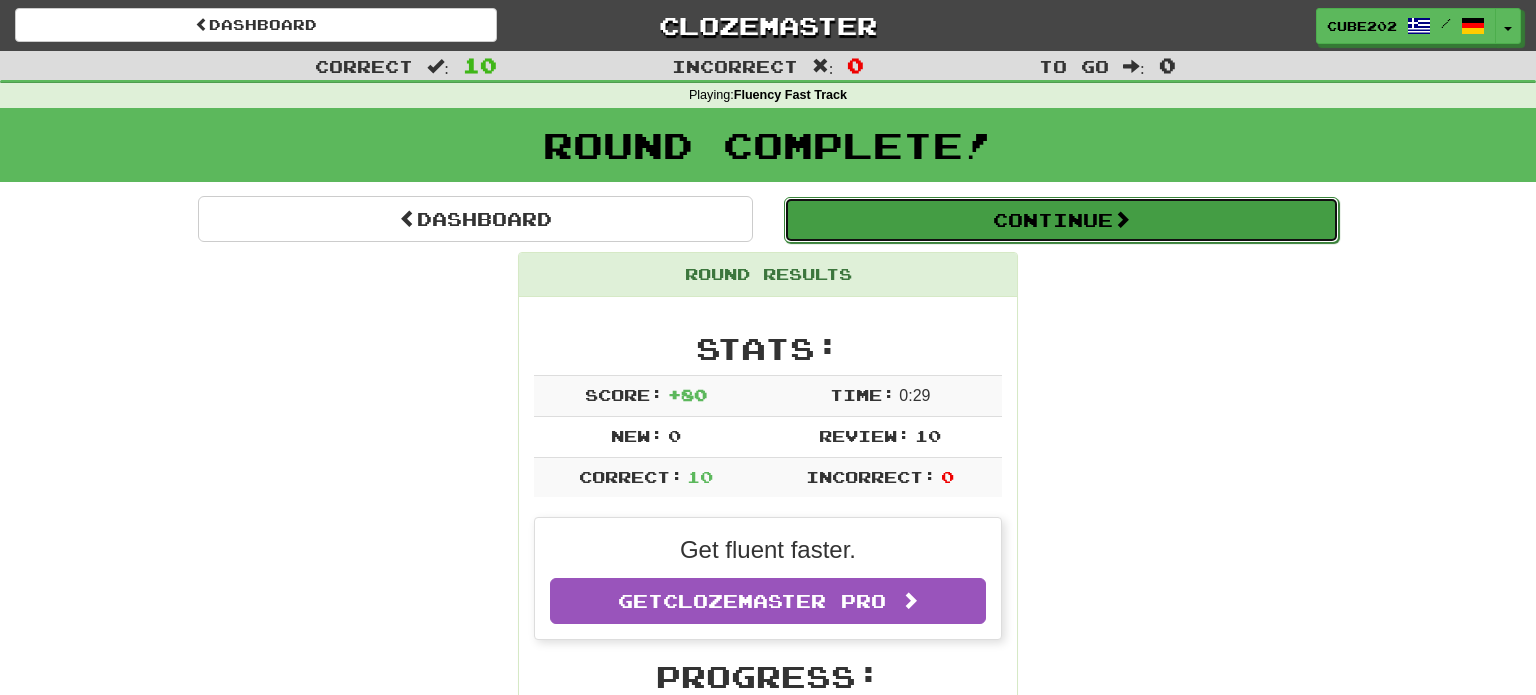 click on "Continue" at bounding box center [1061, 220] 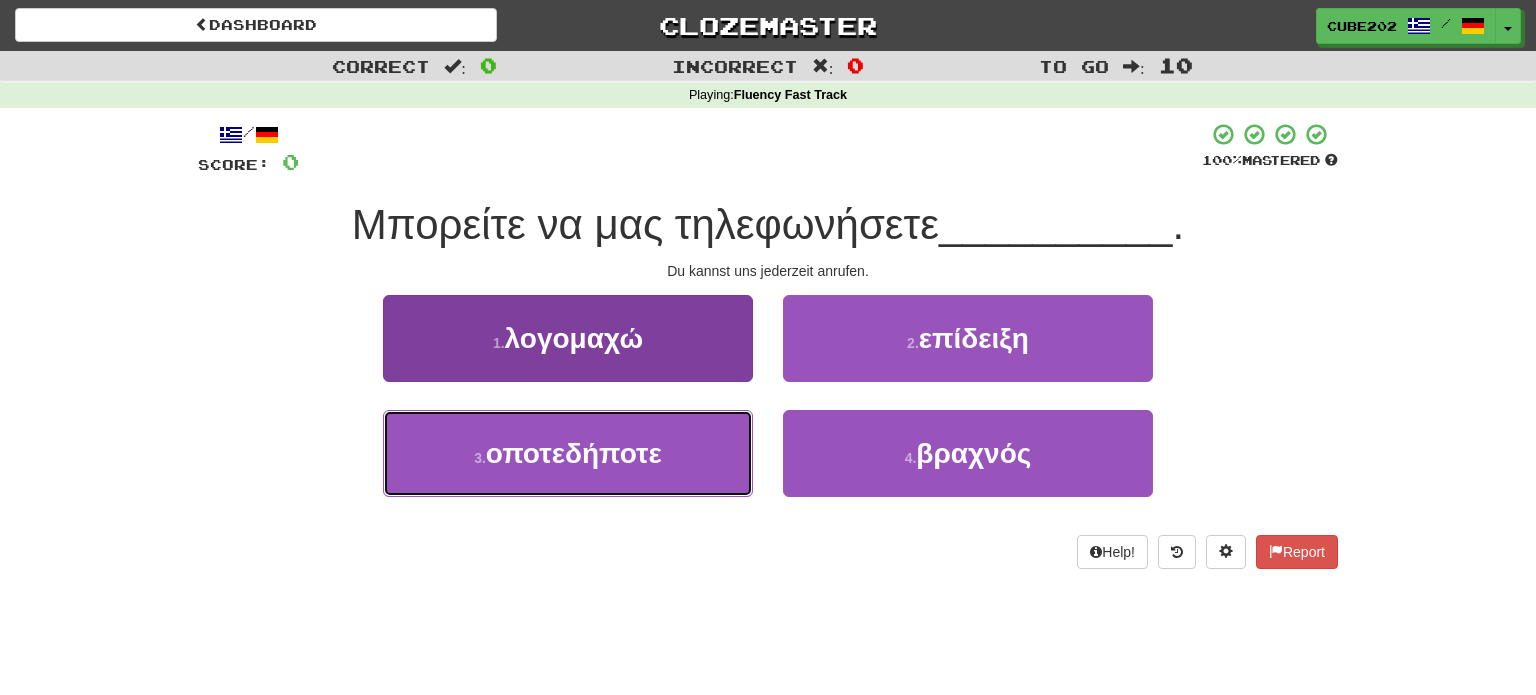 click on "3 .  οποτεδήποτε" at bounding box center (568, 453) 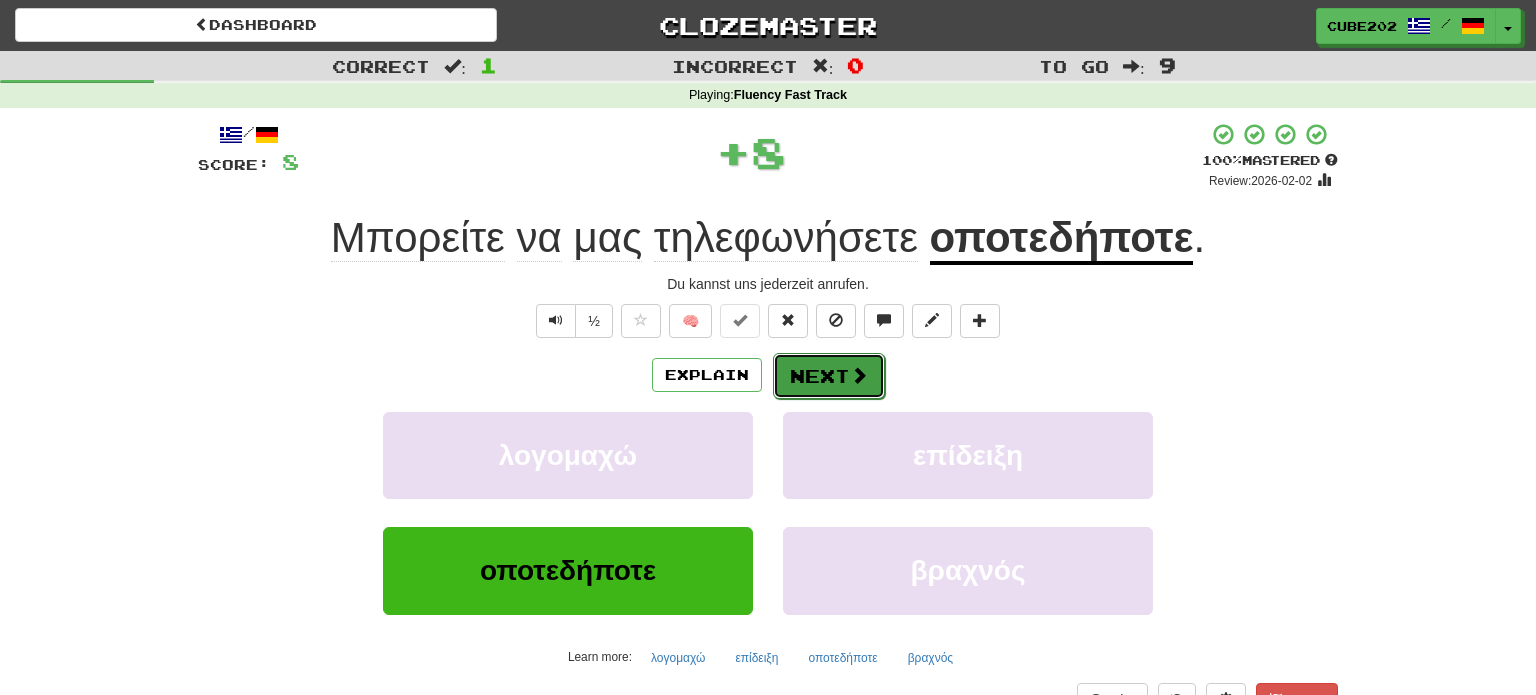 click on "Next" at bounding box center (829, 376) 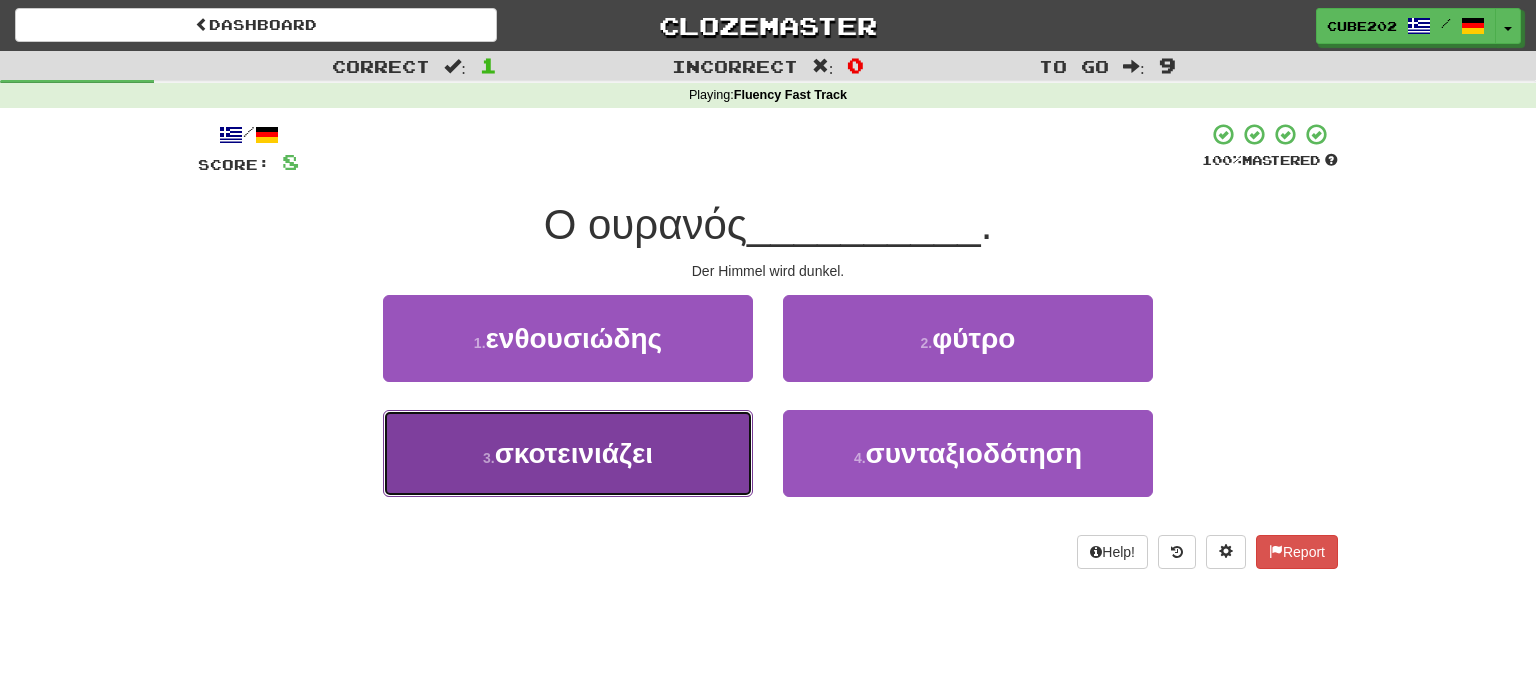 click on "3 .  σκοτεινιάζει" at bounding box center (568, 453) 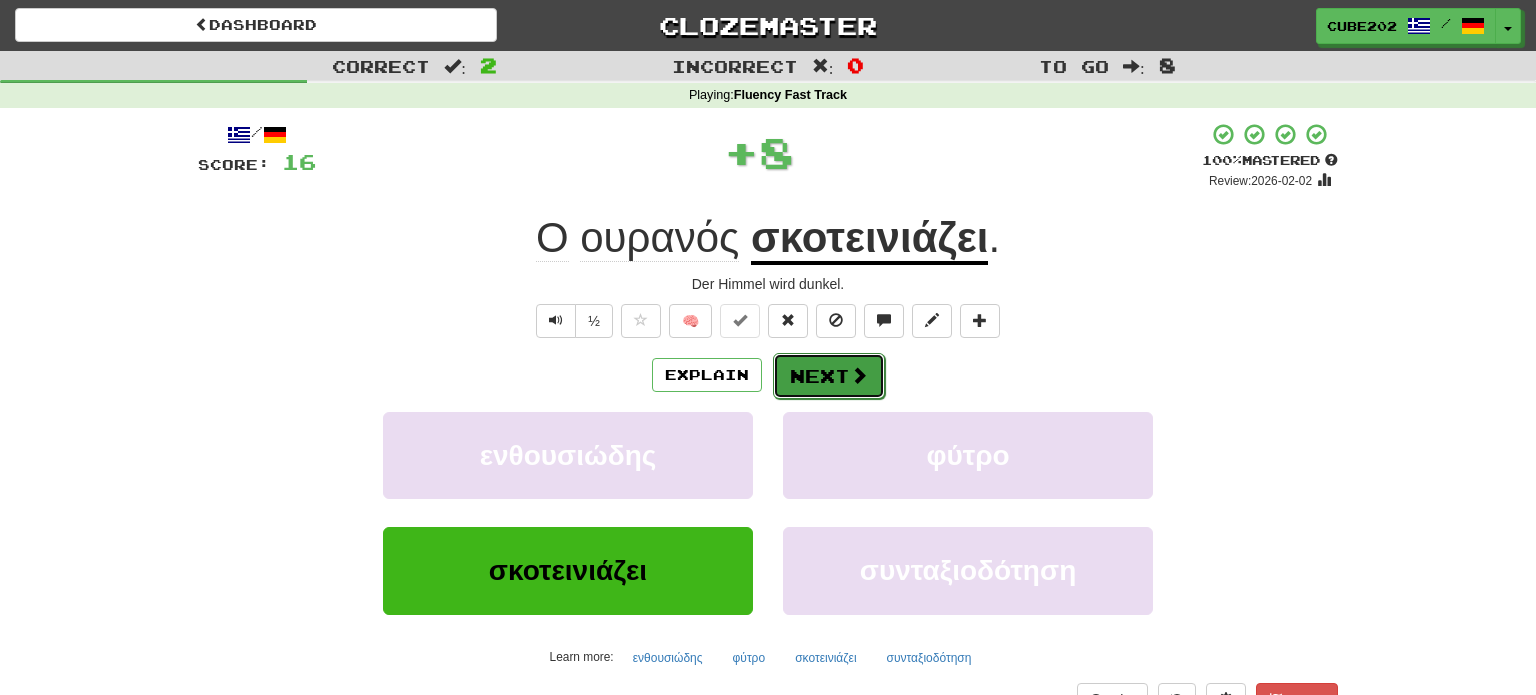 click at bounding box center [859, 375] 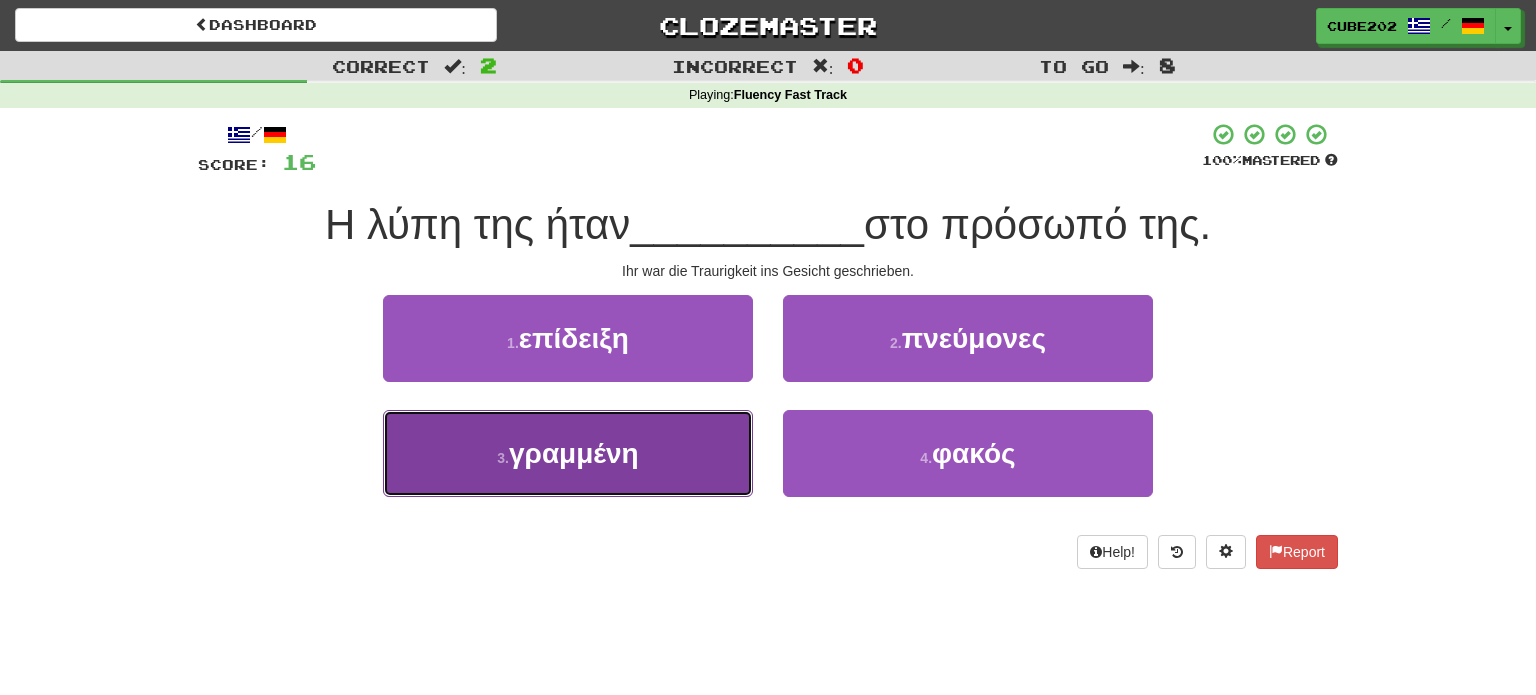click on "3 .  γραμμένη" at bounding box center [568, 453] 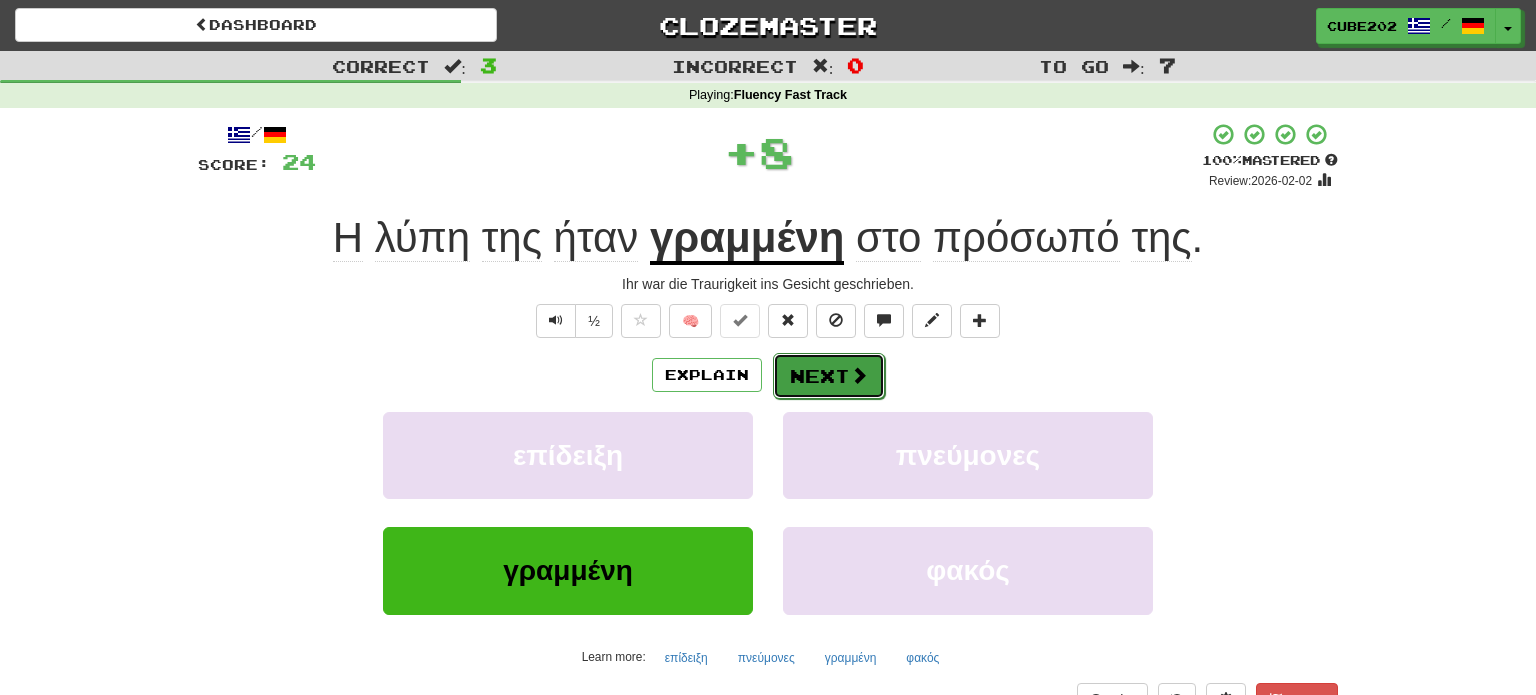 click on "Next" at bounding box center (829, 376) 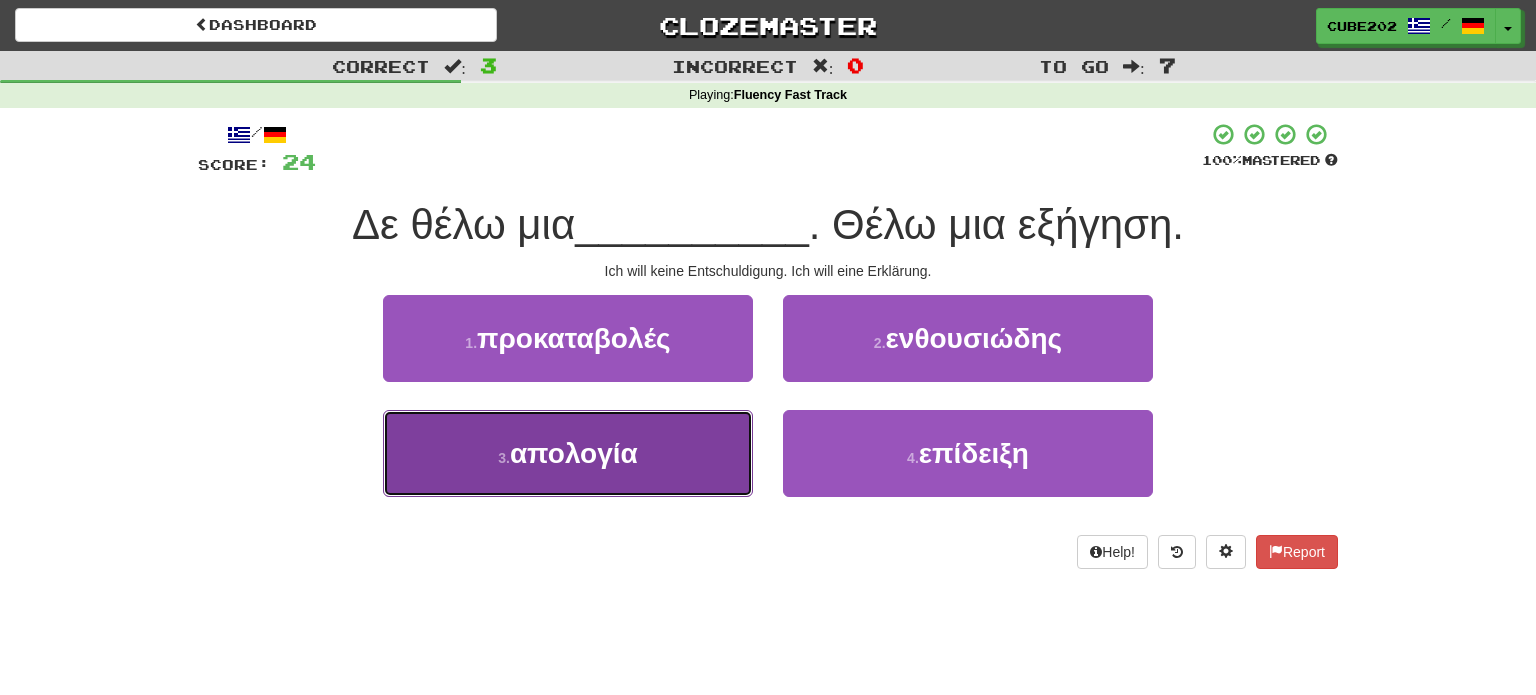 click on "3 .  απολογία" at bounding box center (568, 453) 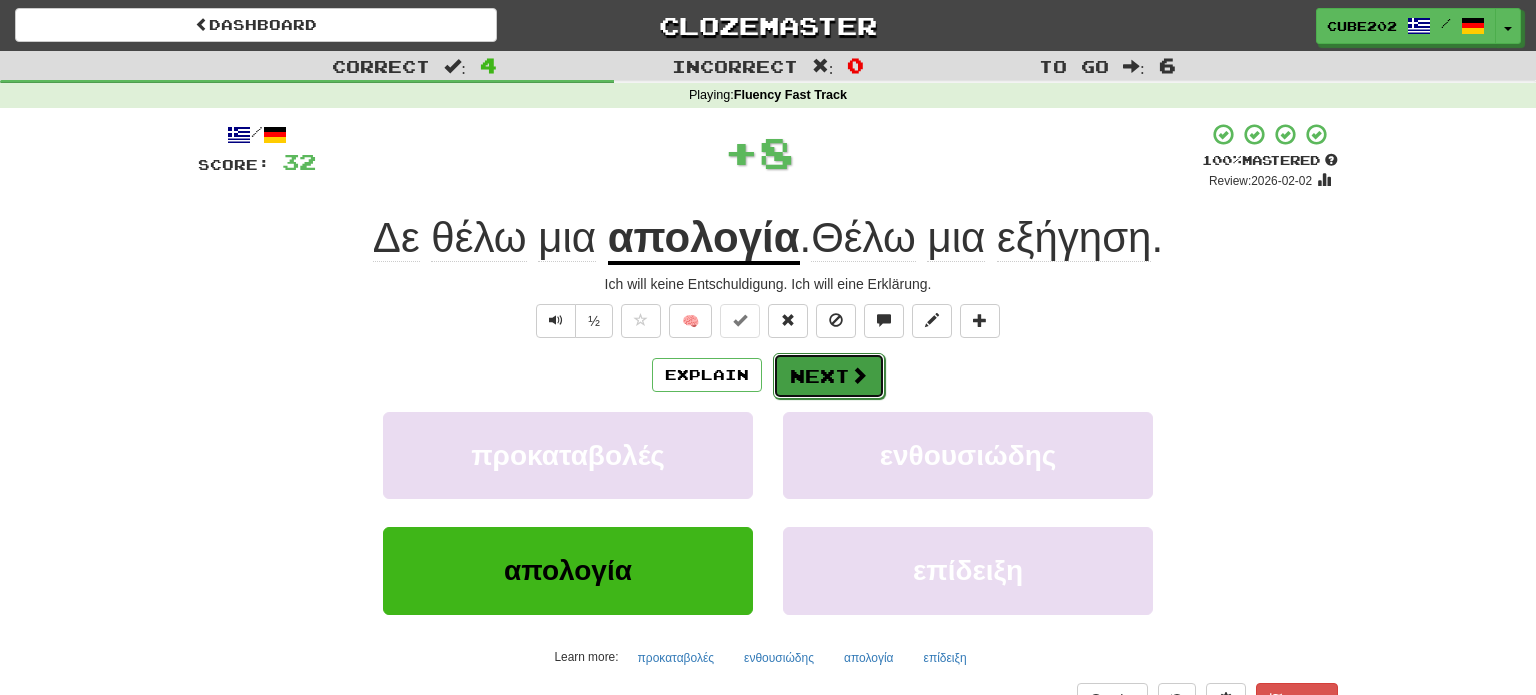 click on "Next" at bounding box center (829, 376) 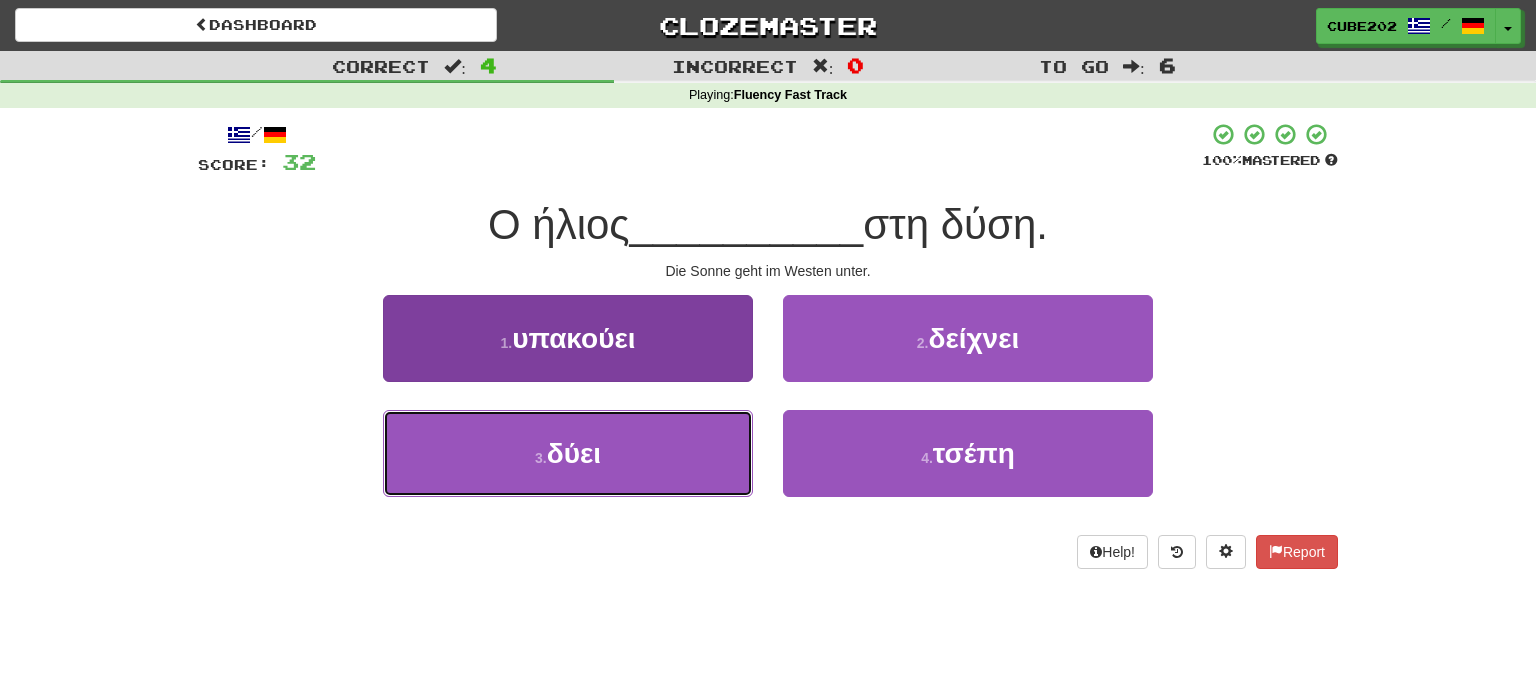 click on "3 .  δύει" at bounding box center (568, 453) 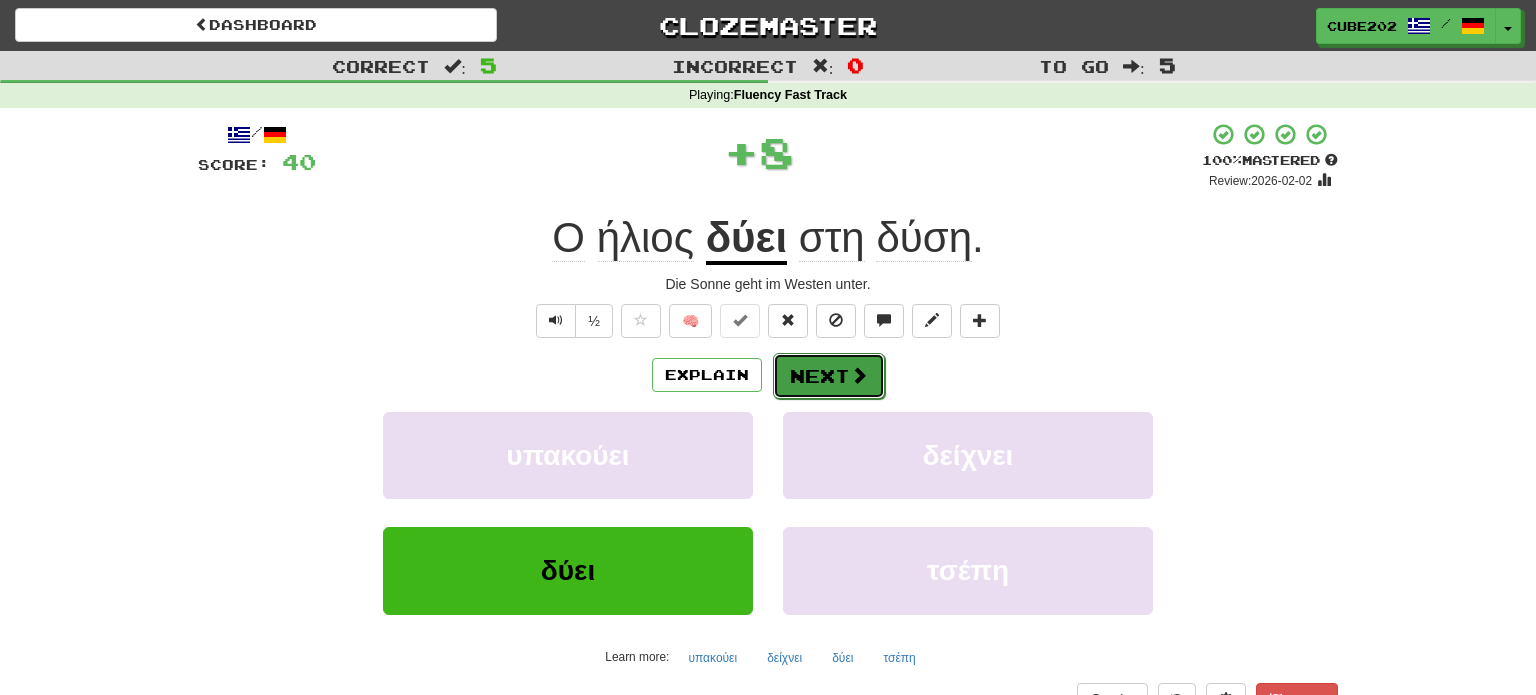 click on "Next" at bounding box center (829, 376) 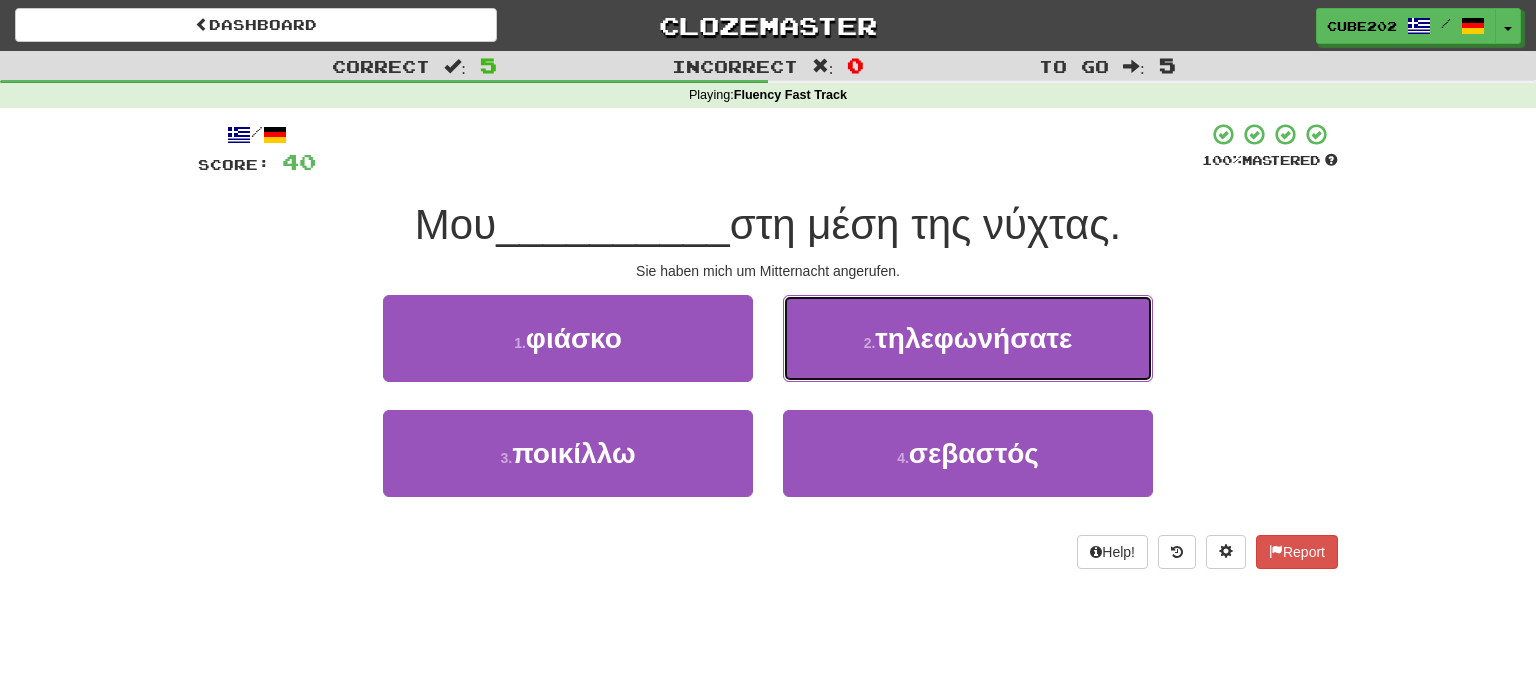 click on "2 .  τηλεφωνήσατε" at bounding box center (968, 338) 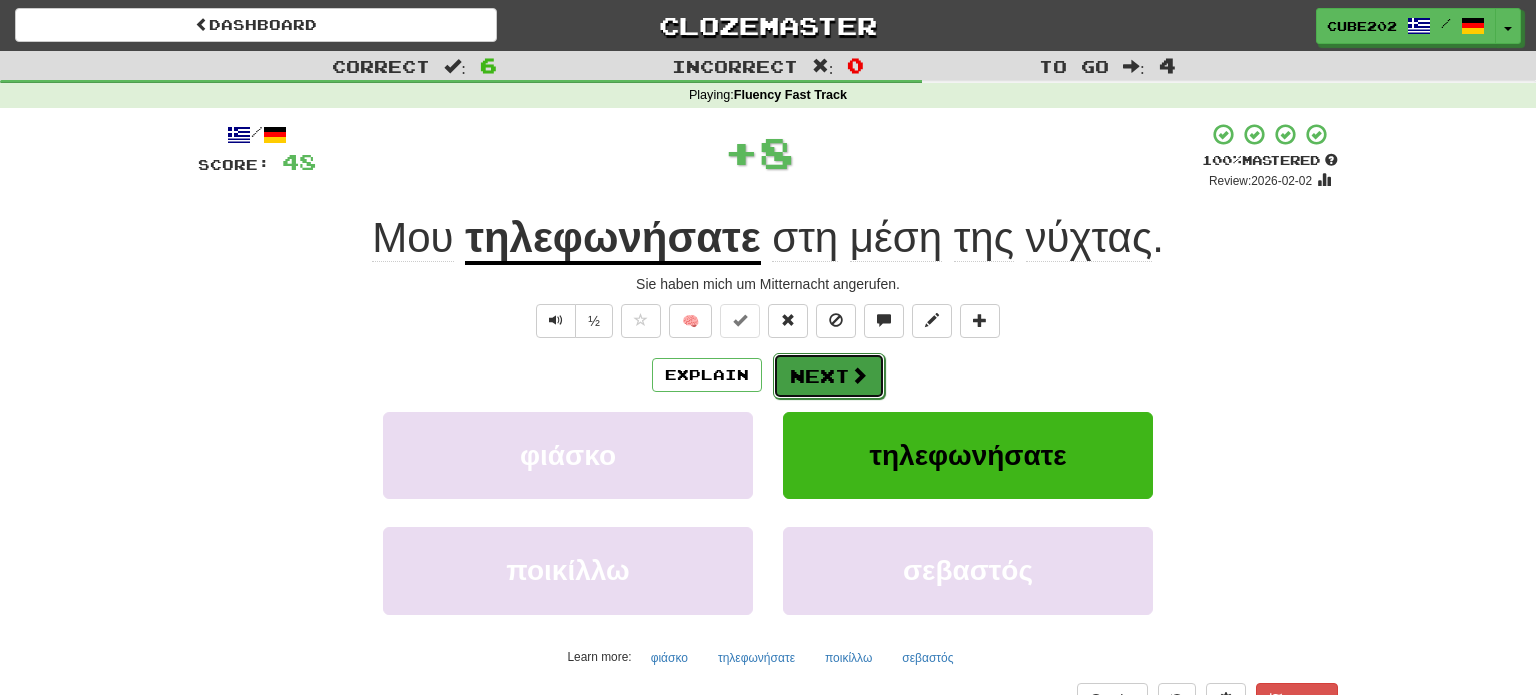 click on "Next" at bounding box center (829, 376) 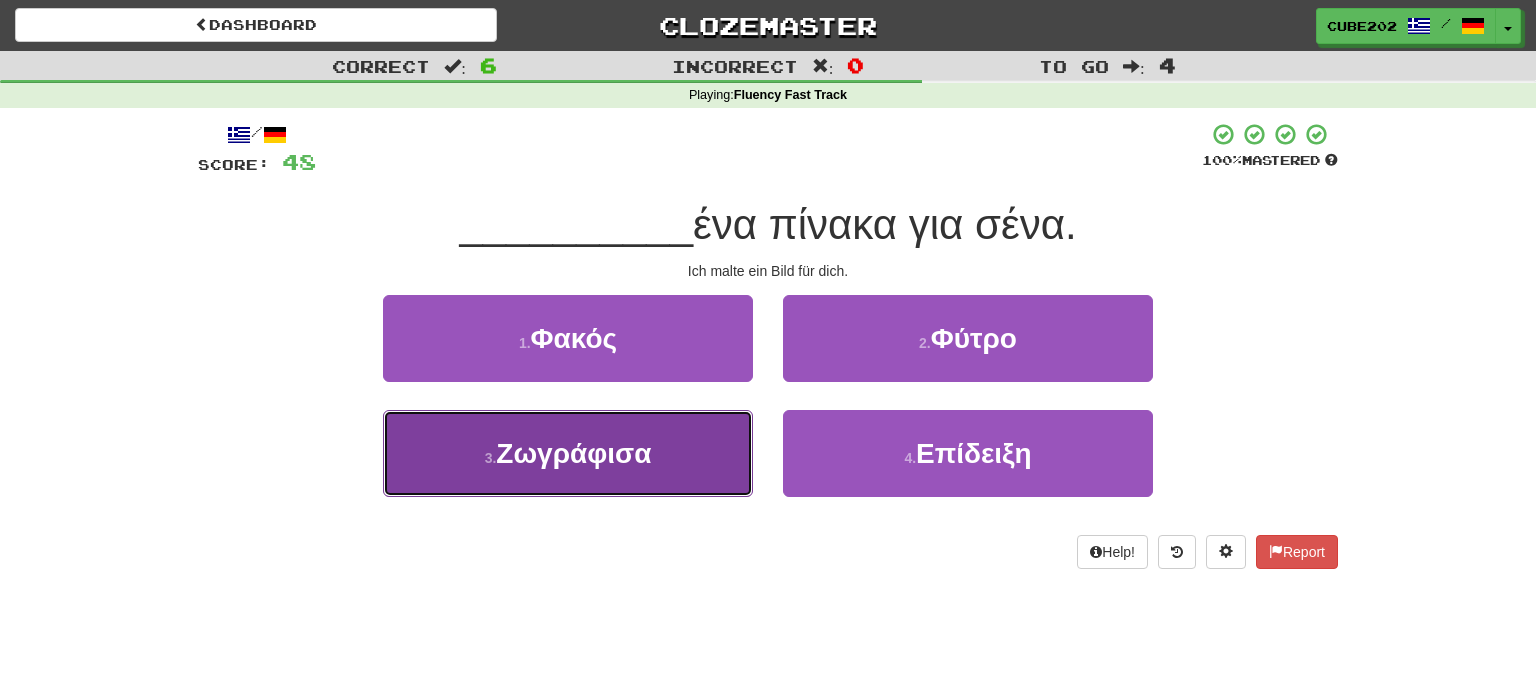 click on "3 .  Ζωγράφισα" at bounding box center [568, 453] 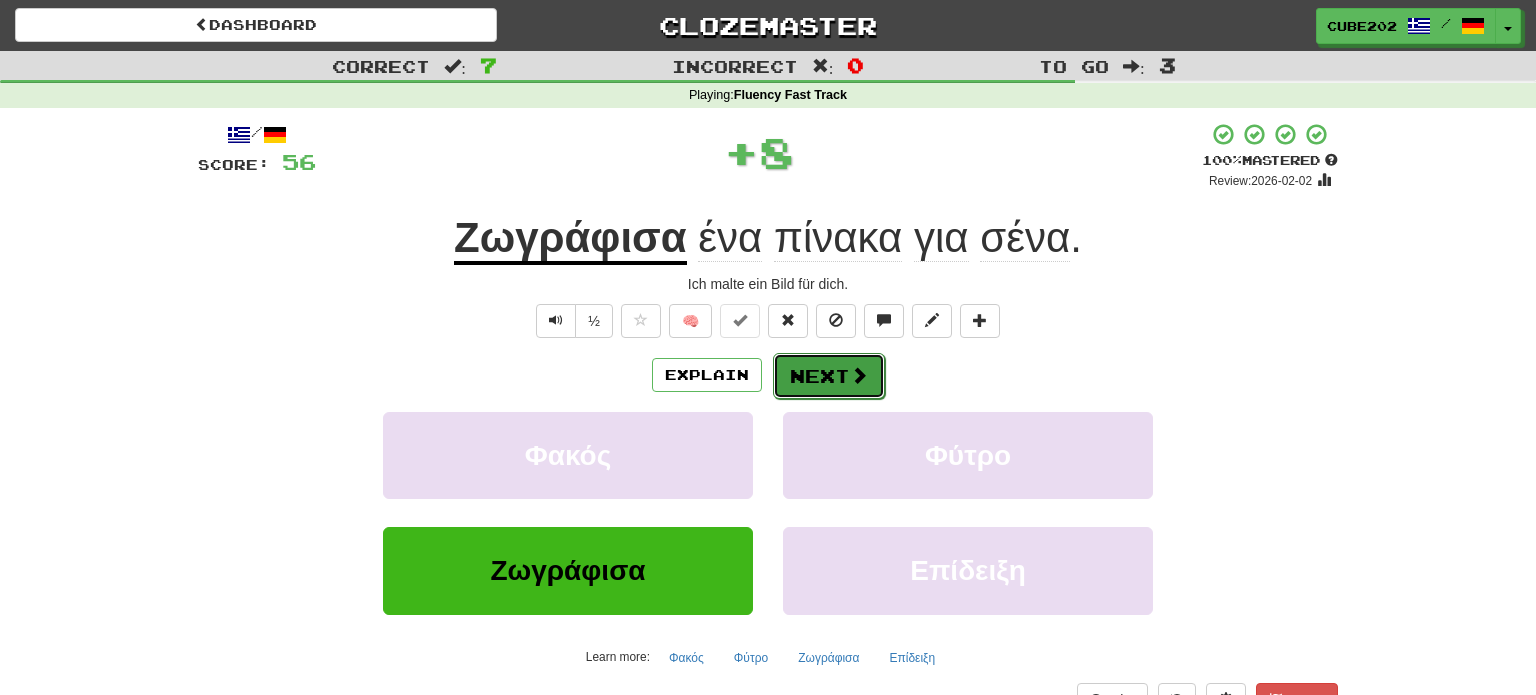 click on "Next" at bounding box center (829, 376) 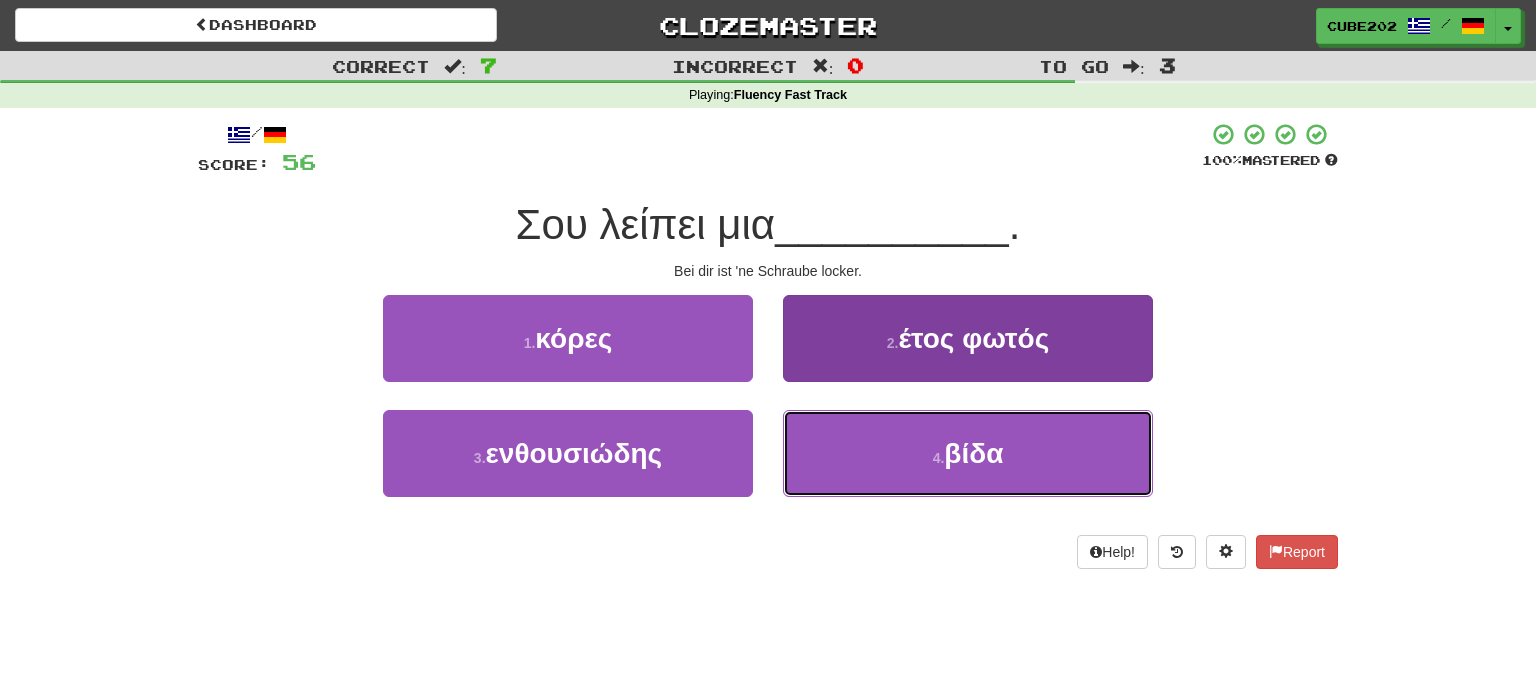 click on "4 ." at bounding box center [939, 458] 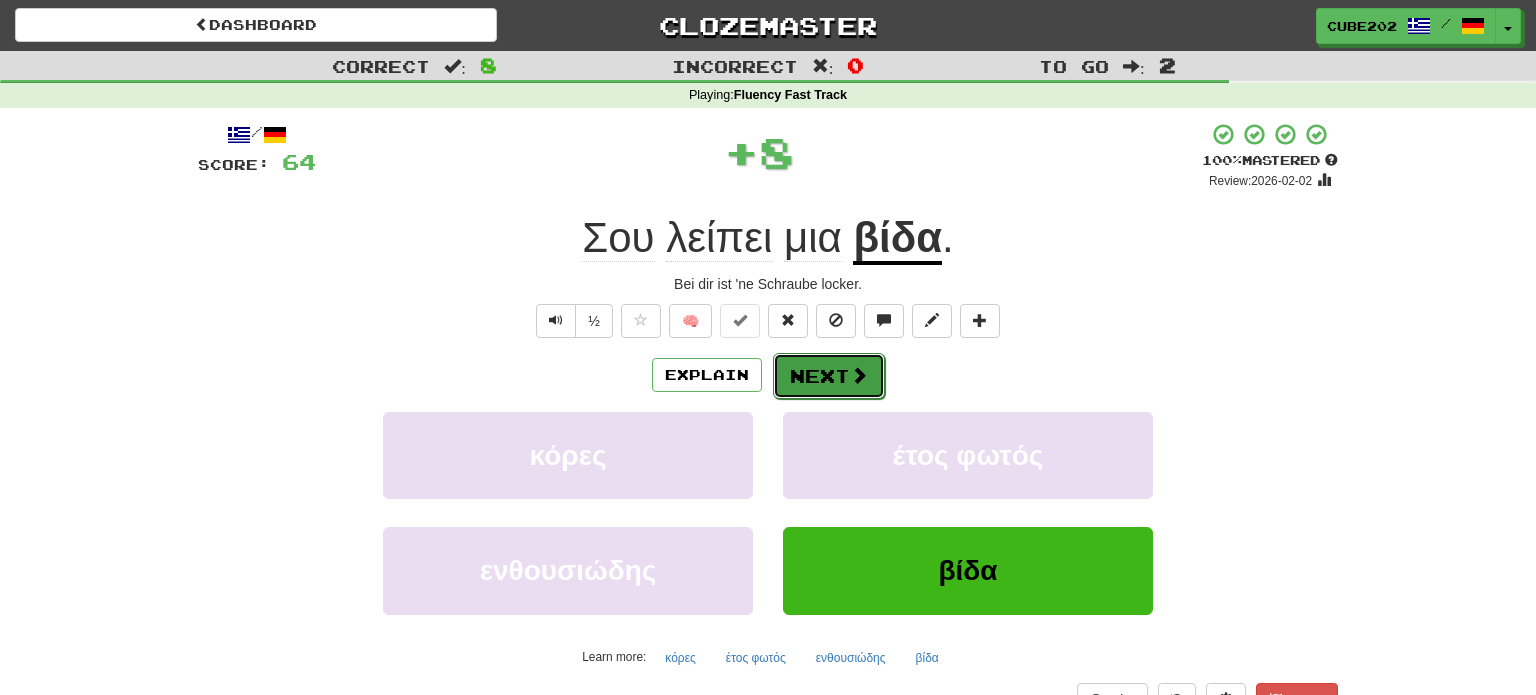 click on "Next" at bounding box center [829, 376] 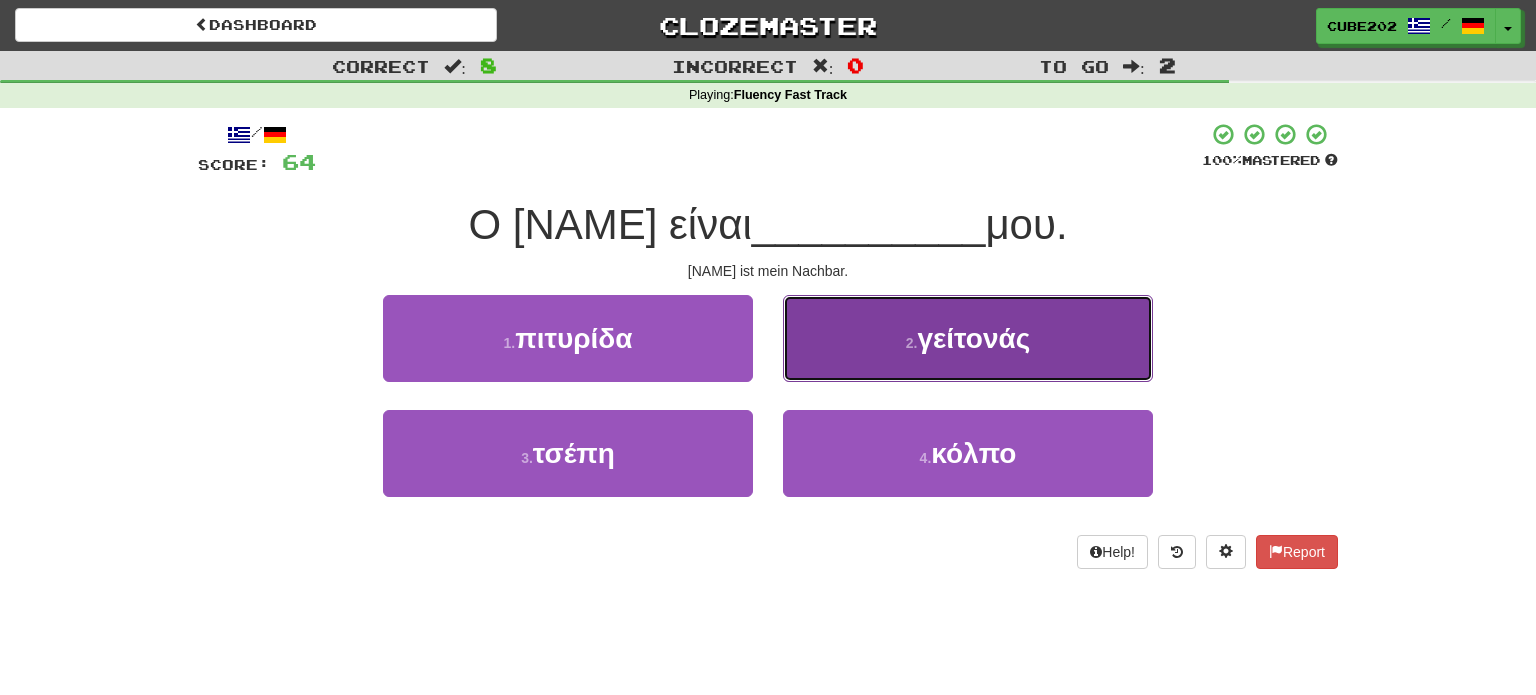 click on "2 .  γείτονάς" at bounding box center [968, 338] 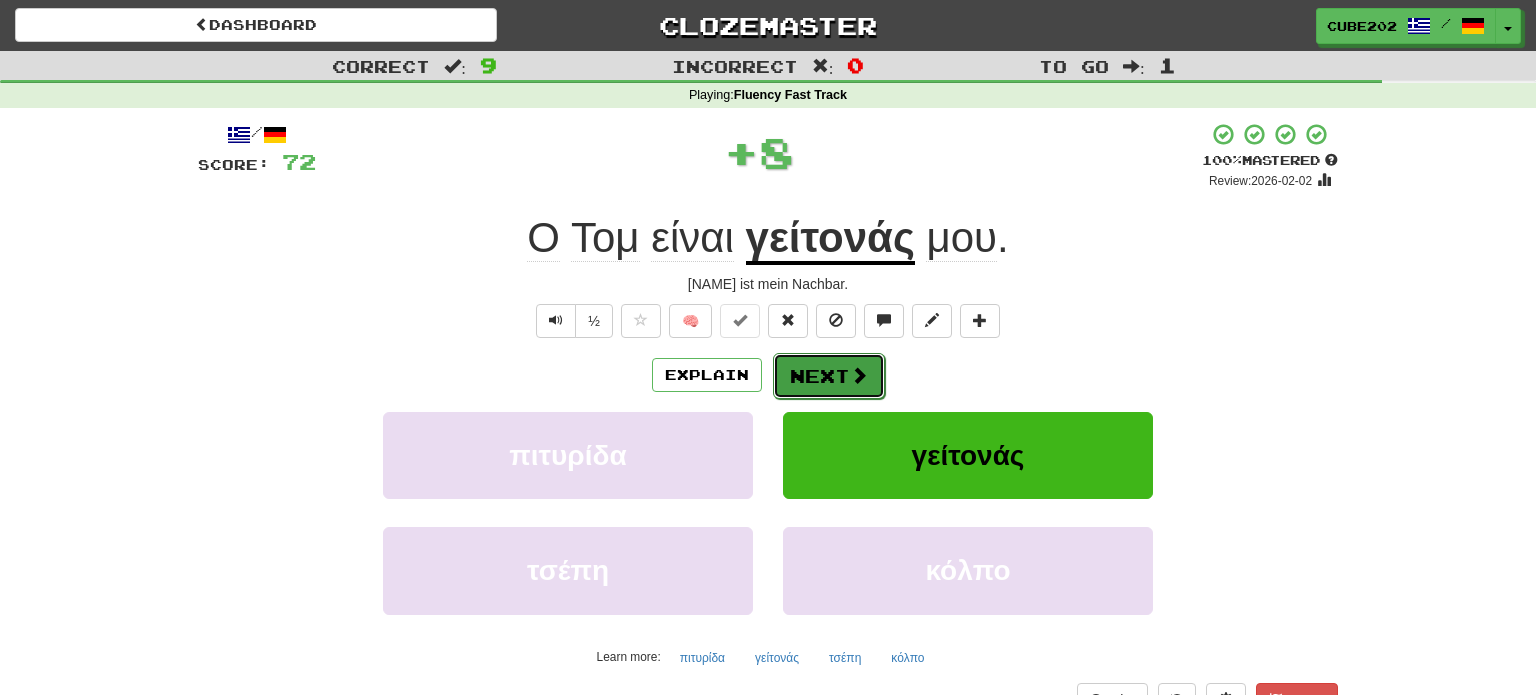 click on "Next" at bounding box center (829, 376) 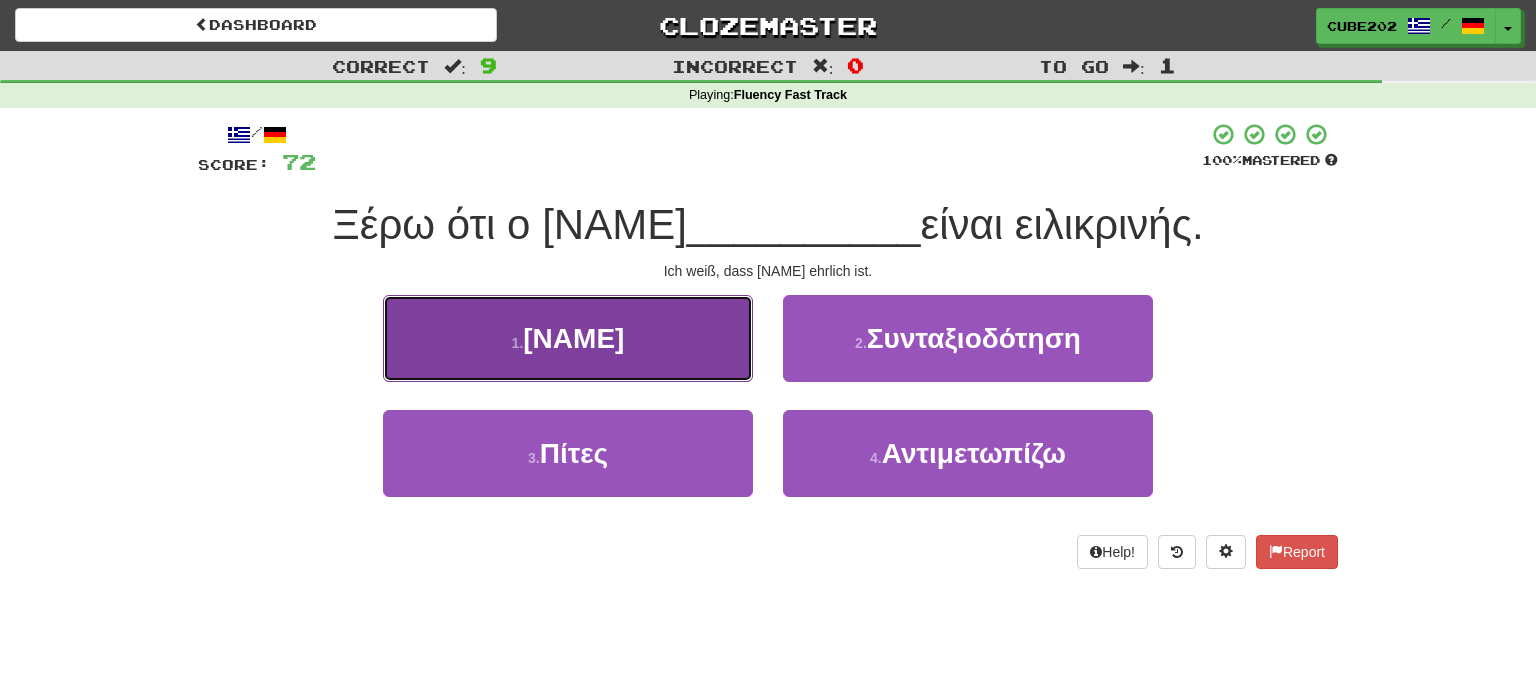 click on "1 .  Γιάννης" at bounding box center [568, 338] 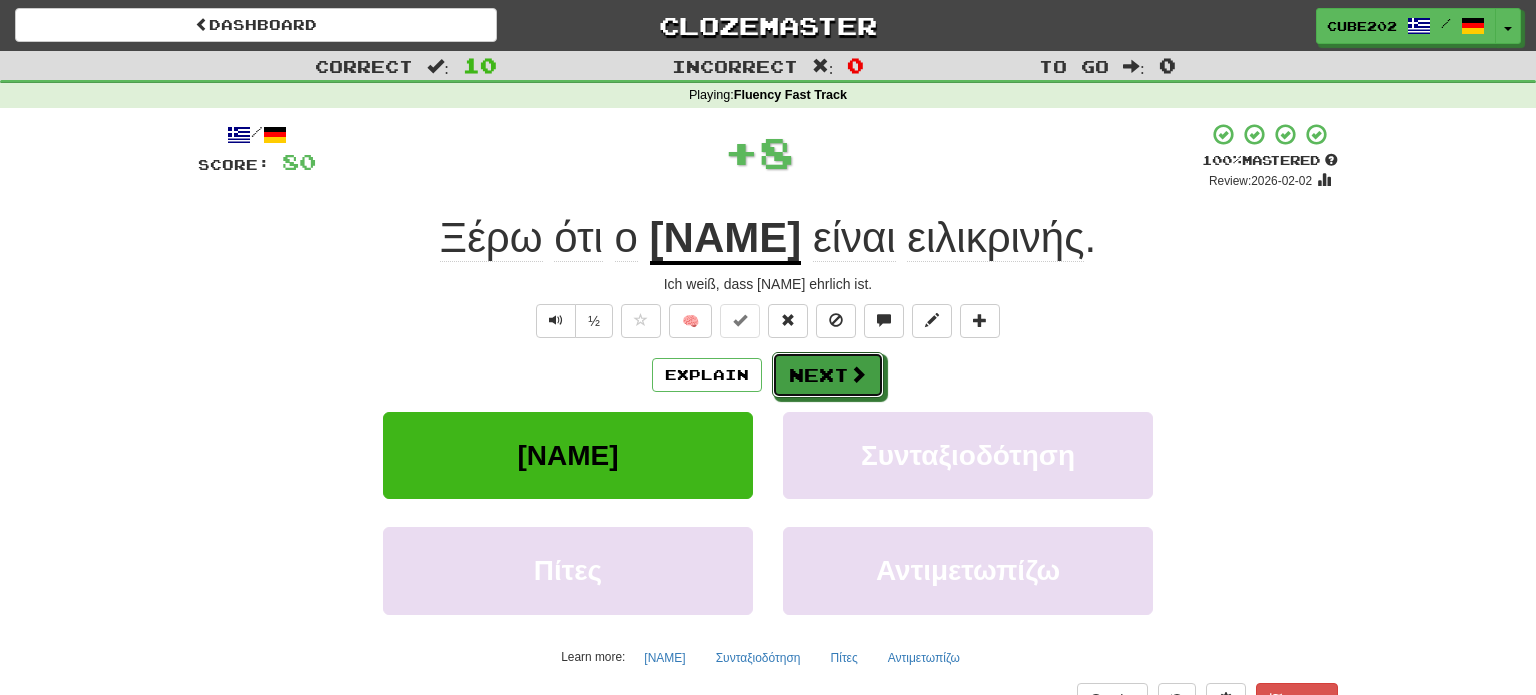 click on "Next" at bounding box center (828, 375) 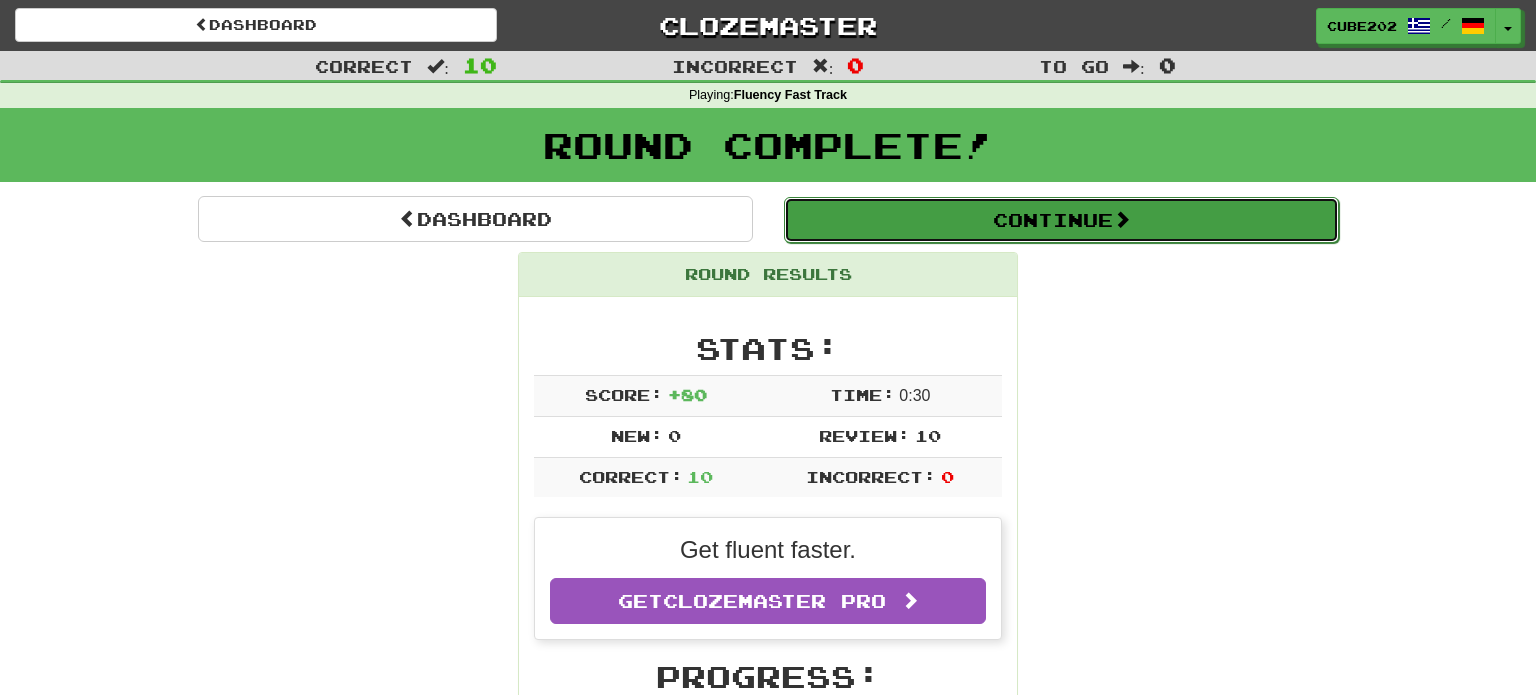 click on "Continue" at bounding box center (1061, 220) 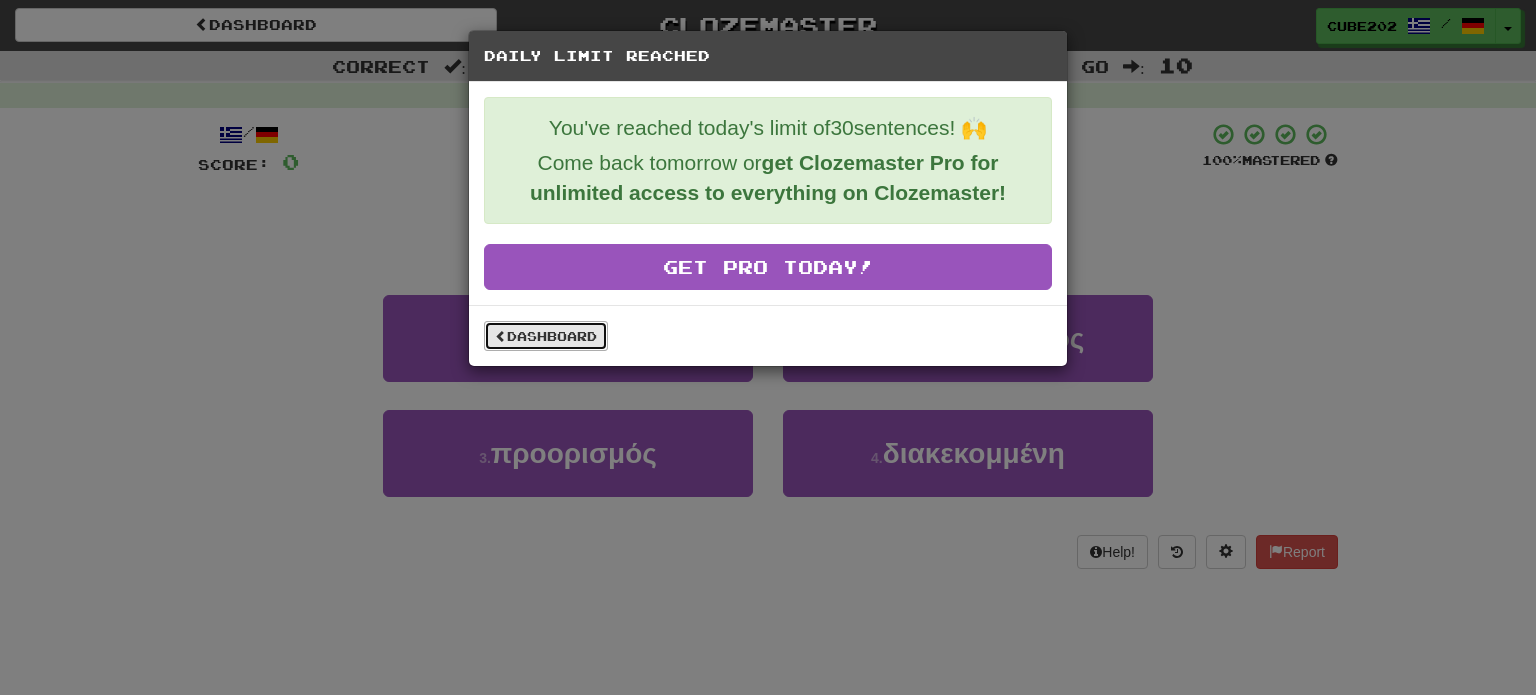 click on "Dashboard" at bounding box center [546, 336] 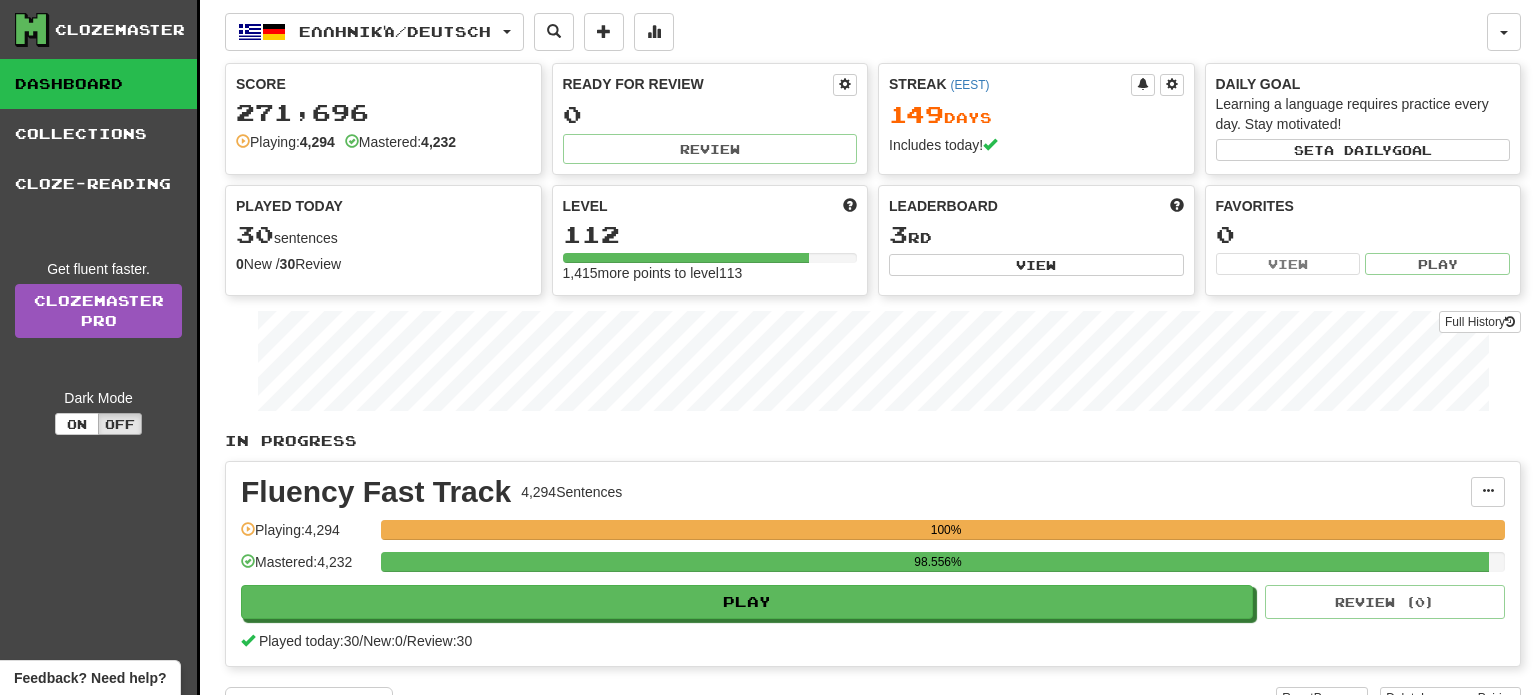 scroll, scrollTop: 0, scrollLeft: 0, axis: both 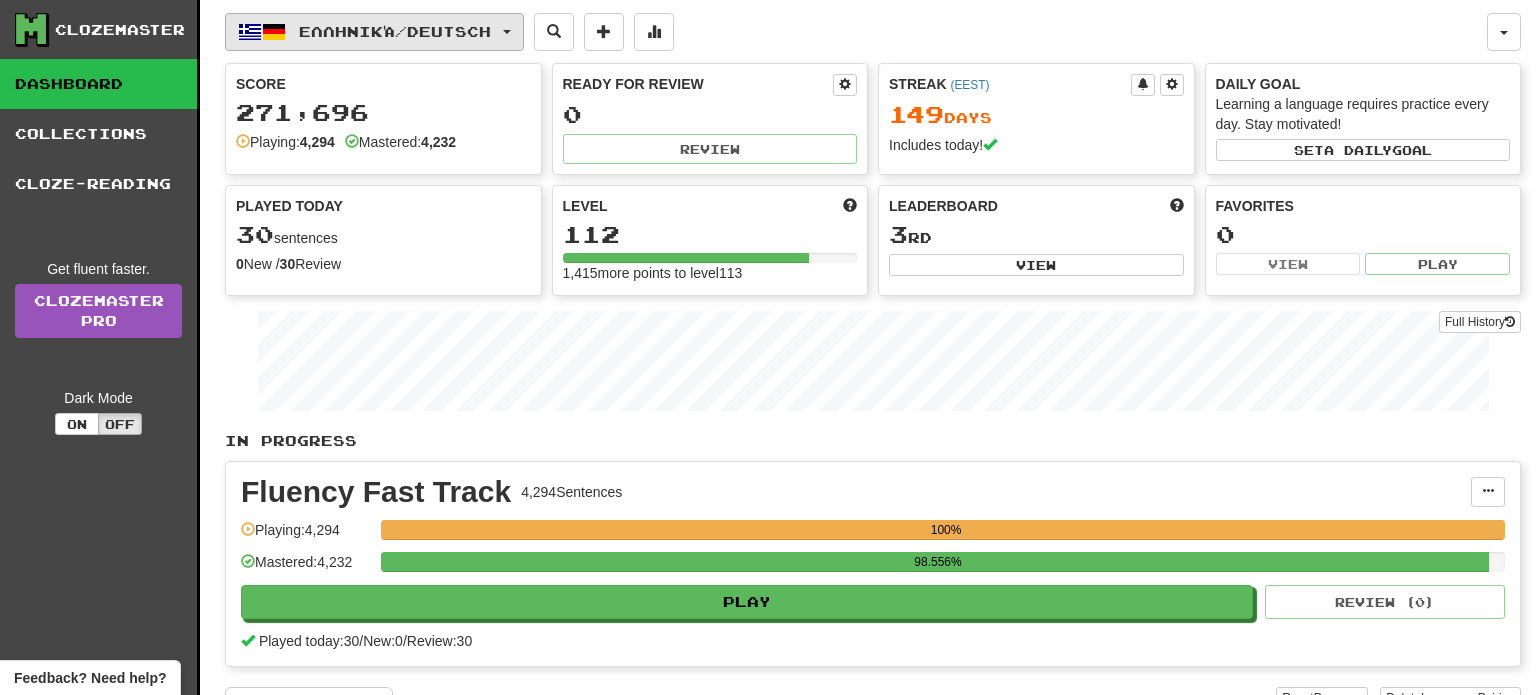 click on "Ελληνικά  /  Deutsch" at bounding box center [374, 32] 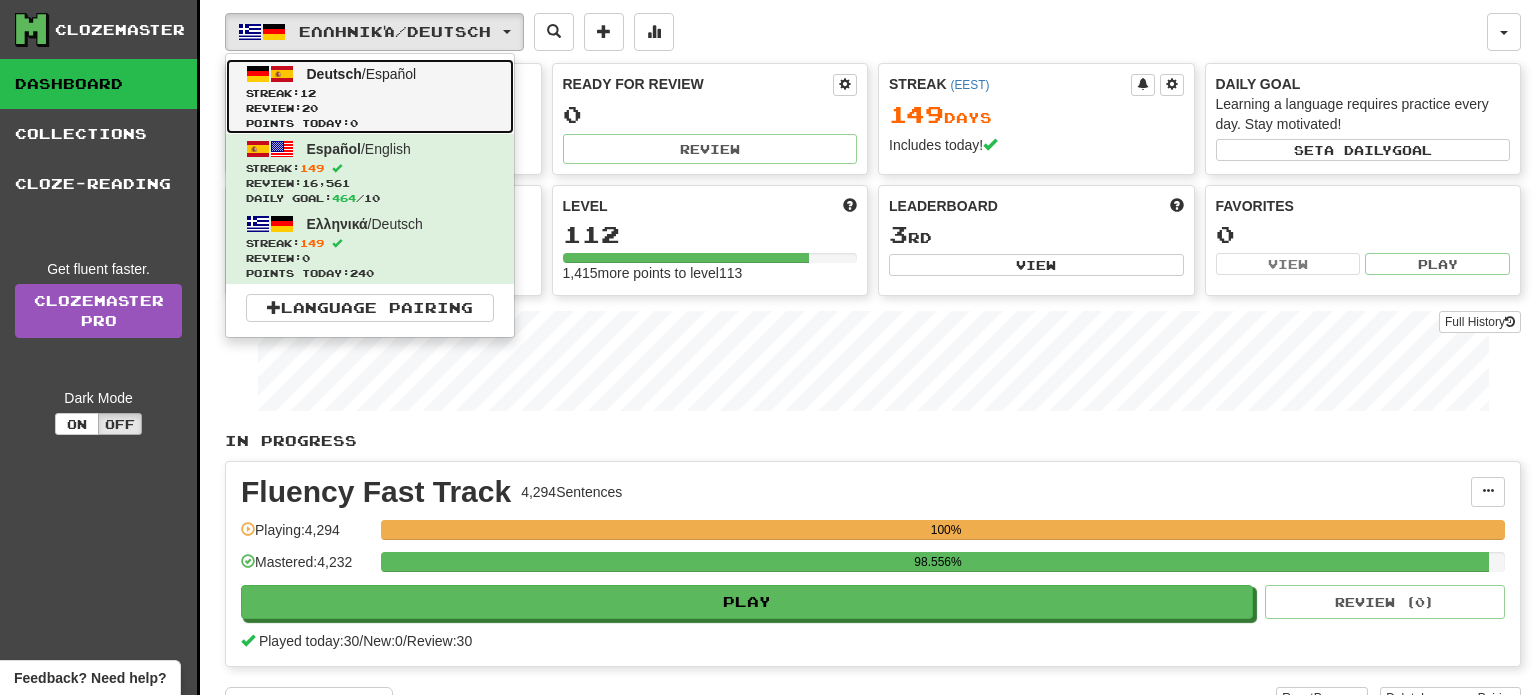 click on "Streak:  12" at bounding box center [370, 93] 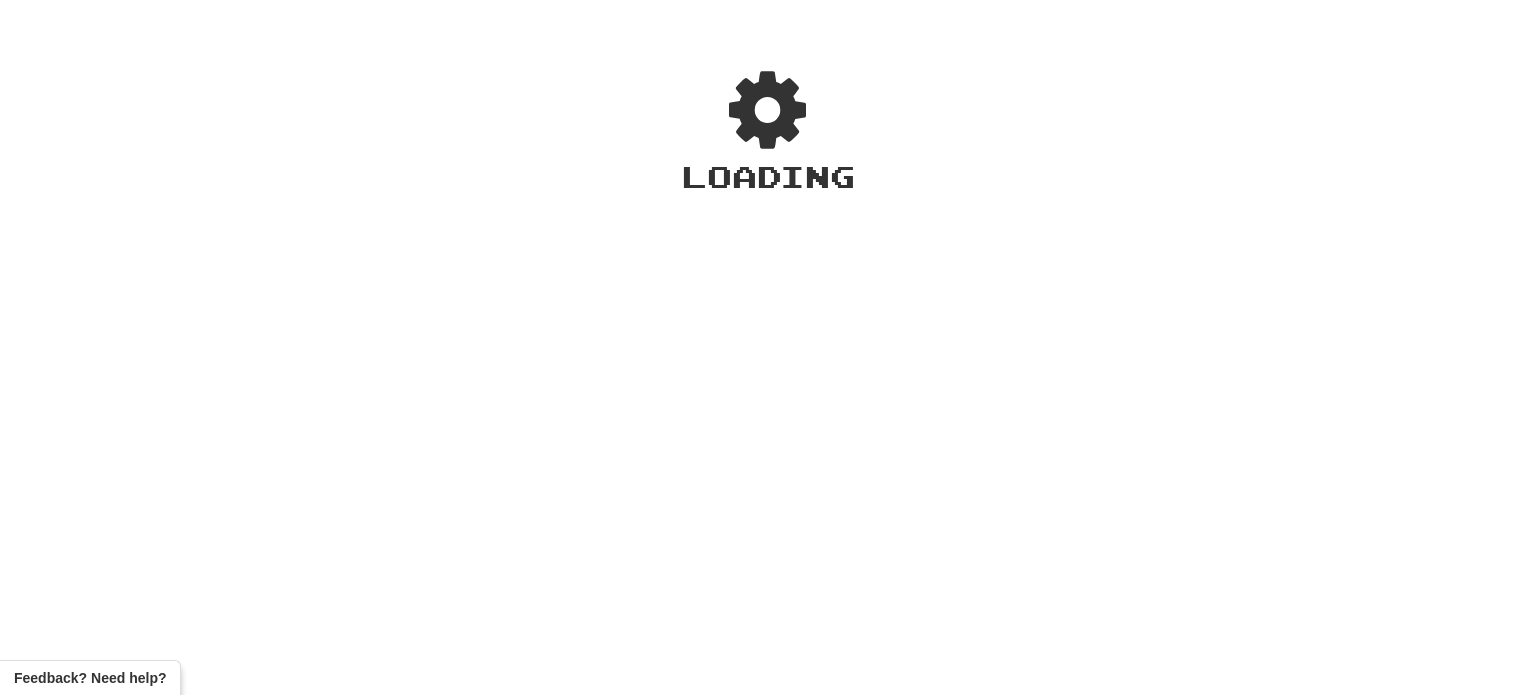 scroll, scrollTop: 0, scrollLeft: 0, axis: both 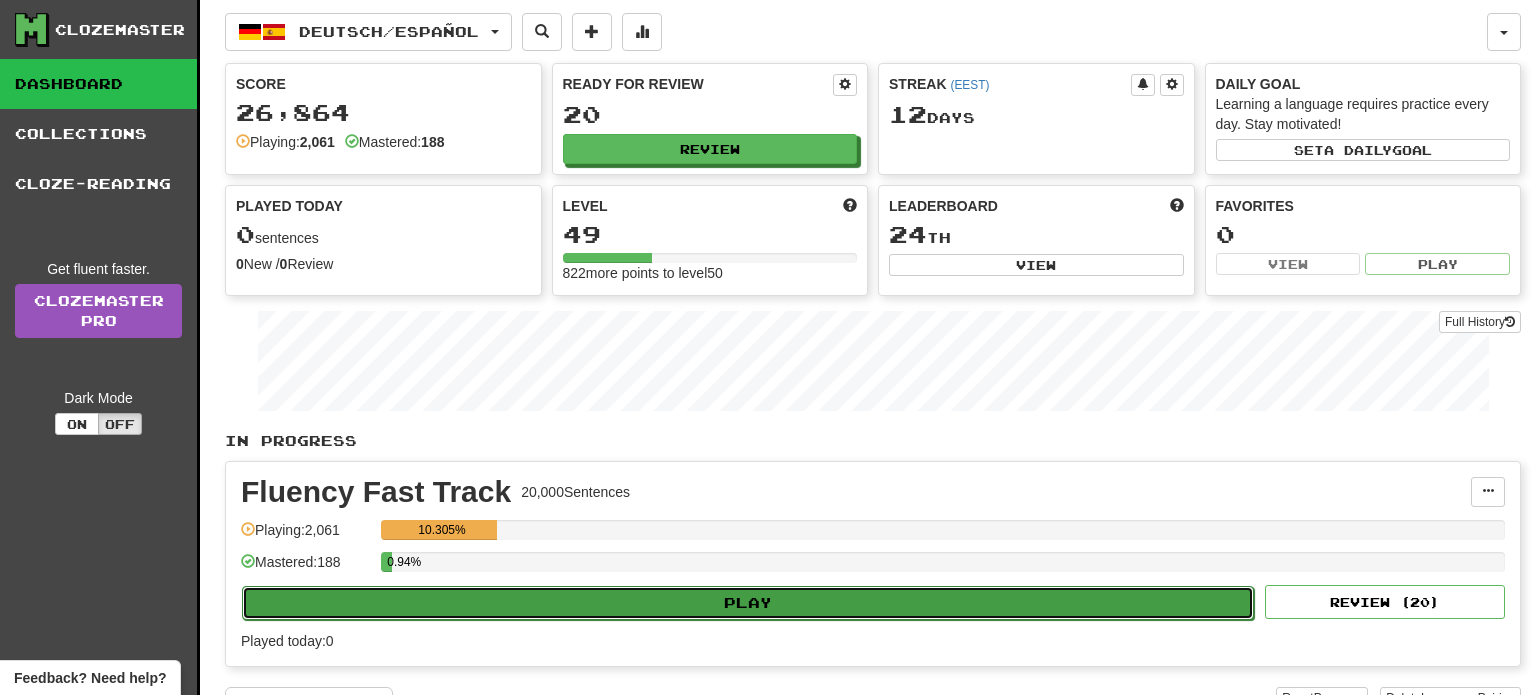 click on "Play" at bounding box center [748, 603] 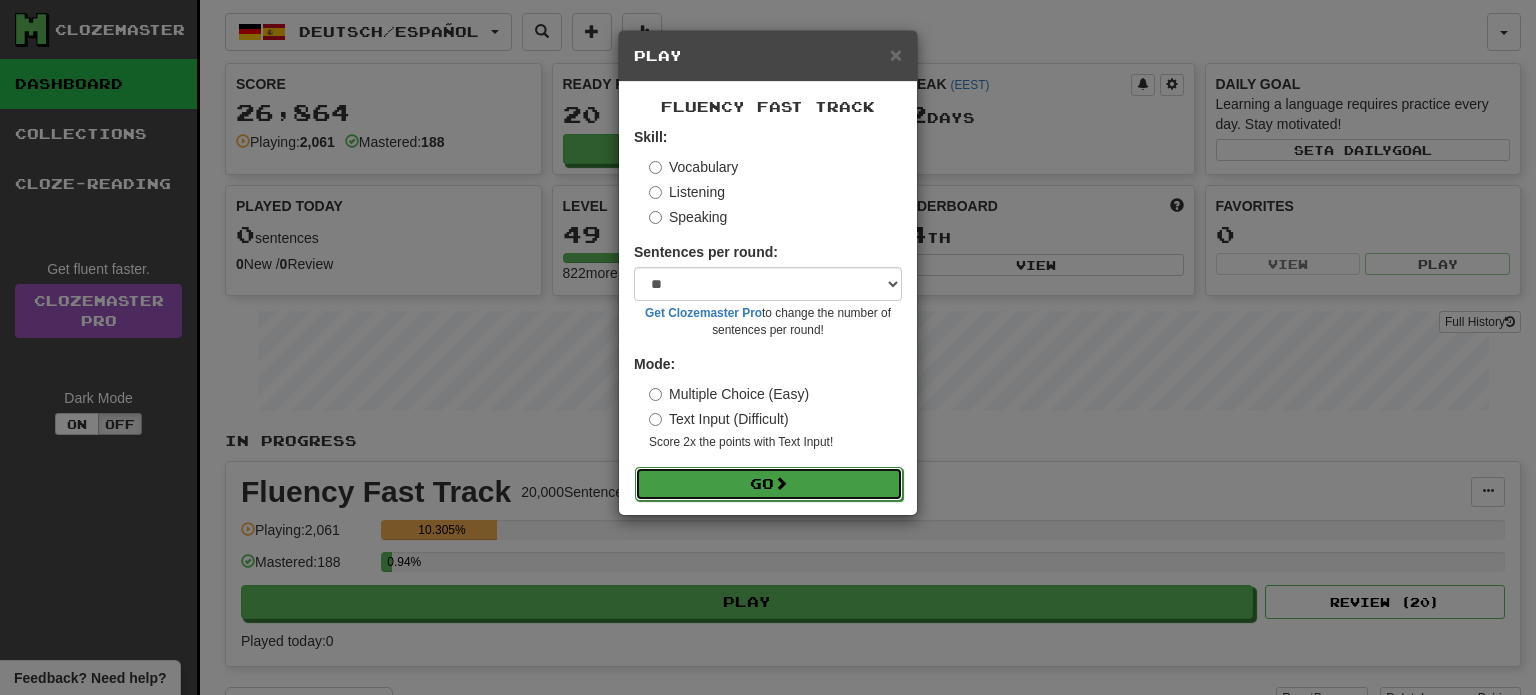 click on "Go" at bounding box center [769, 484] 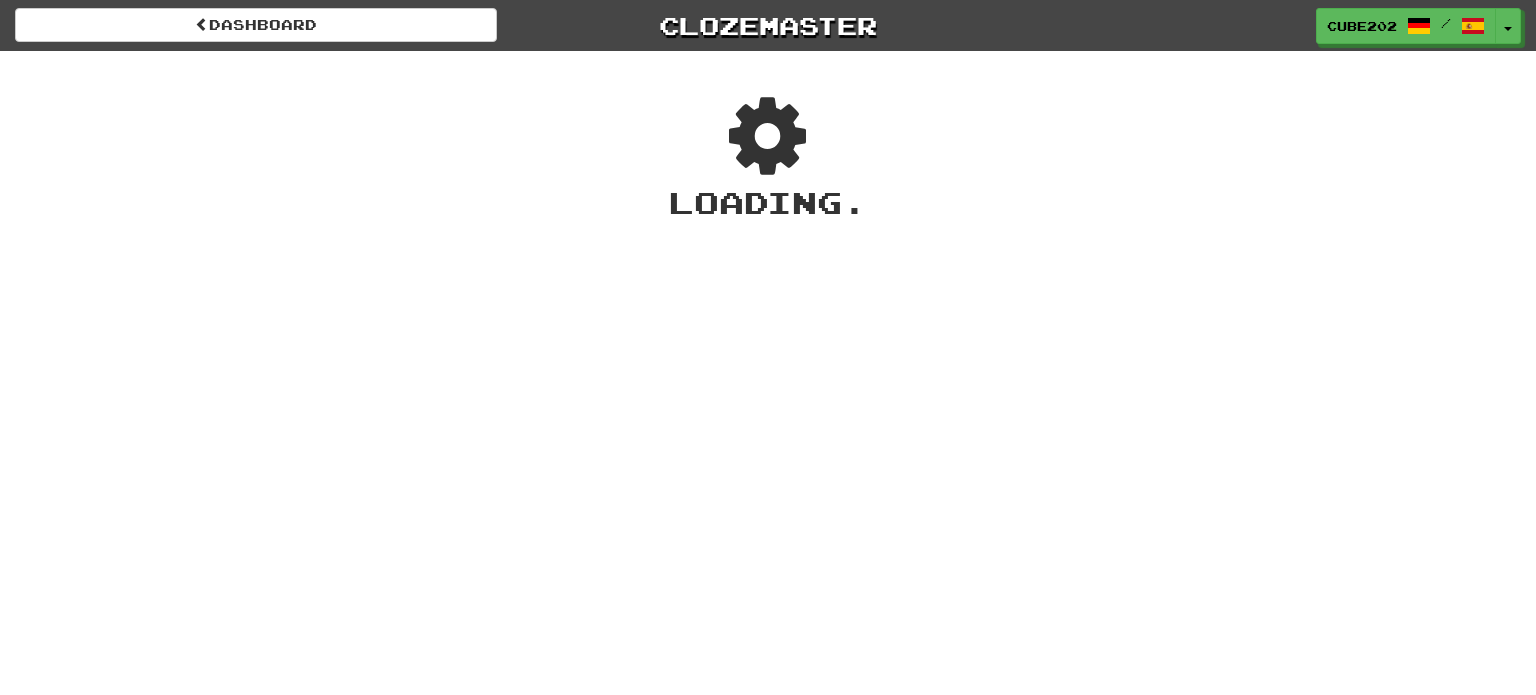 scroll, scrollTop: 0, scrollLeft: 0, axis: both 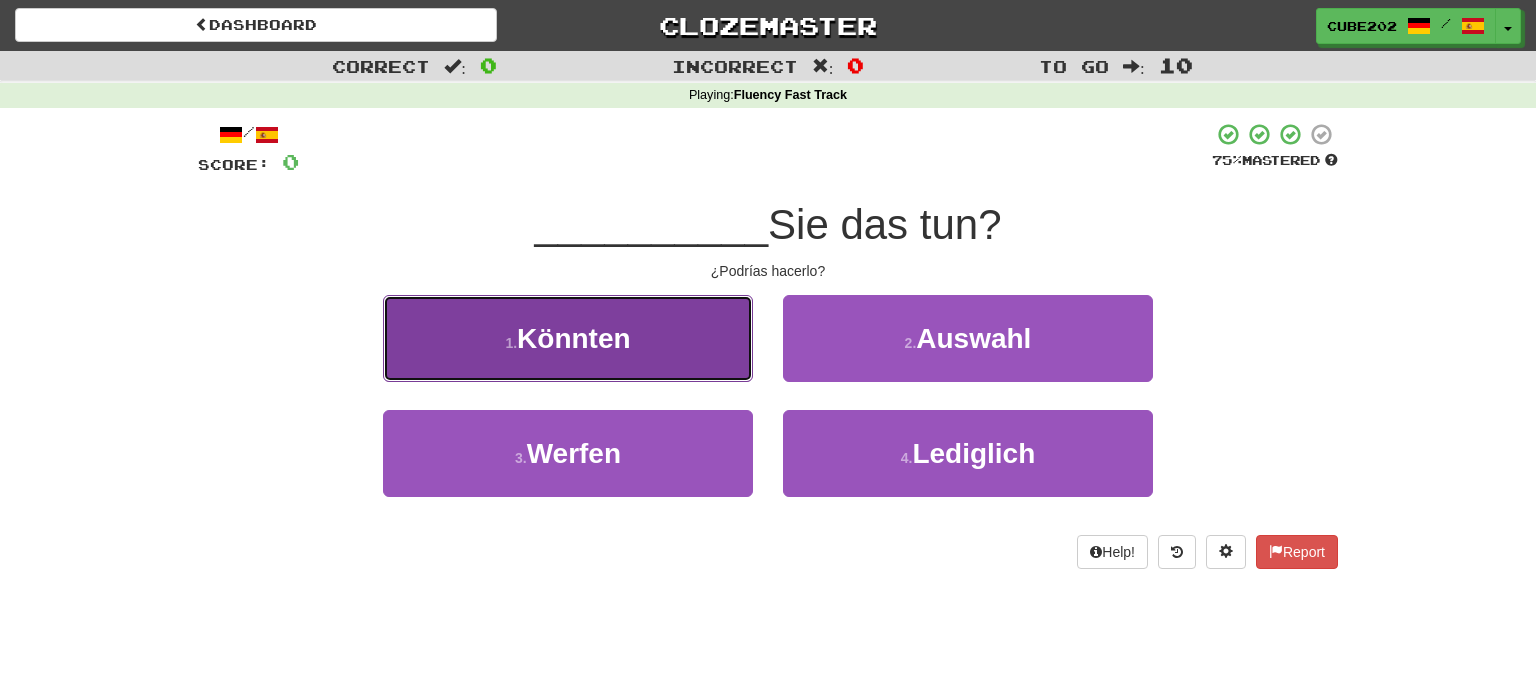 click on "1 .  Könnten" at bounding box center (568, 338) 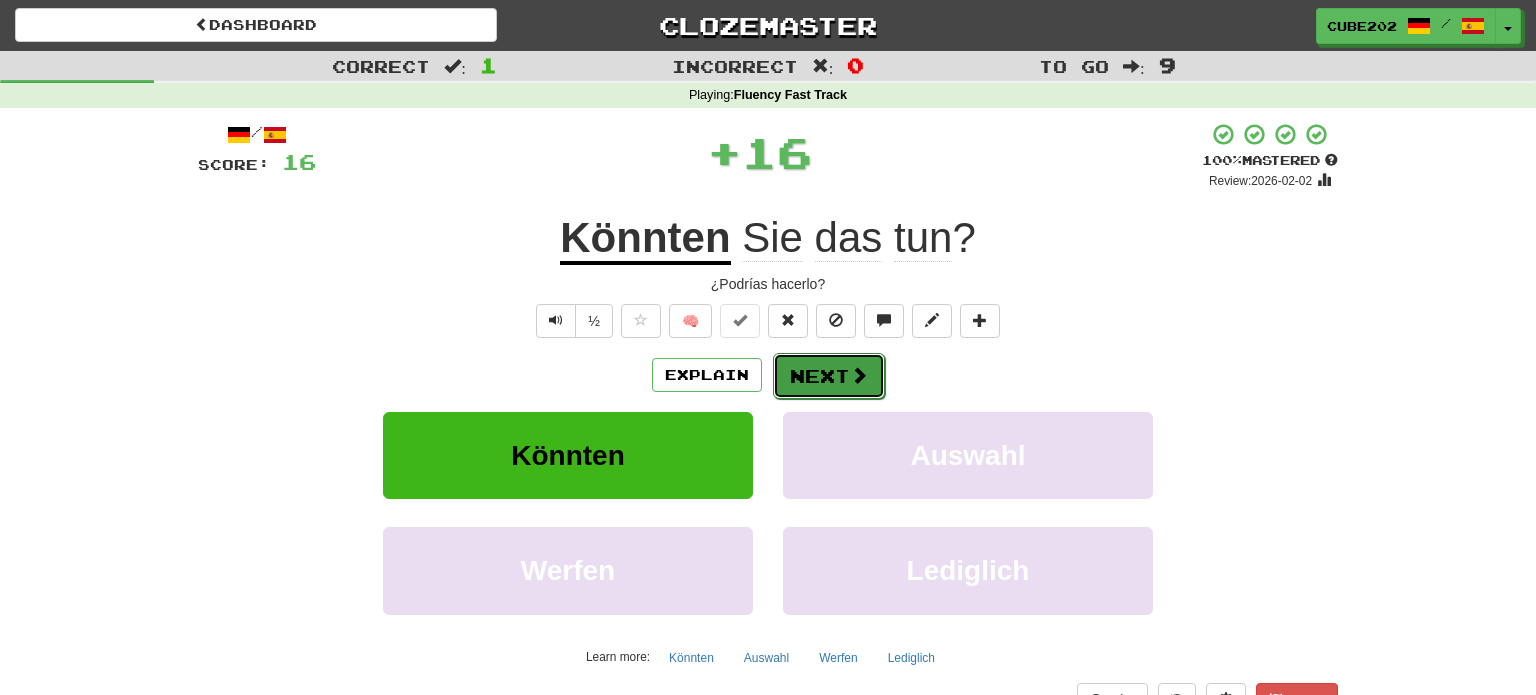 click on "Next" at bounding box center (829, 376) 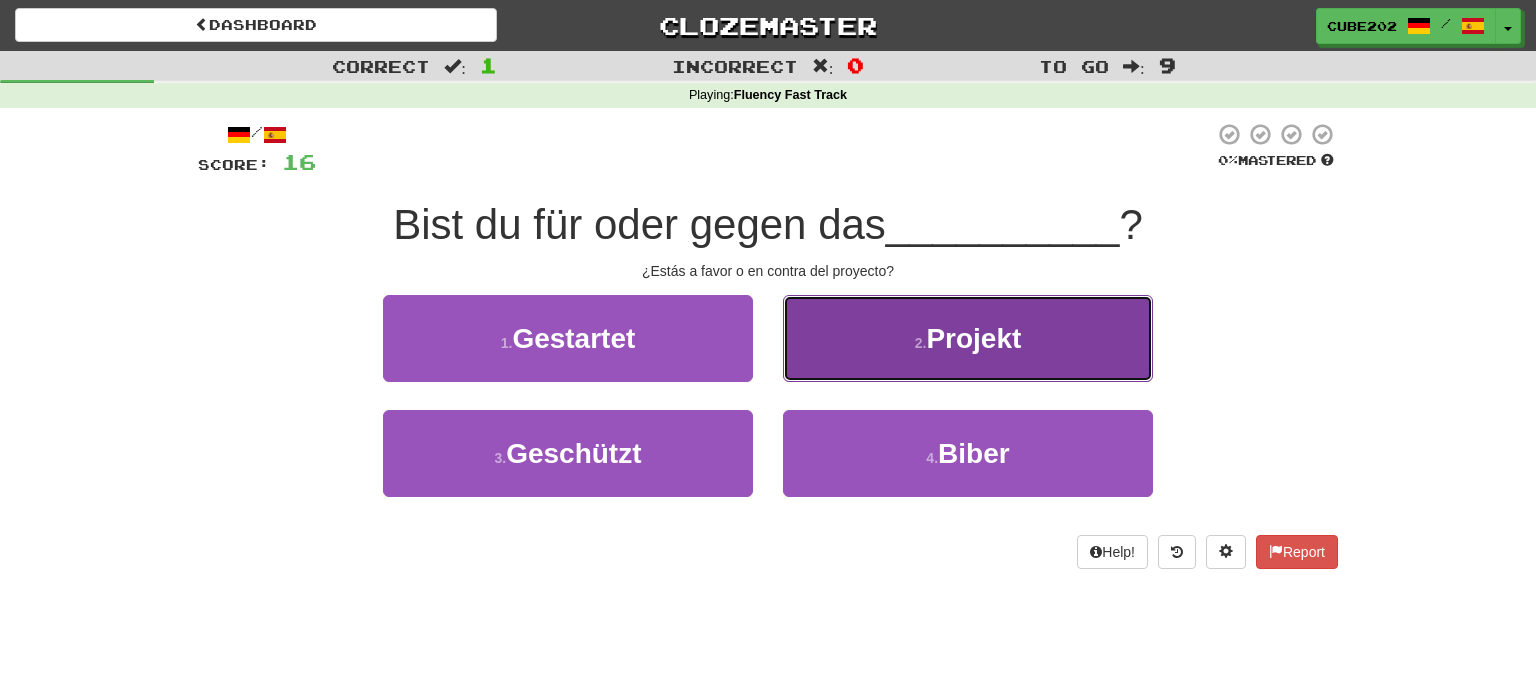 click on "2 .  Projekt" at bounding box center (968, 338) 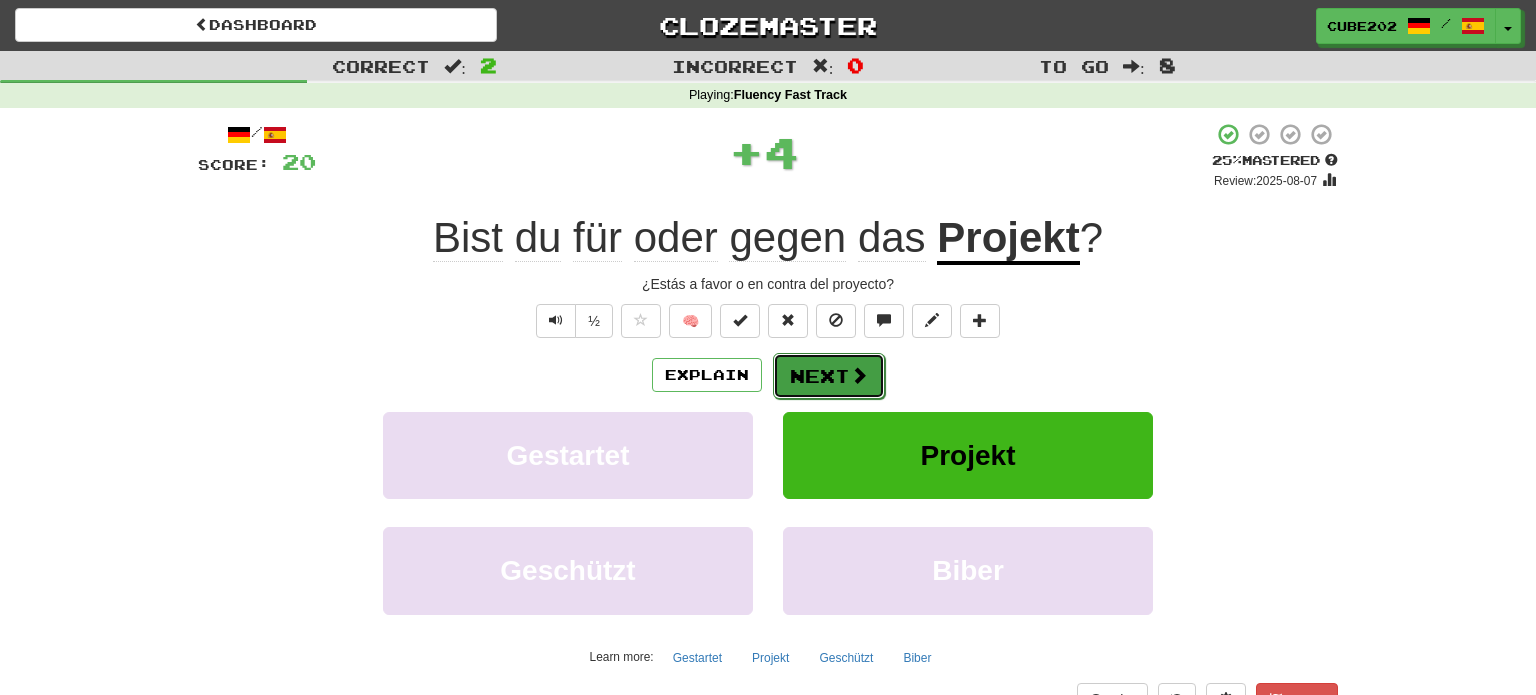 click on "Next" at bounding box center [829, 376] 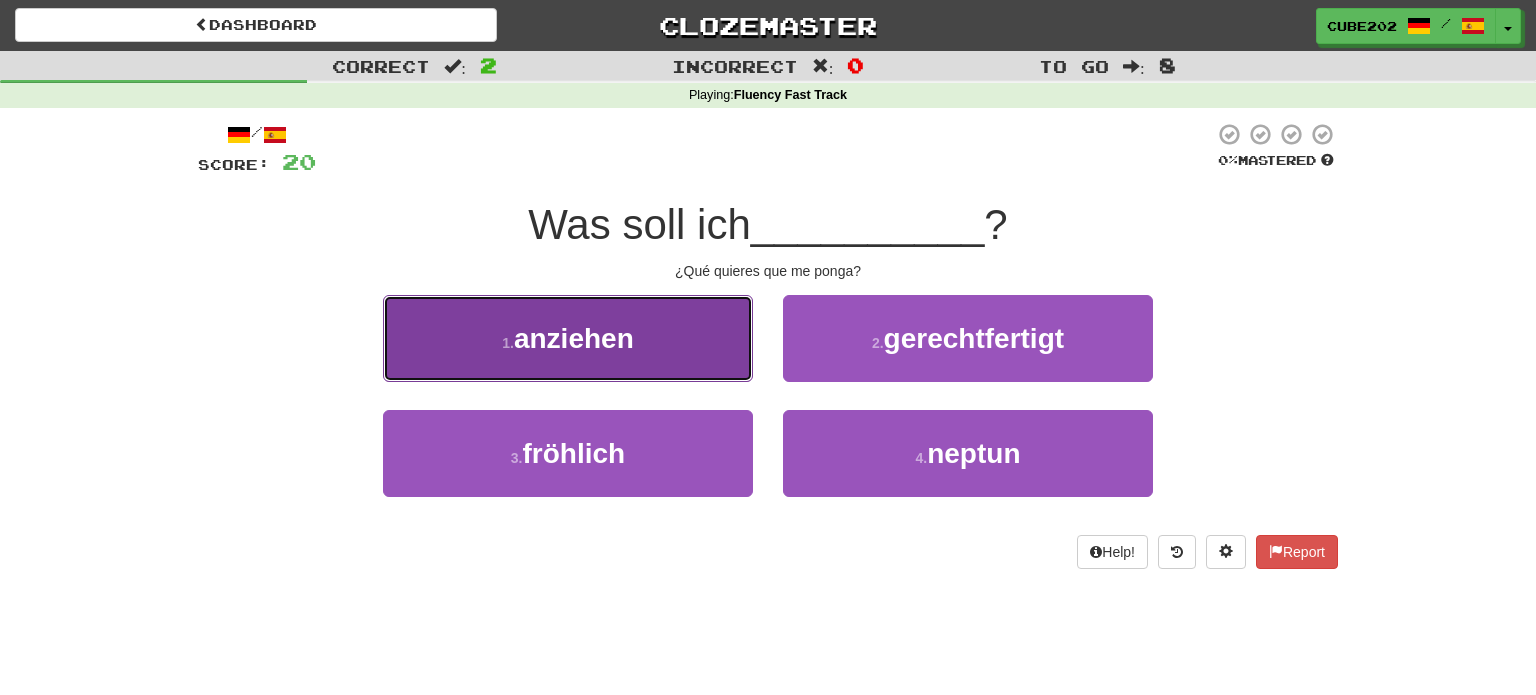 click on "1 .  anziehen" at bounding box center (568, 338) 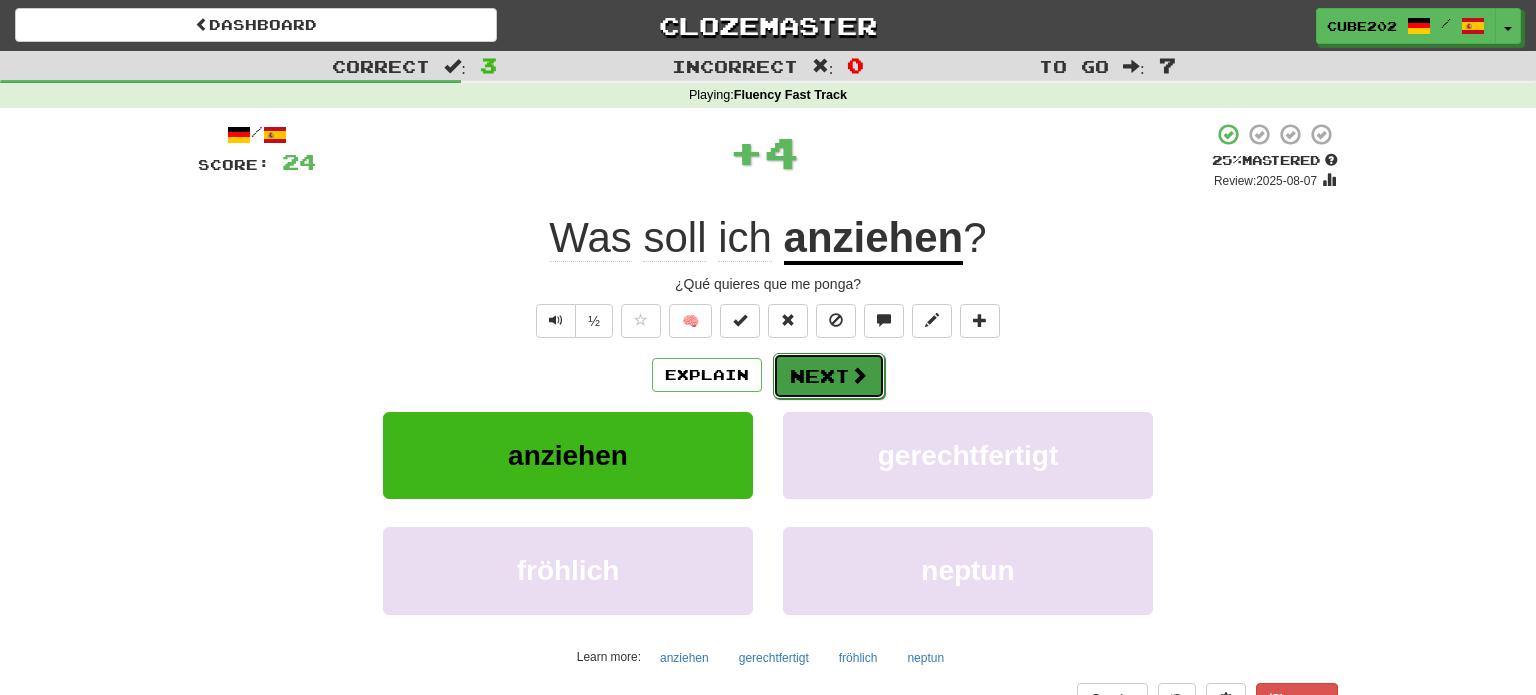 click on "Next" at bounding box center [829, 376] 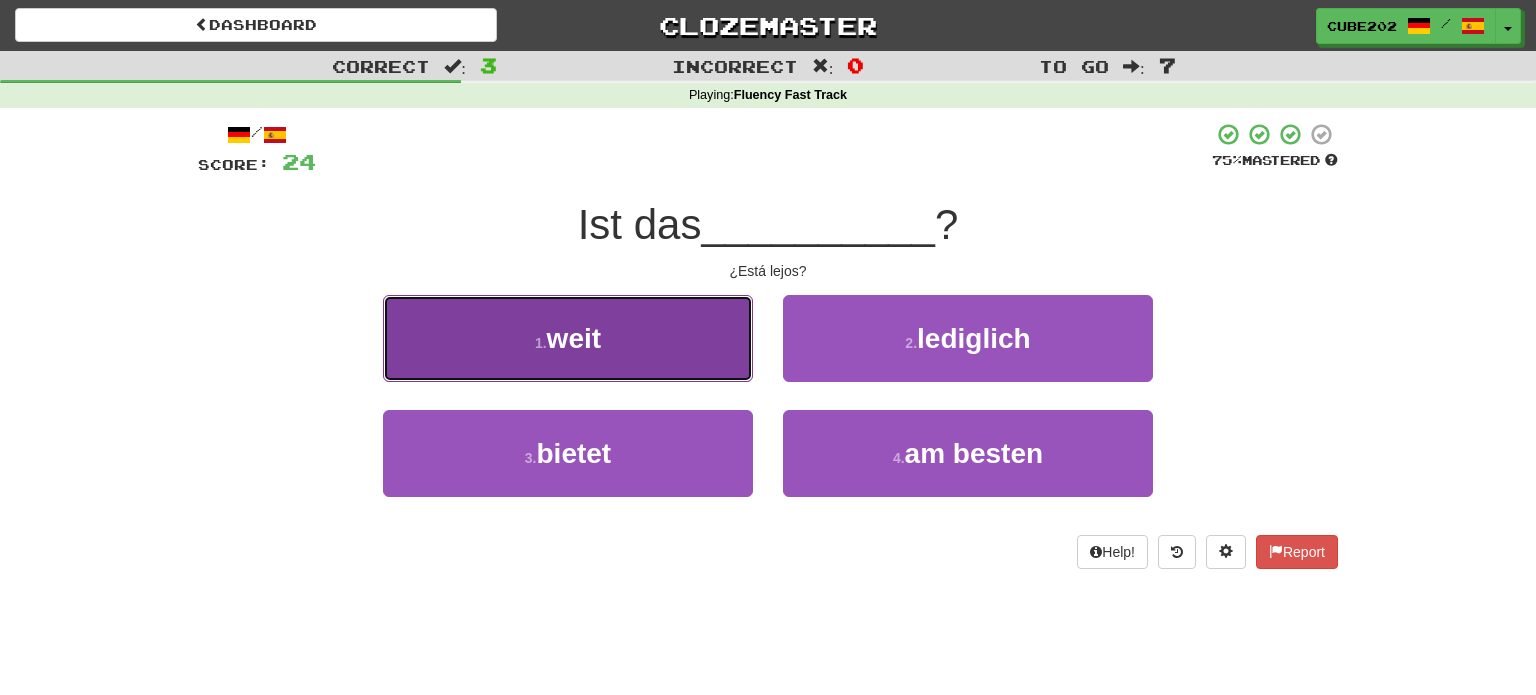 click on "1 .  weit" at bounding box center [568, 338] 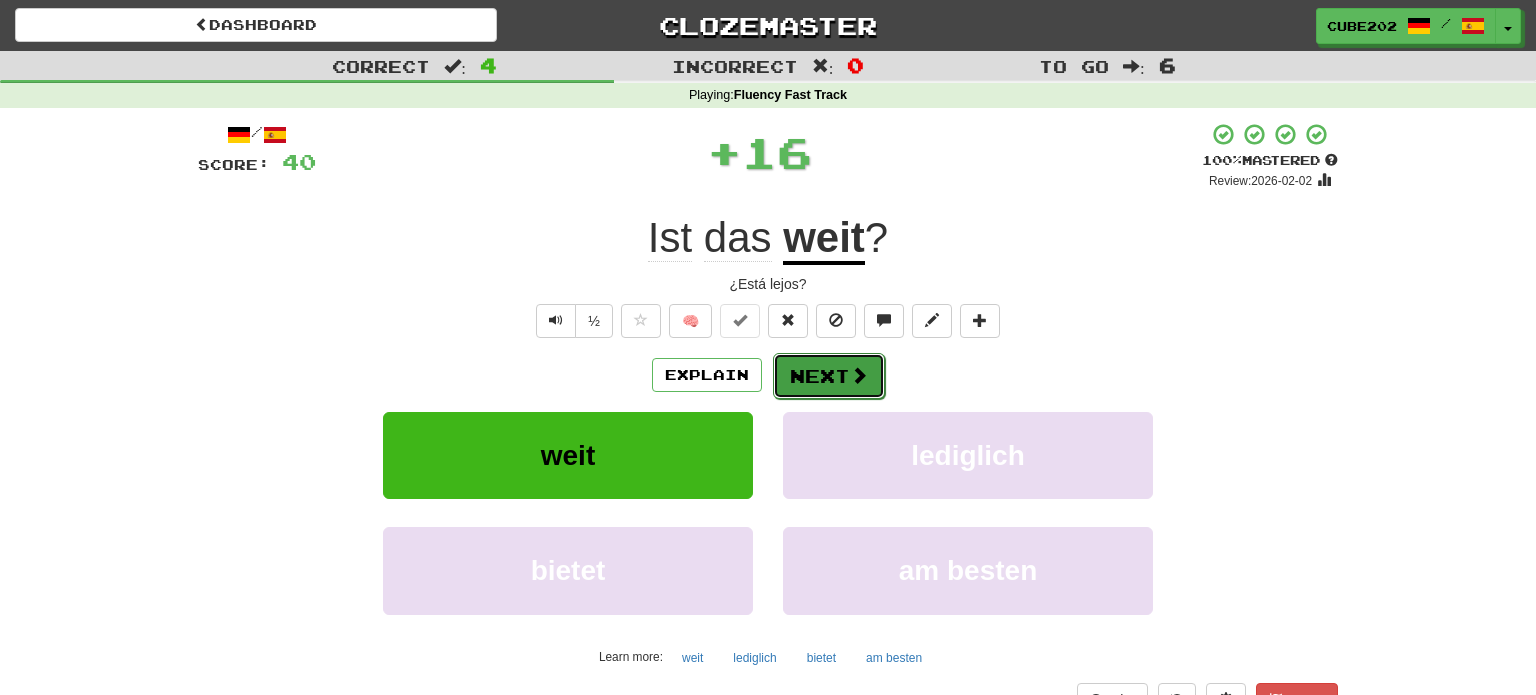 click on "Next" at bounding box center (829, 376) 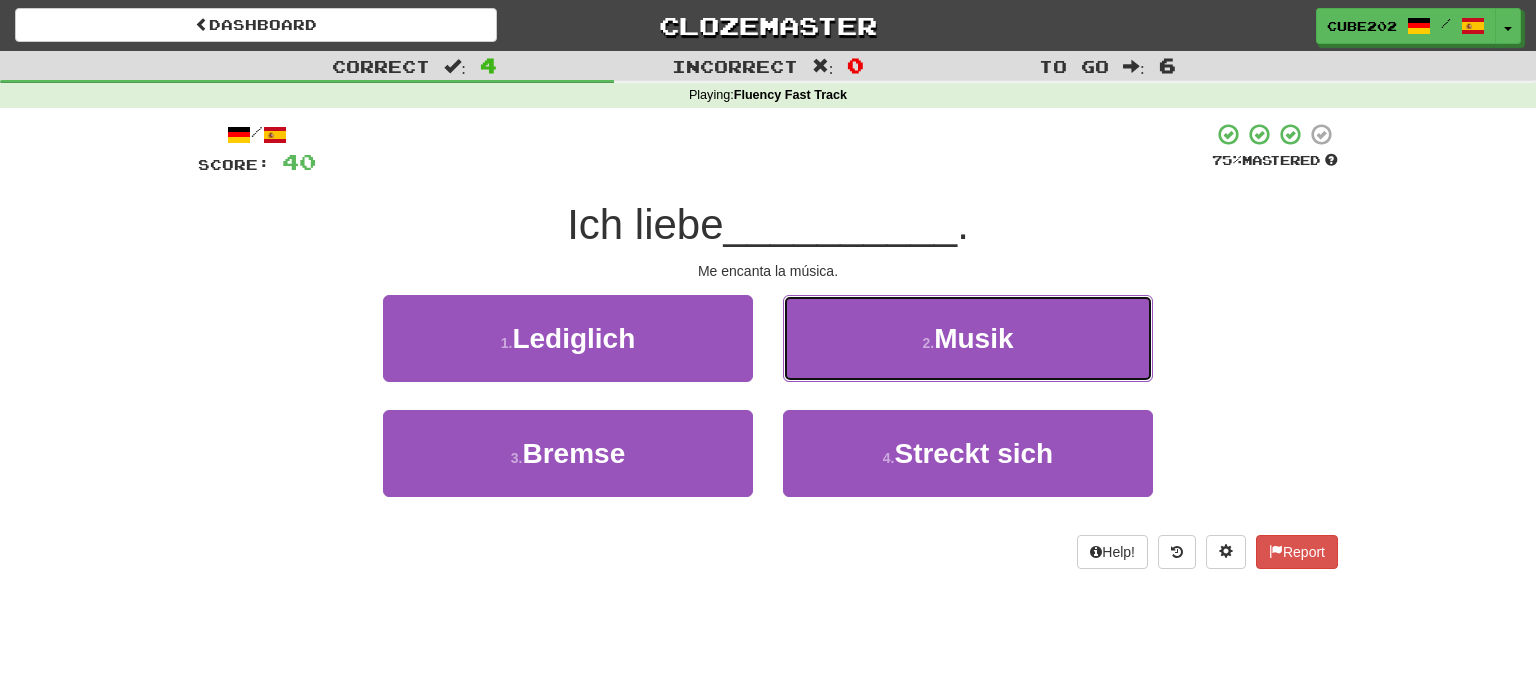 click on "2 .  Musik" at bounding box center (968, 338) 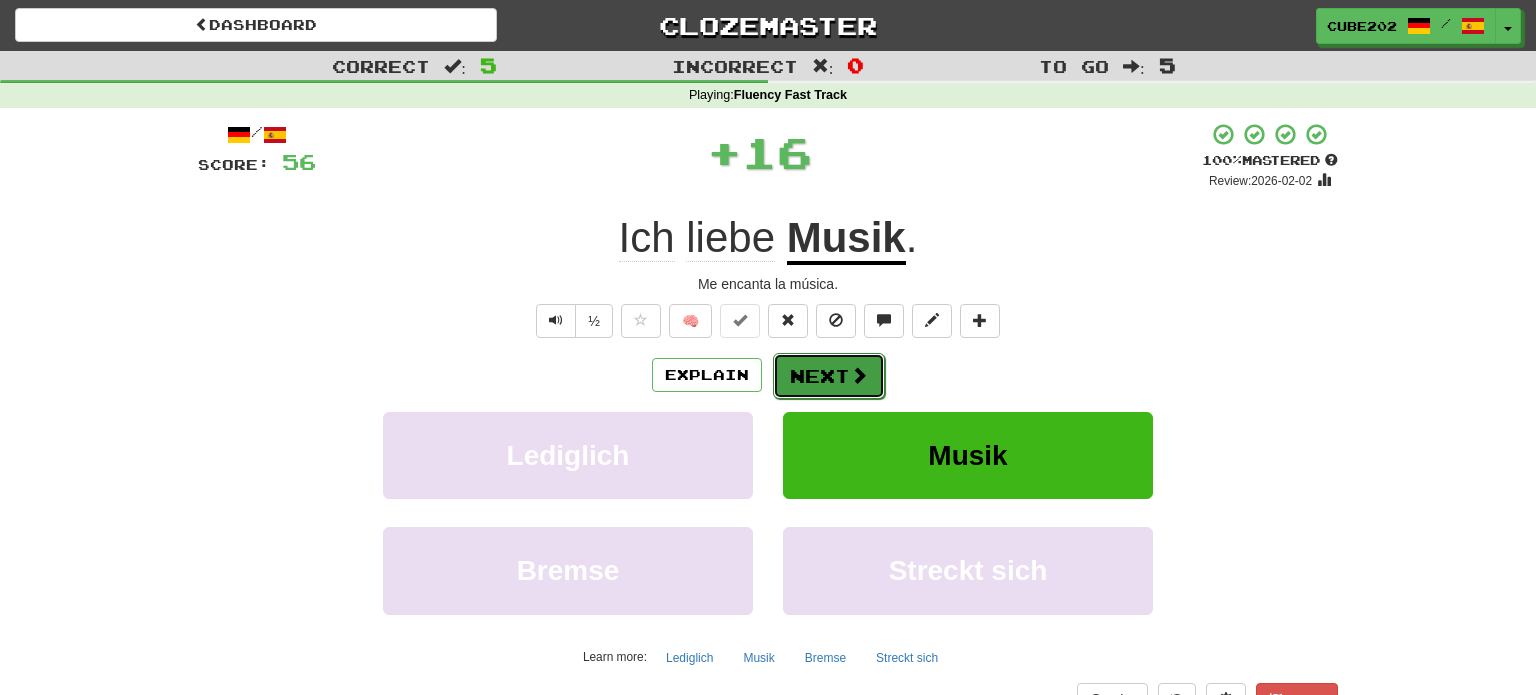click on "Next" at bounding box center (829, 376) 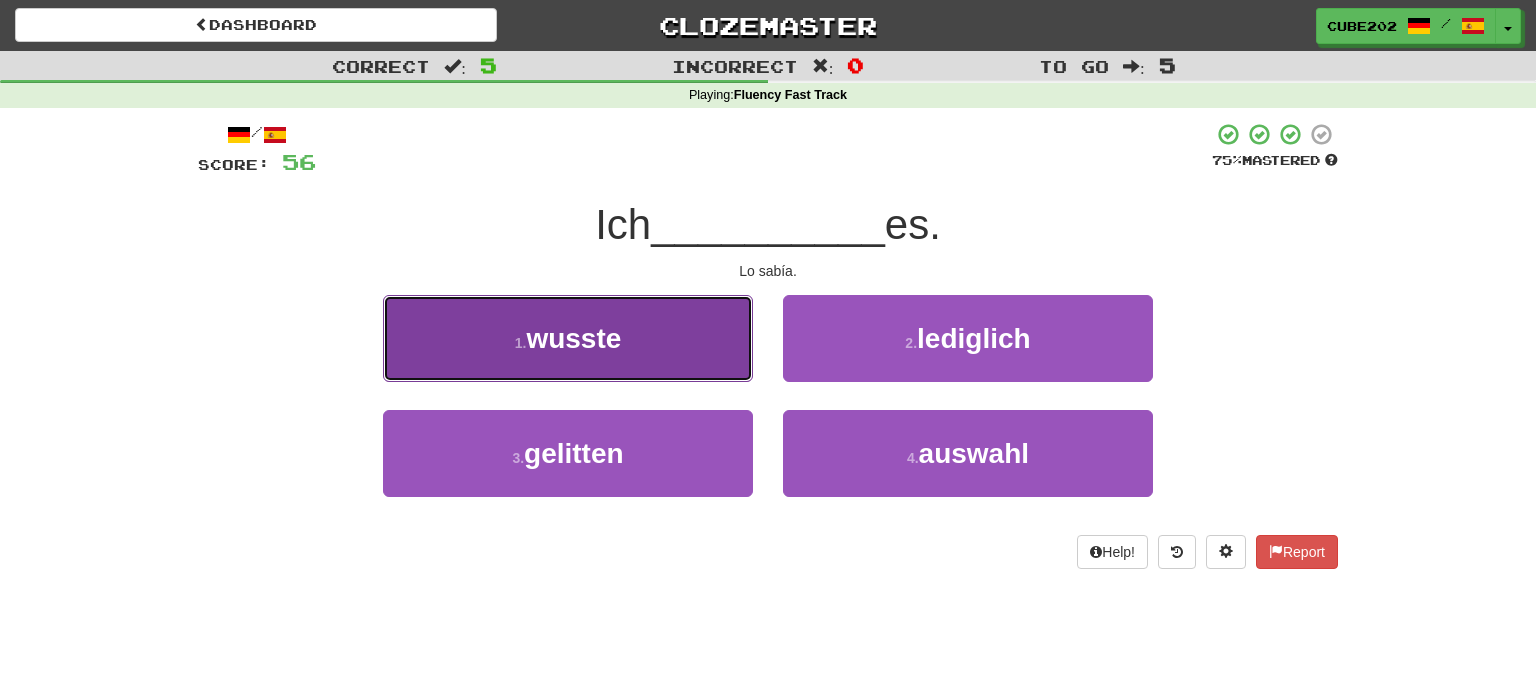 click on "1 .  wusste" at bounding box center (568, 338) 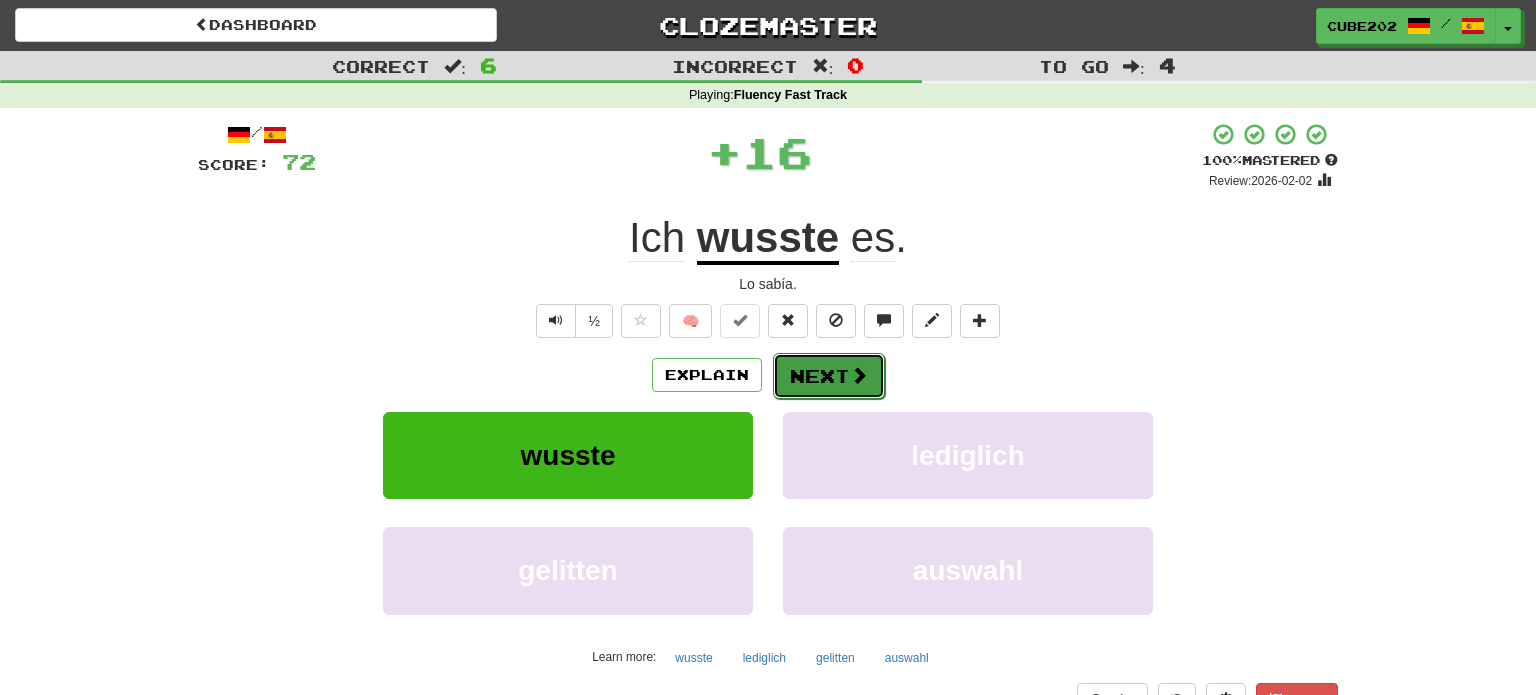 click on "Next" at bounding box center (829, 376) 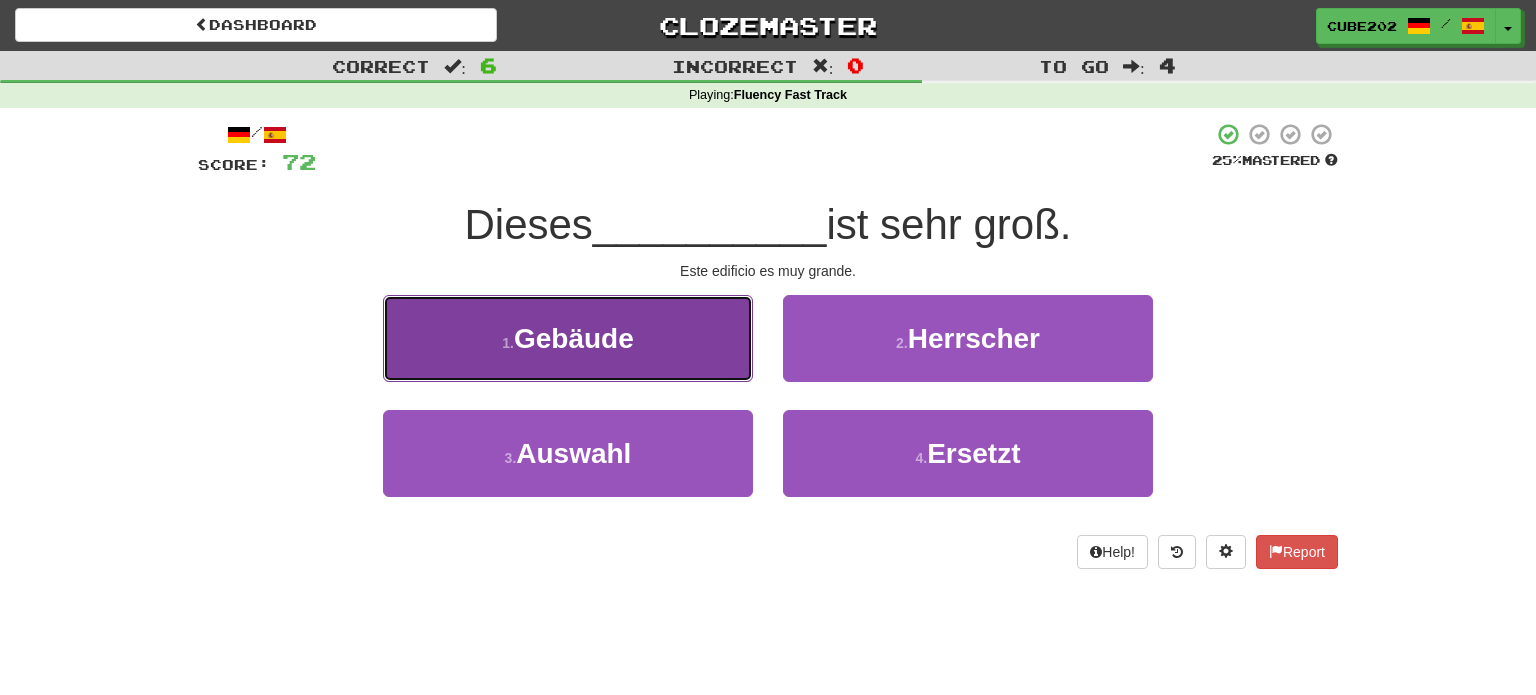 click on "1 .  Gebäude" at bounding box center [568, 338] 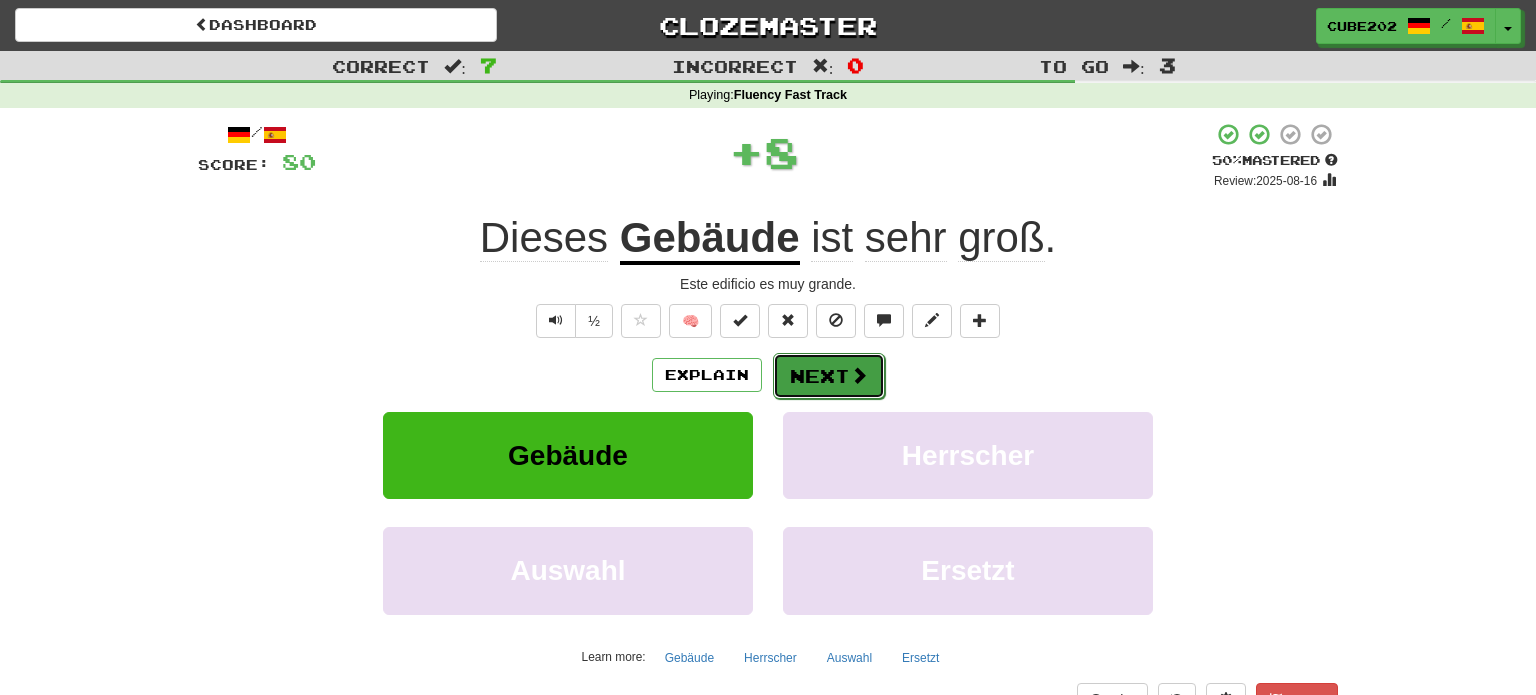 click on "Next" at bounding box center (829, 376) 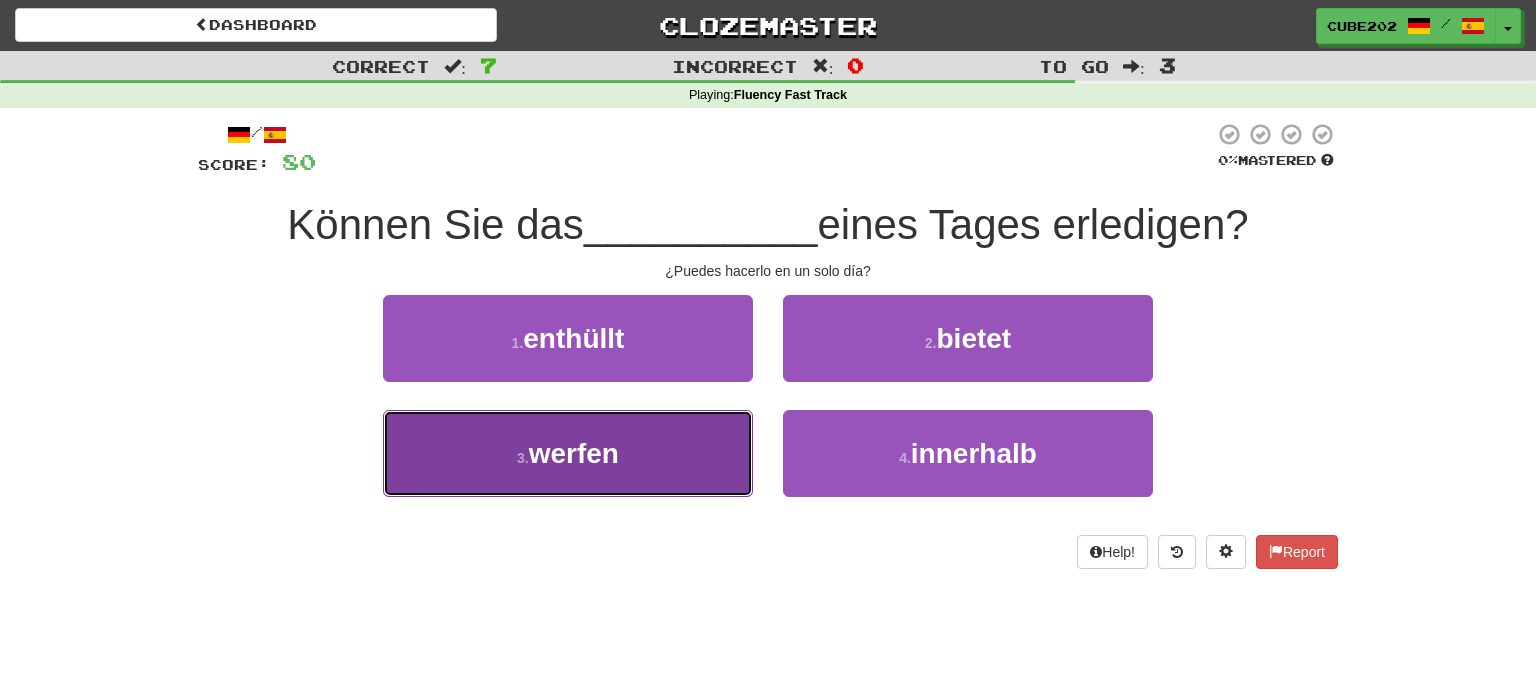 click on "3 .  werfen" at bounding box center (568, 453) 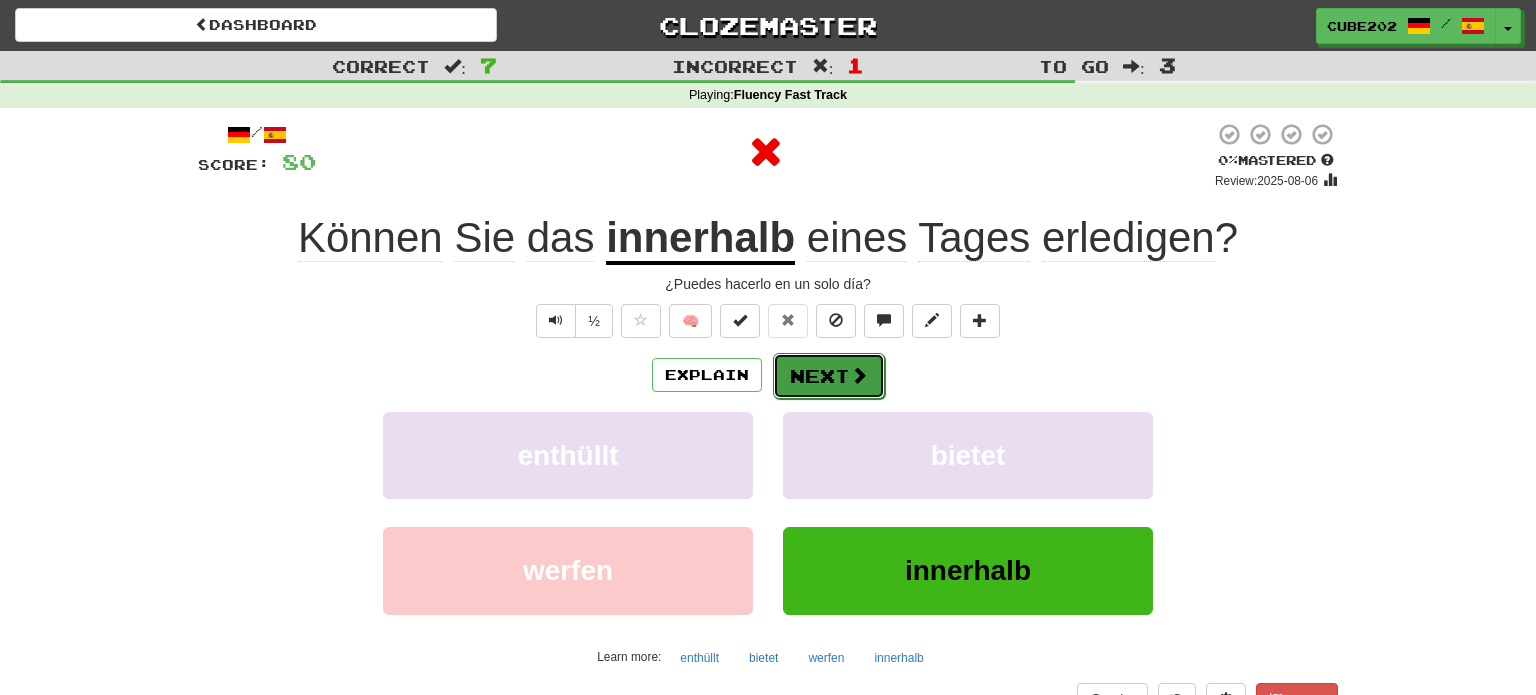 click on "Next" at bounding box center [829, 376] 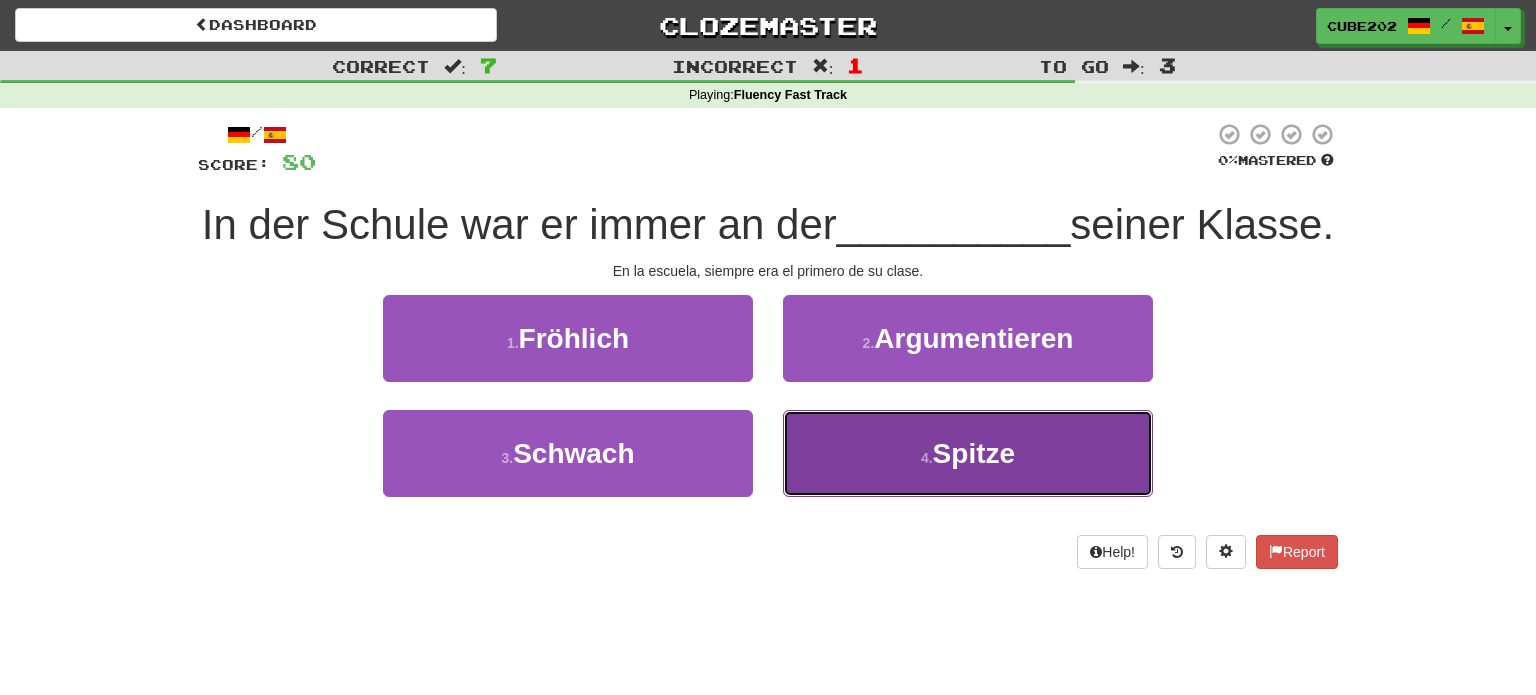 click on "Spitze" at bounding box center [974, 453] 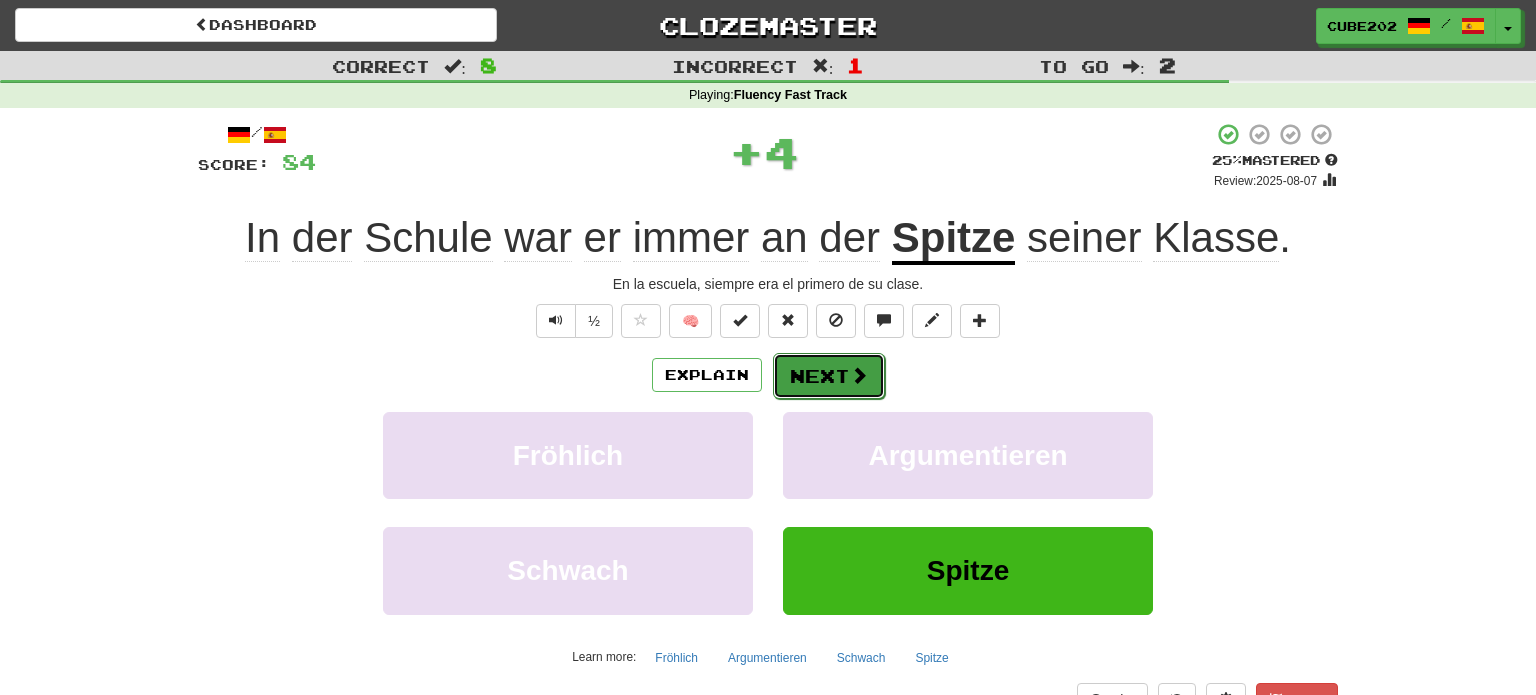 click on "Next" at bounding box center [829, 376] 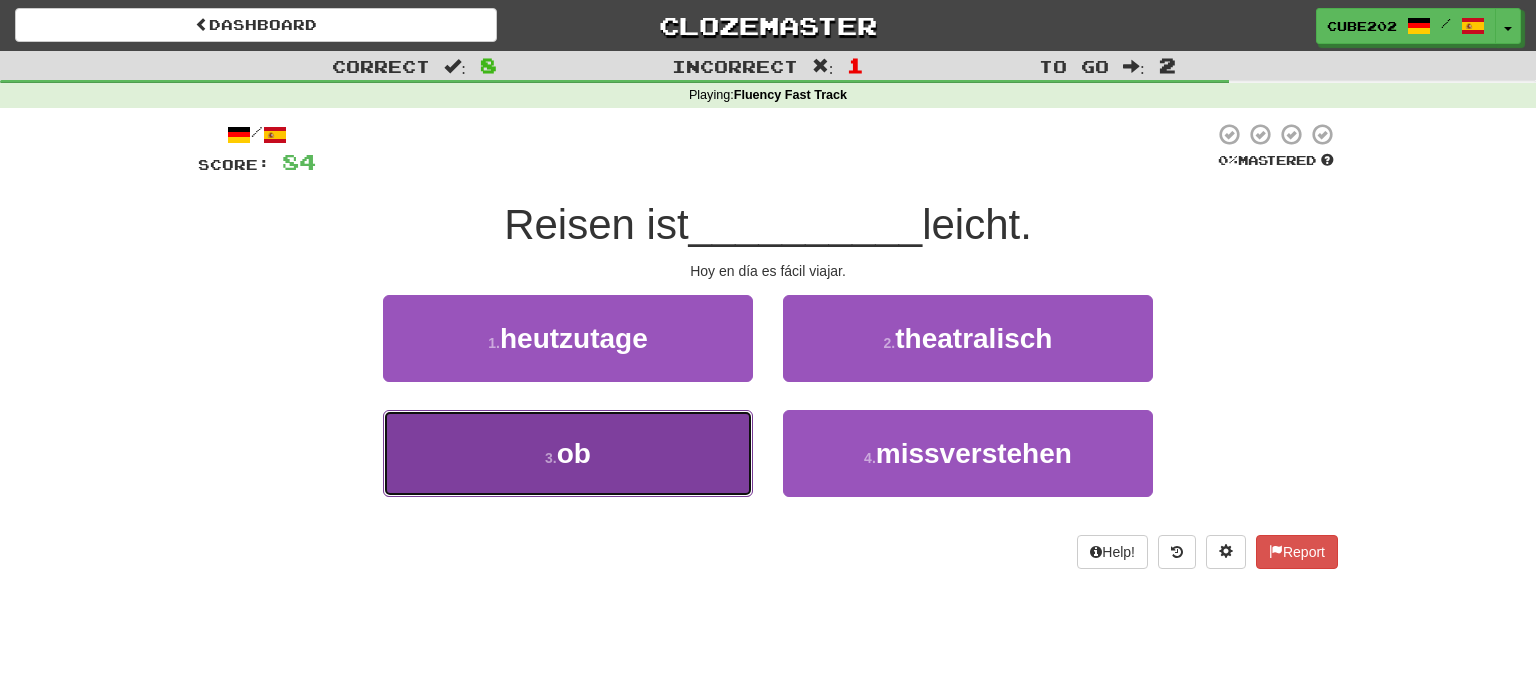 click on "3 .  ob" at bounding box center (568, 453) 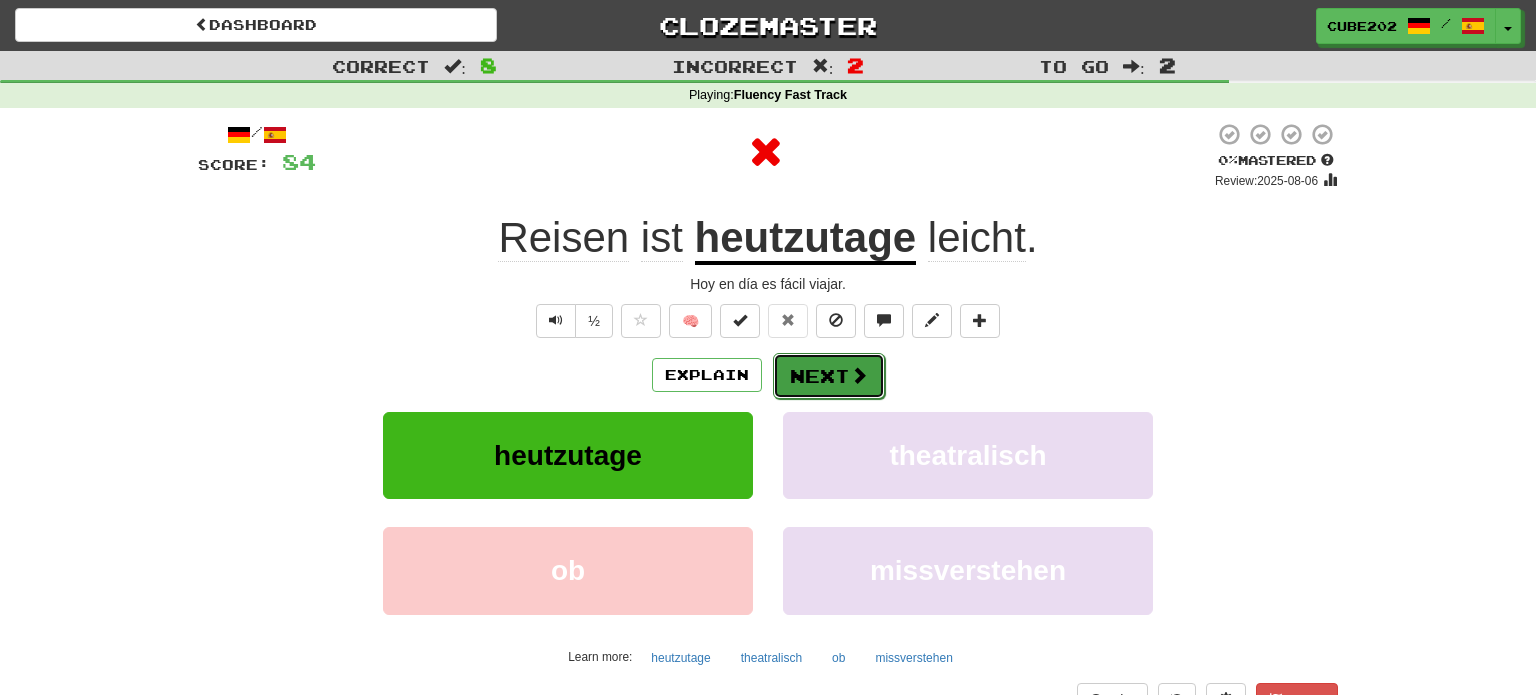 click on "Next" at bounding box center [829, 376] 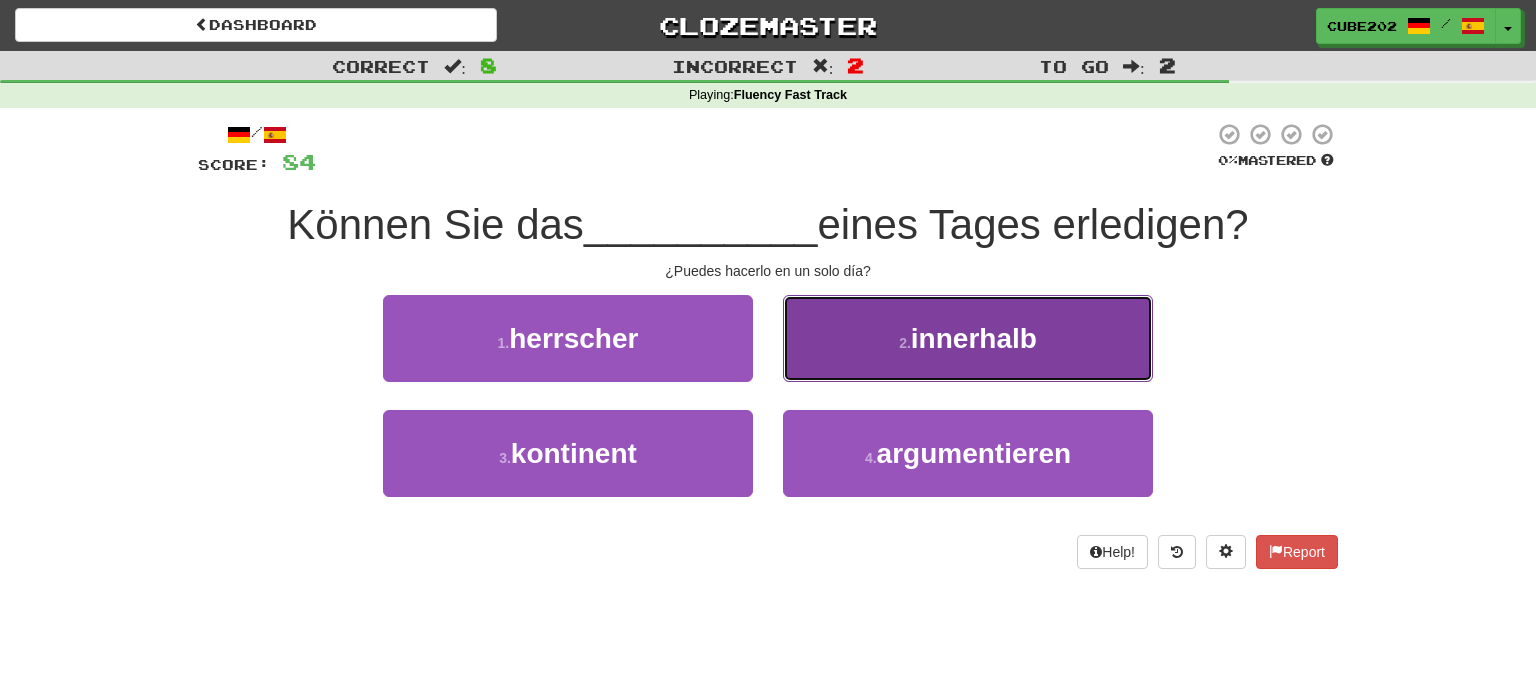 click on "innerhalb" at bounding box center (974, 338) 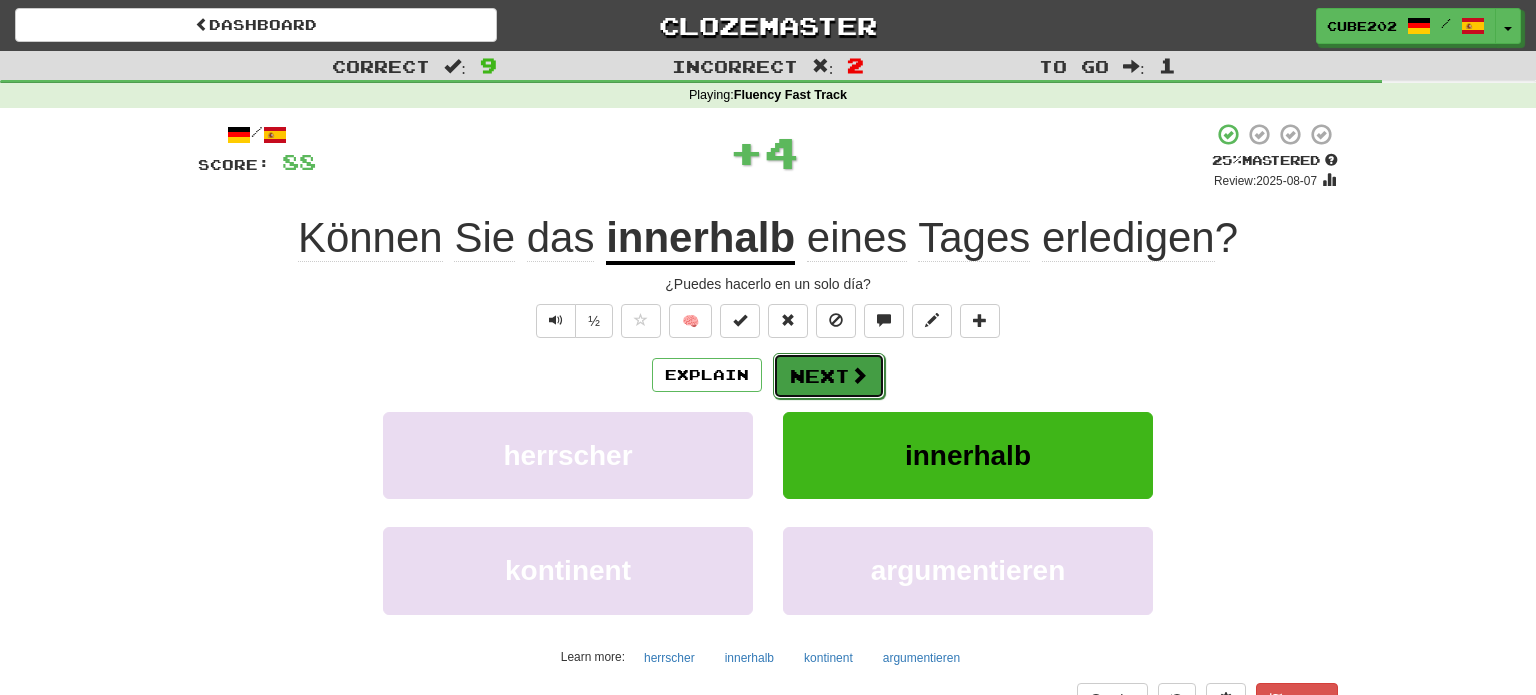 click on "Next" at bounding box center (829, 376) 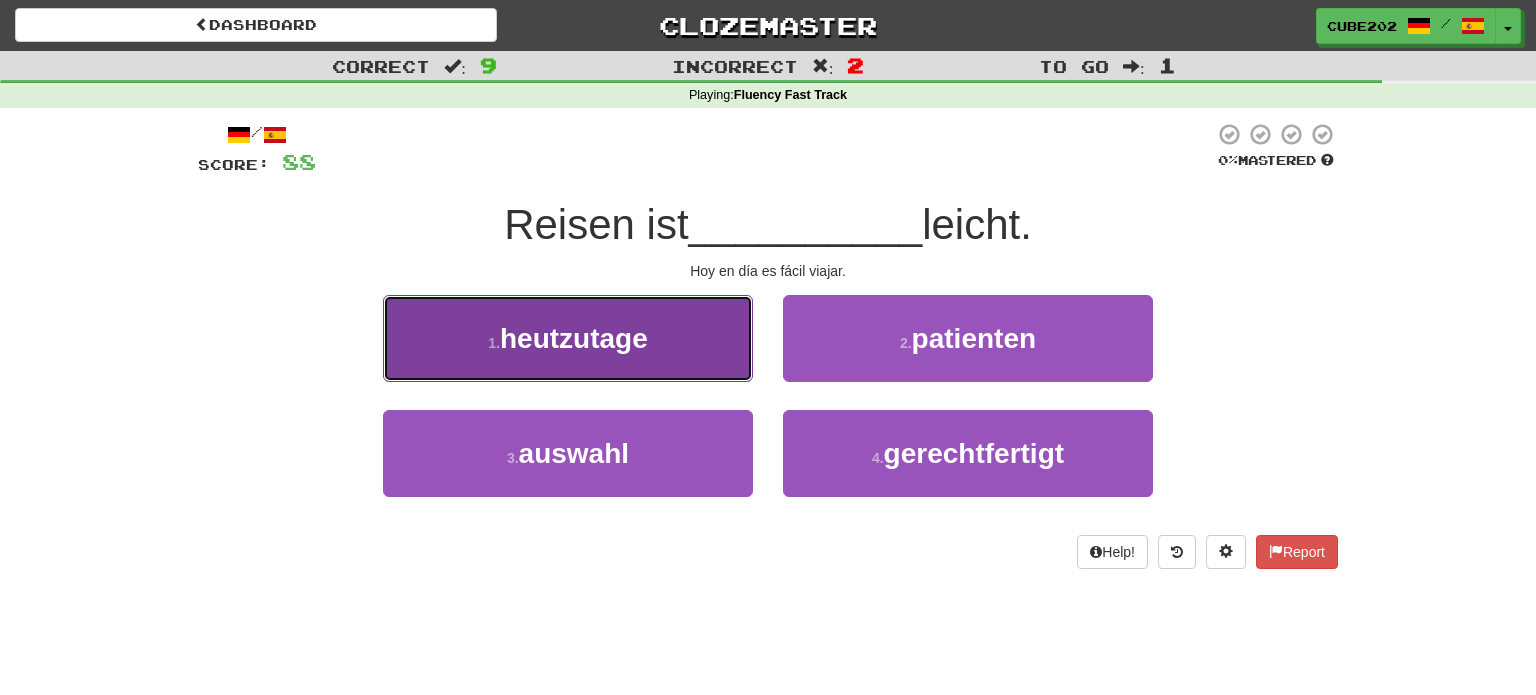 click on "1 .  heutzutage" at bounding box center (568, 338) 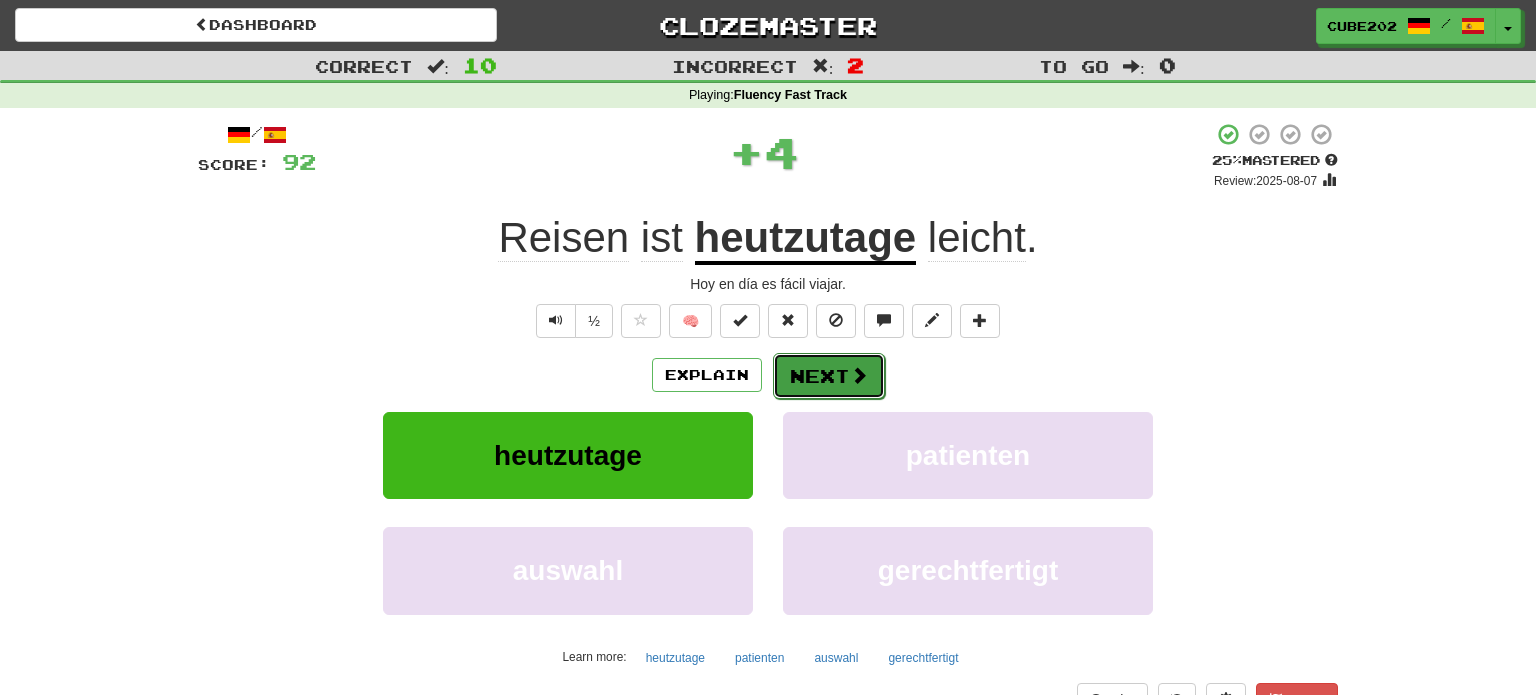 click on "Next" at bounding box center (829, 376) 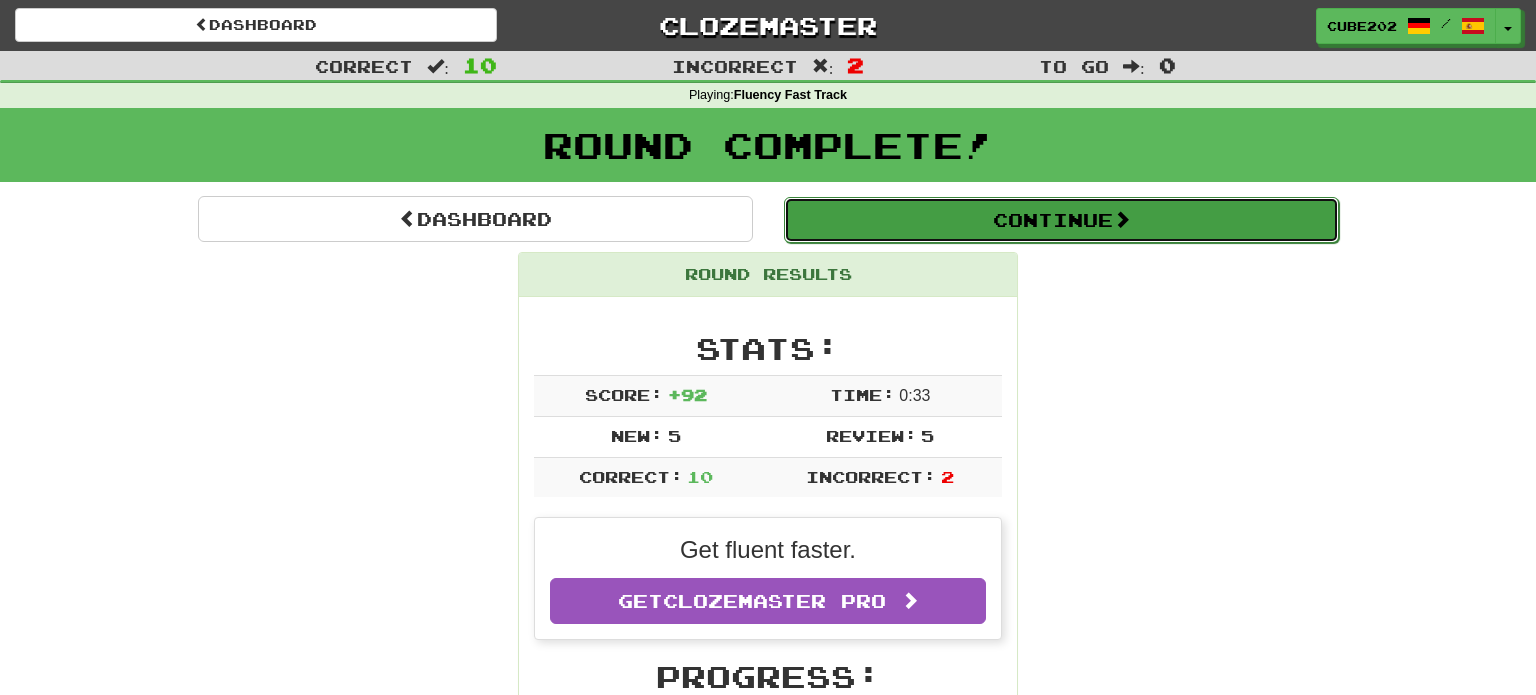 click on "Continue" at bounding box center (1061, 220) 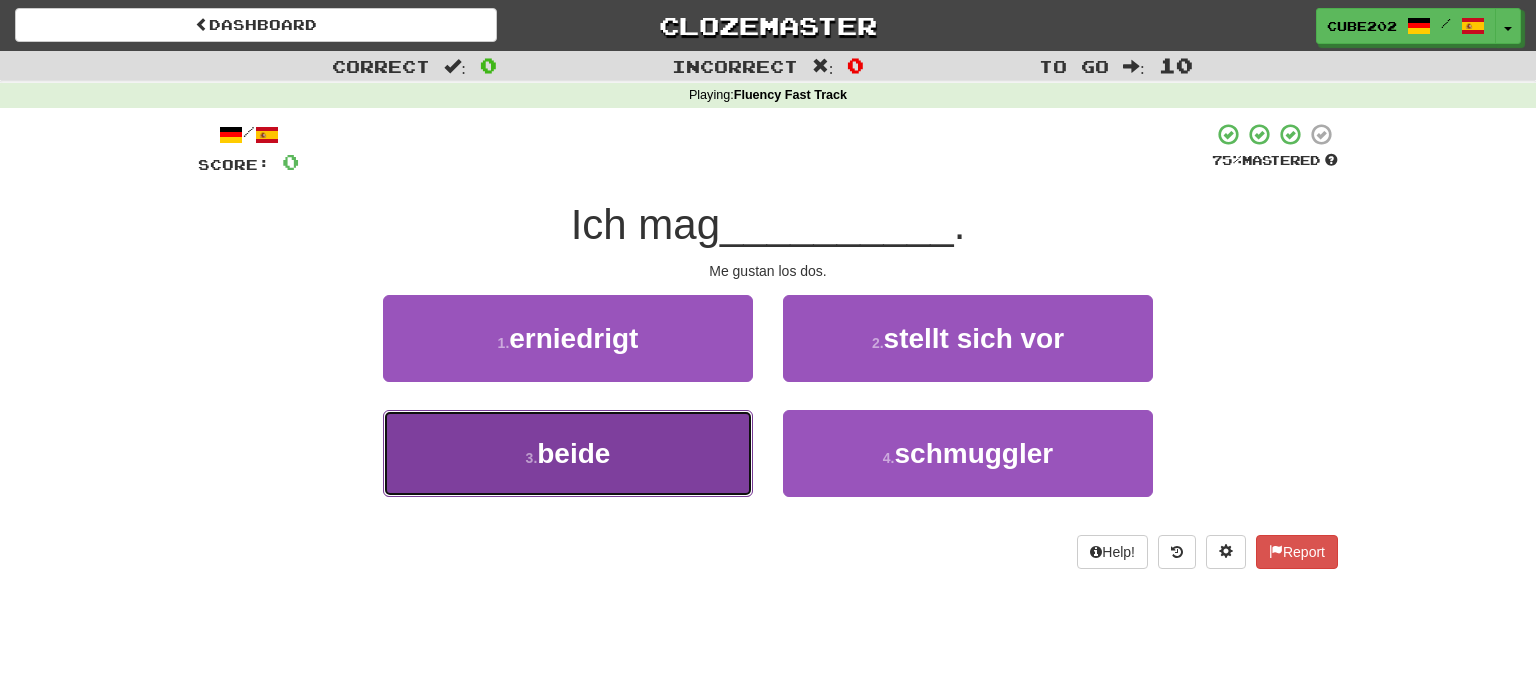 click on "3 .  beide" at bounding box center (568, 453) 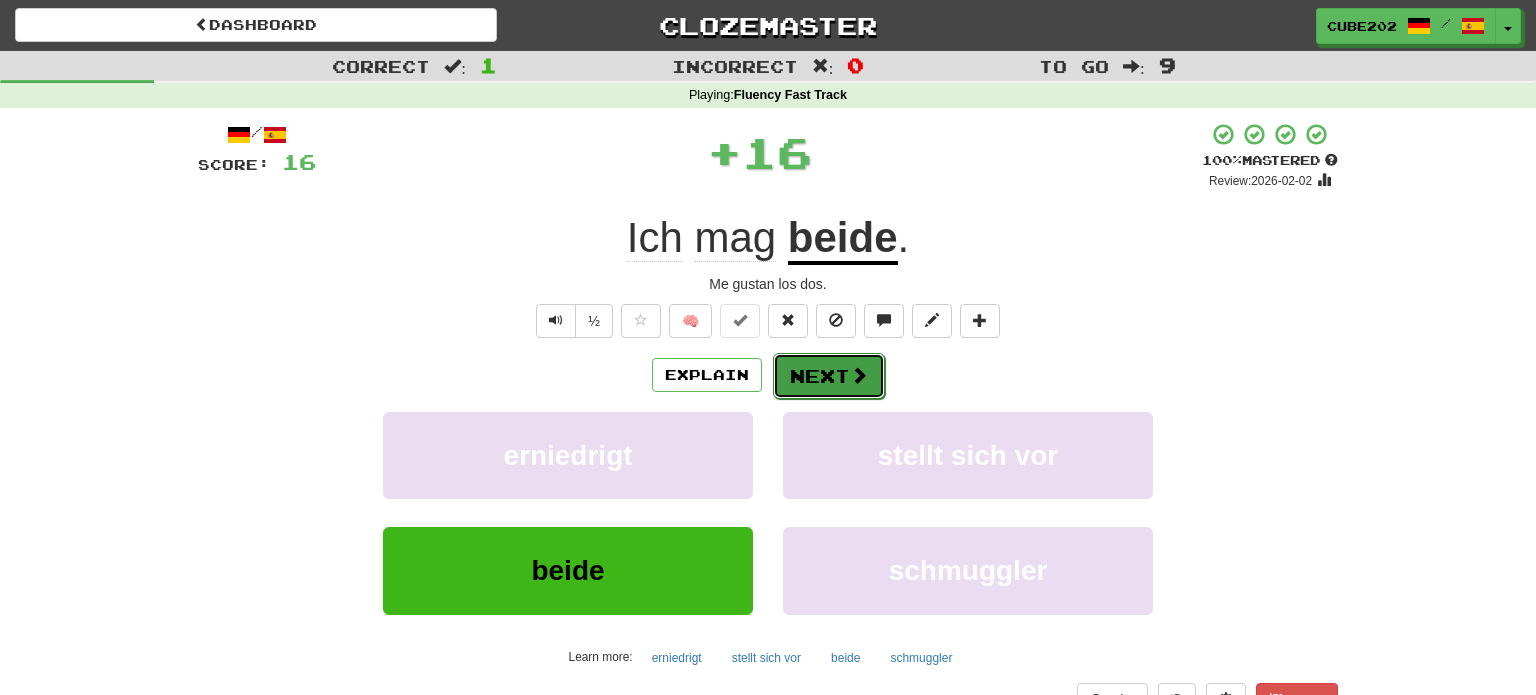 click on "Next" at bounding box center [829, 376] 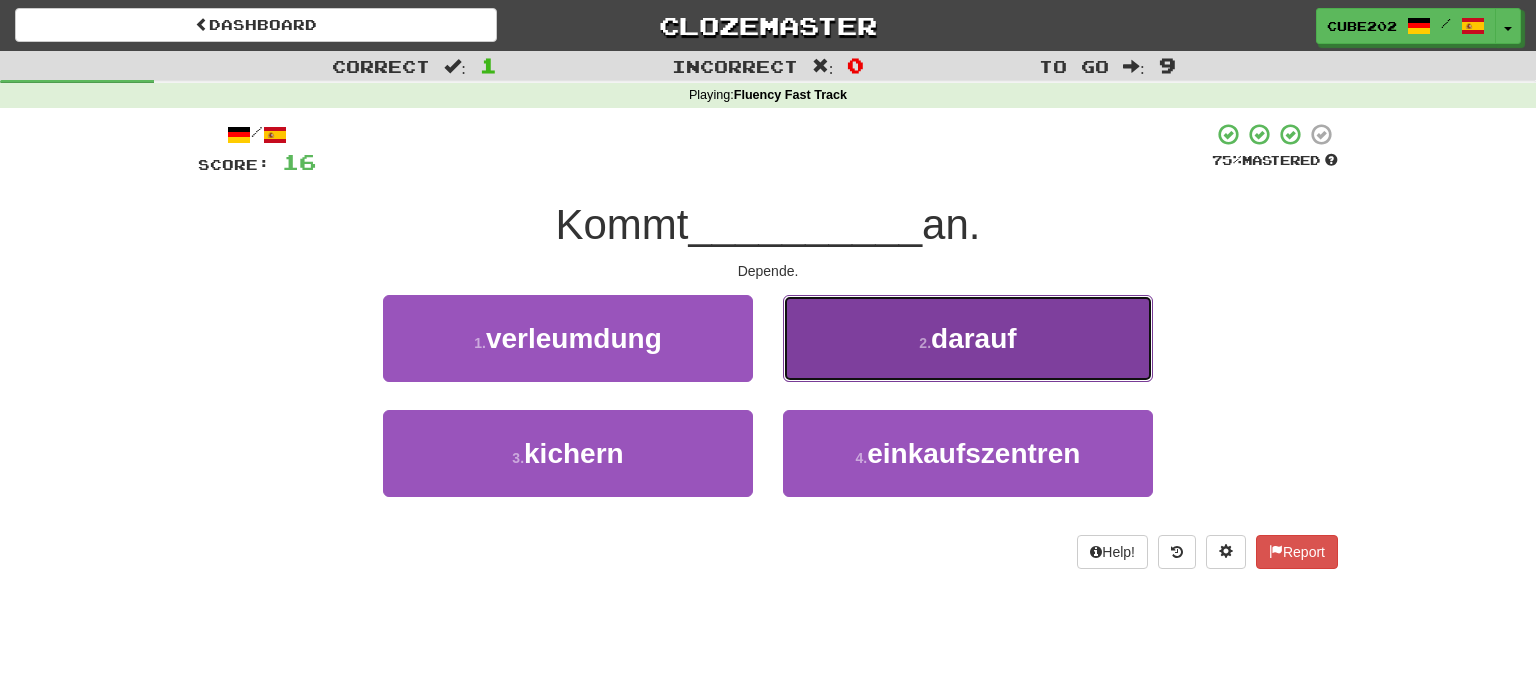 click on "2 .  darauf" at bounding box center (968, 338) 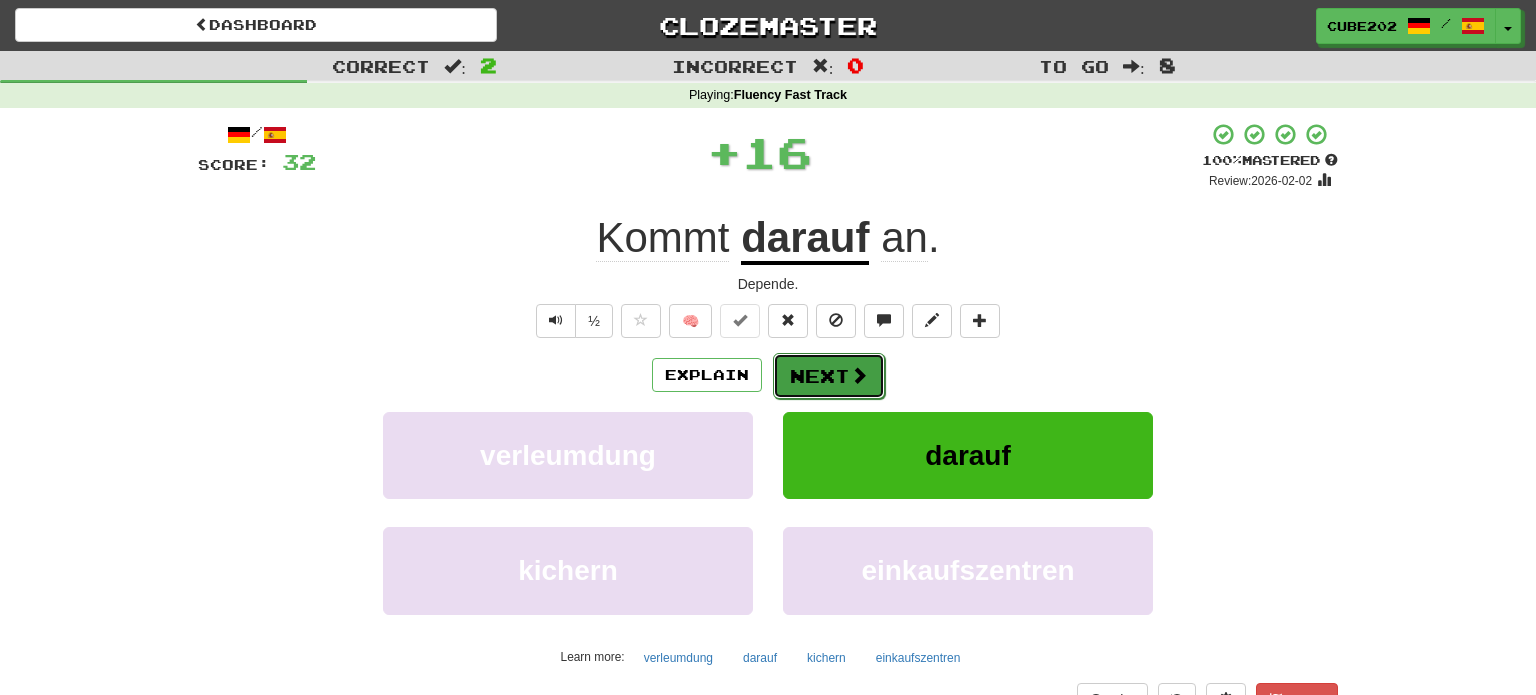click on "Next" at bounding box center (829, 376) 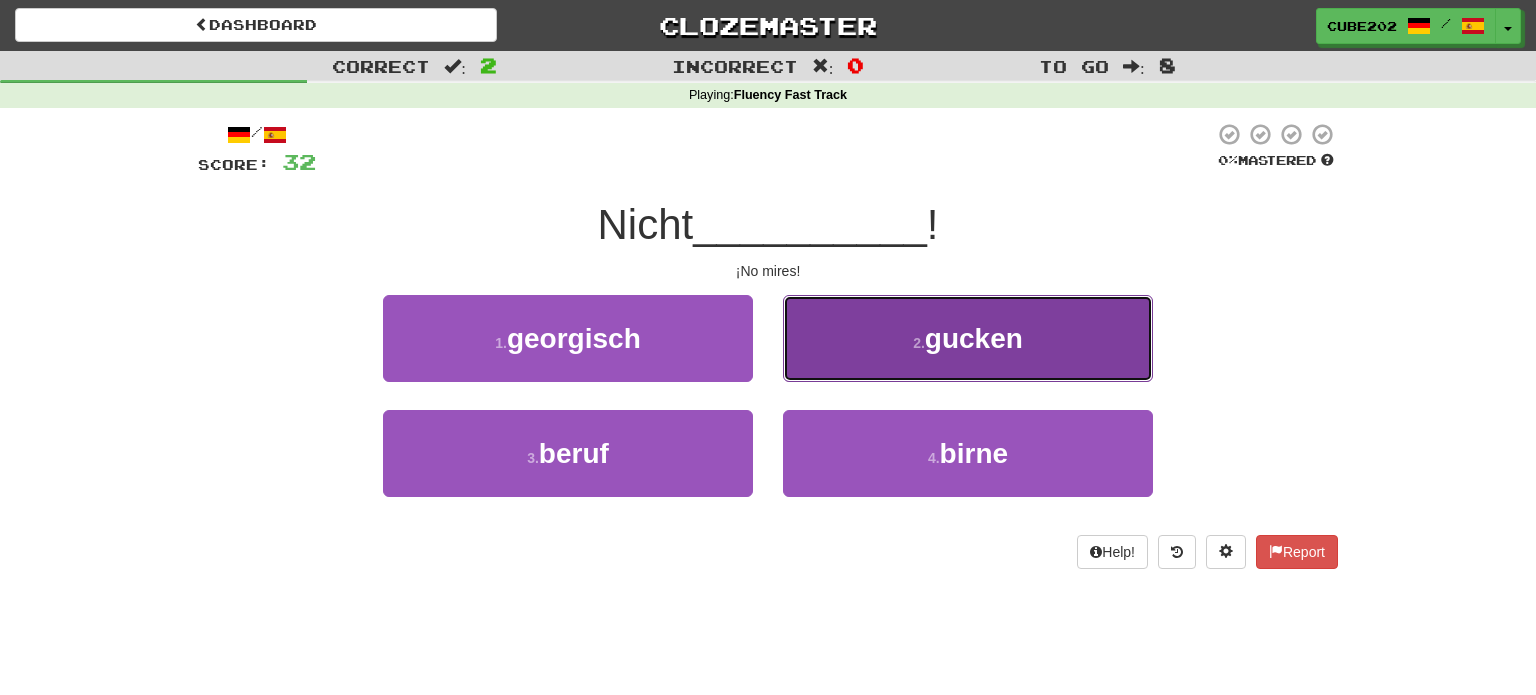 click on "2 .  gucken" at bounding box center (968, 338) 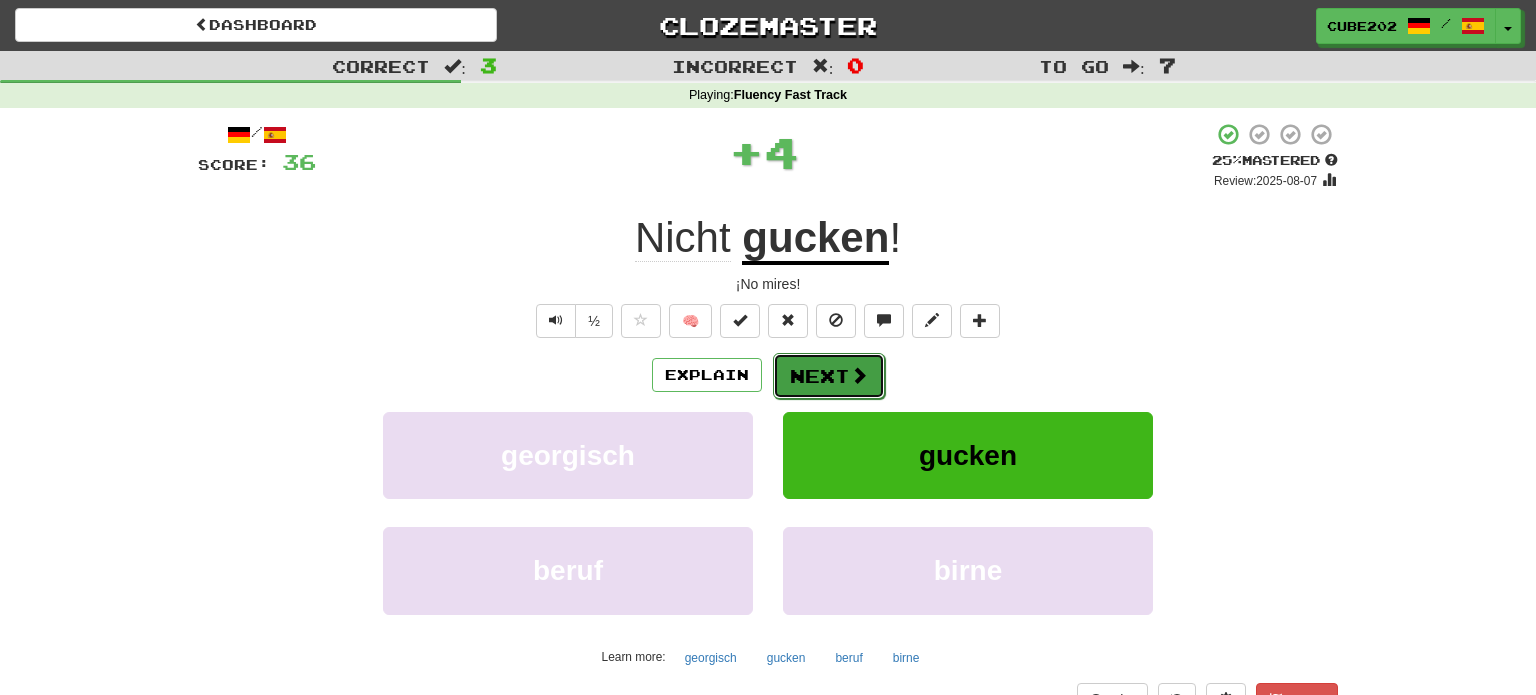 click on "Next" at bounding box center (829, 376) 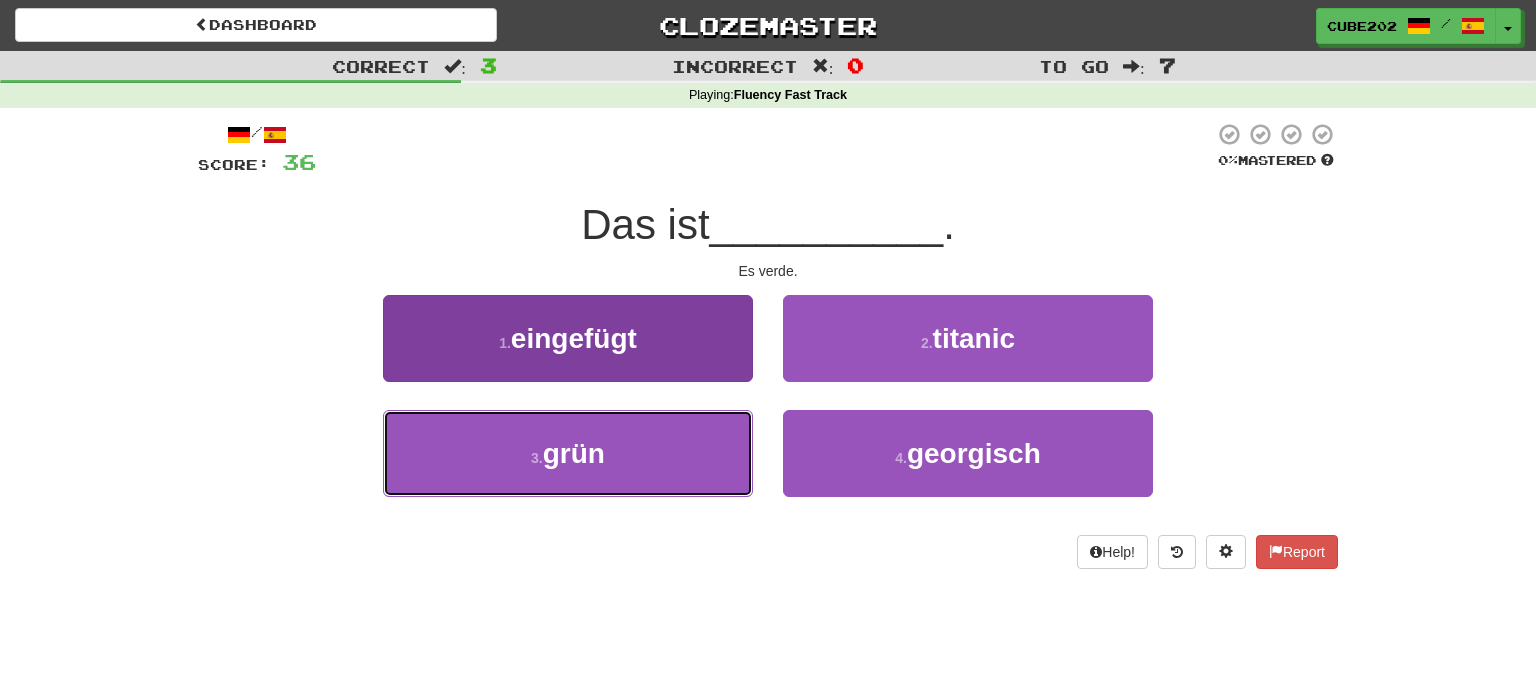 click on "3 .  grün" at bounding box center (568, 453) 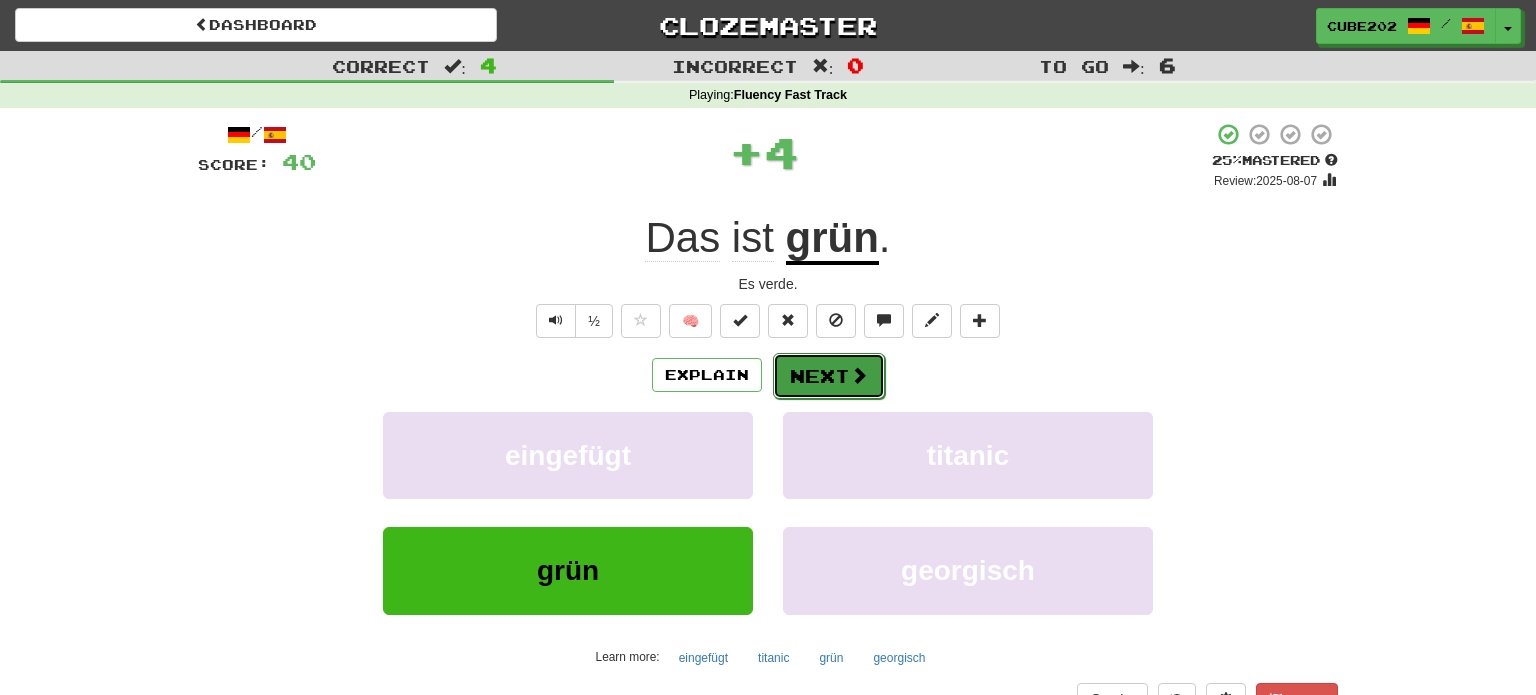click on "Next" at bounding box center [829, 376] 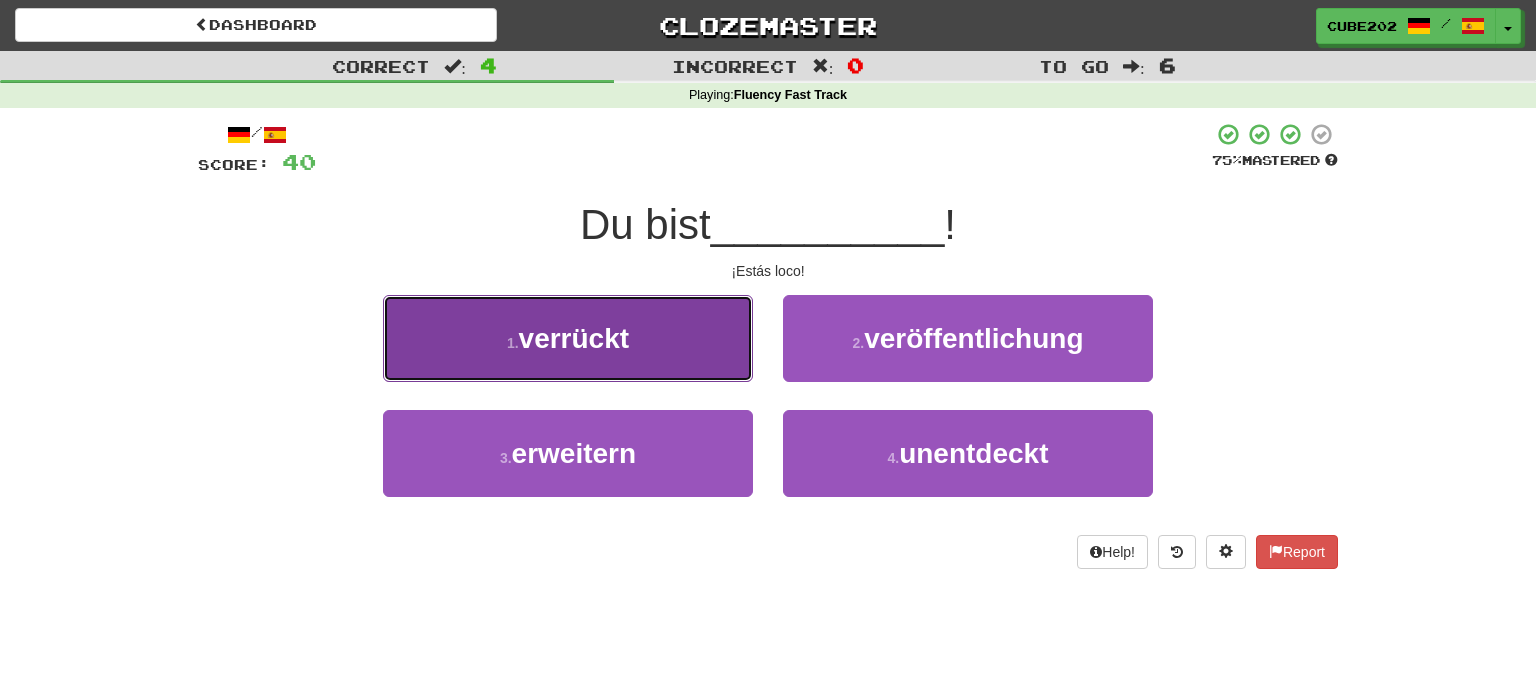 click on "1 .  verrückt" at bounding box center (568, 338) 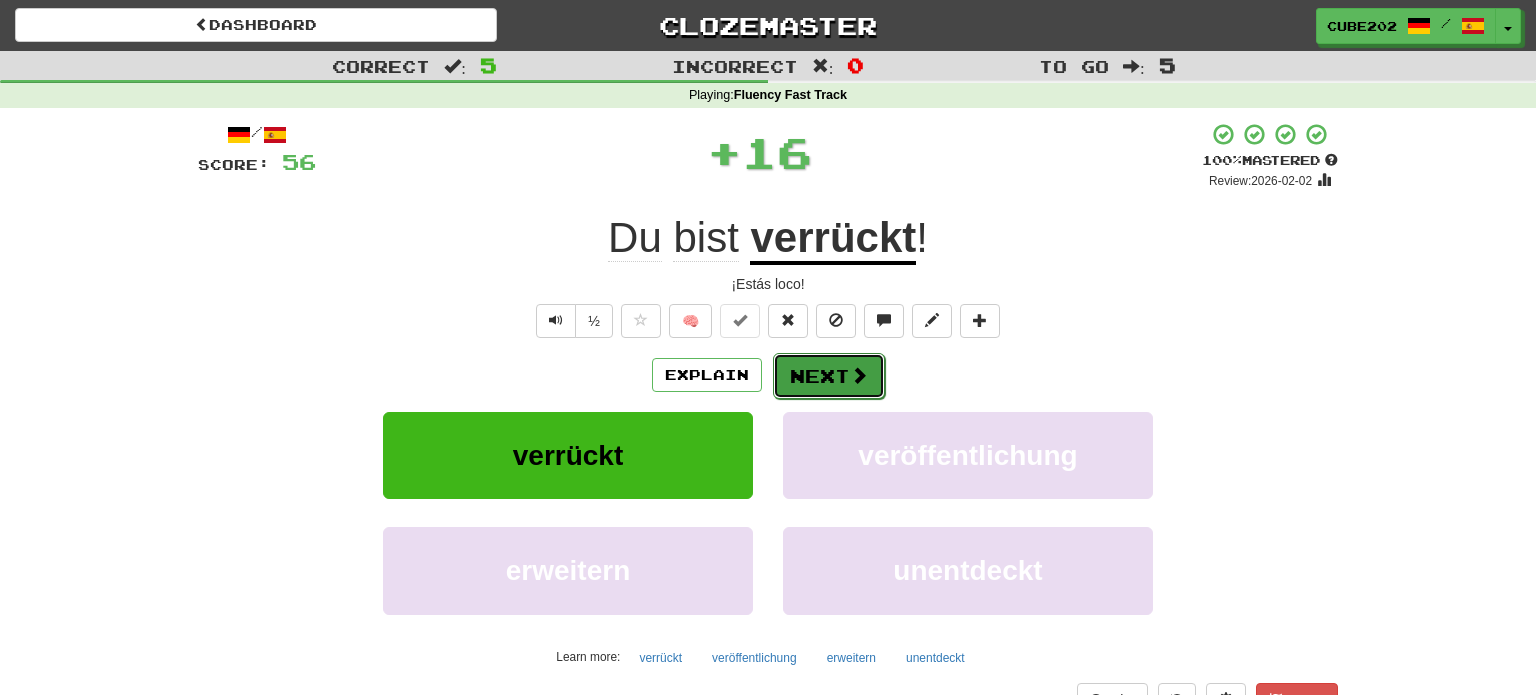 click on "Next" at bounding box center (829, 376) 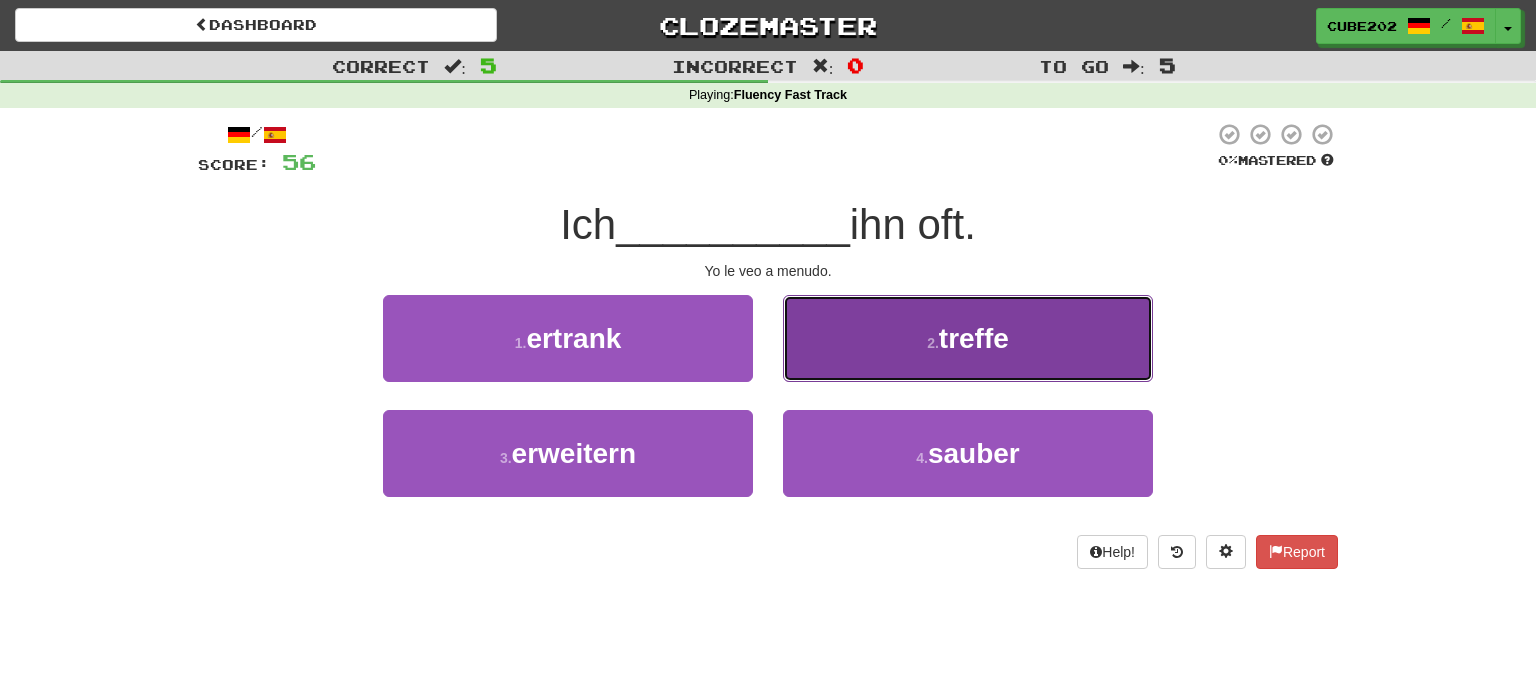 click on "2 .  treffe" at bounding box center (968, 338) 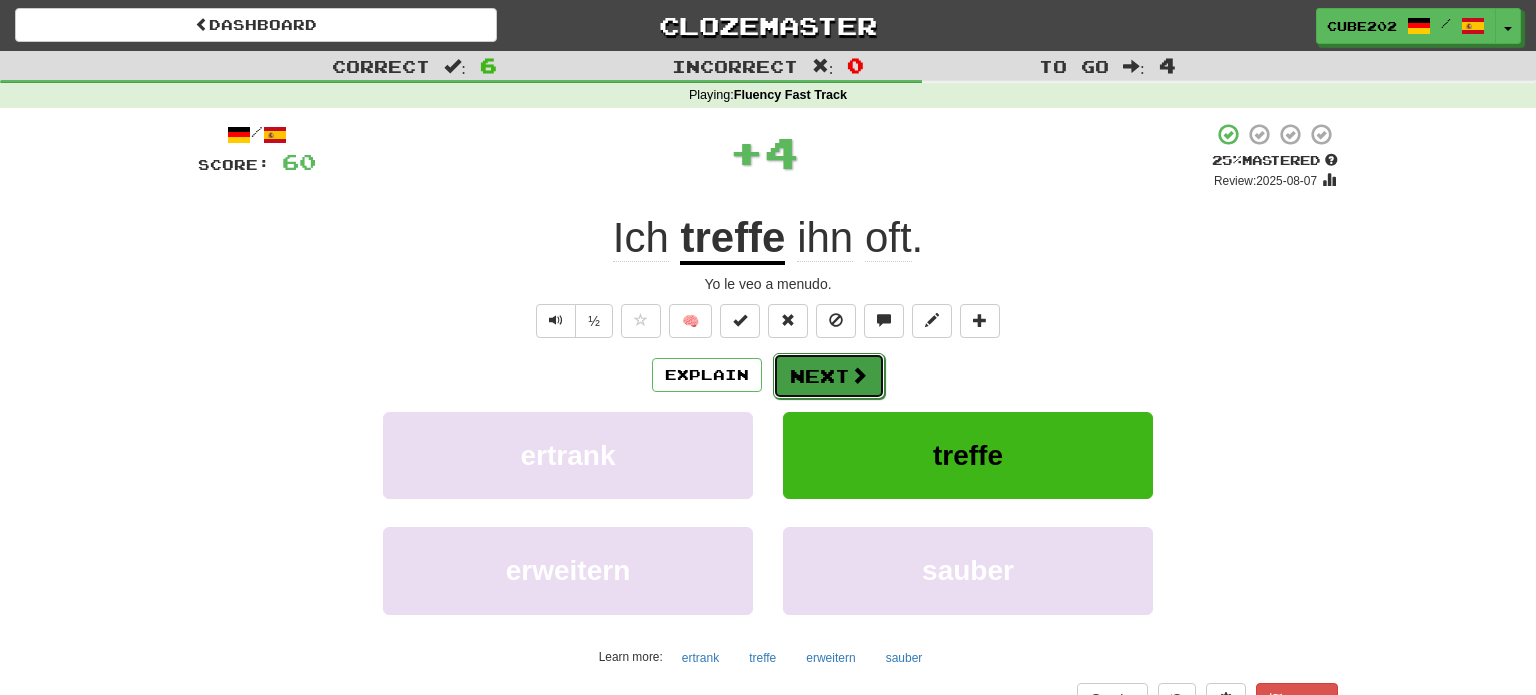 click on "Next" at bounding box center [829, 376] 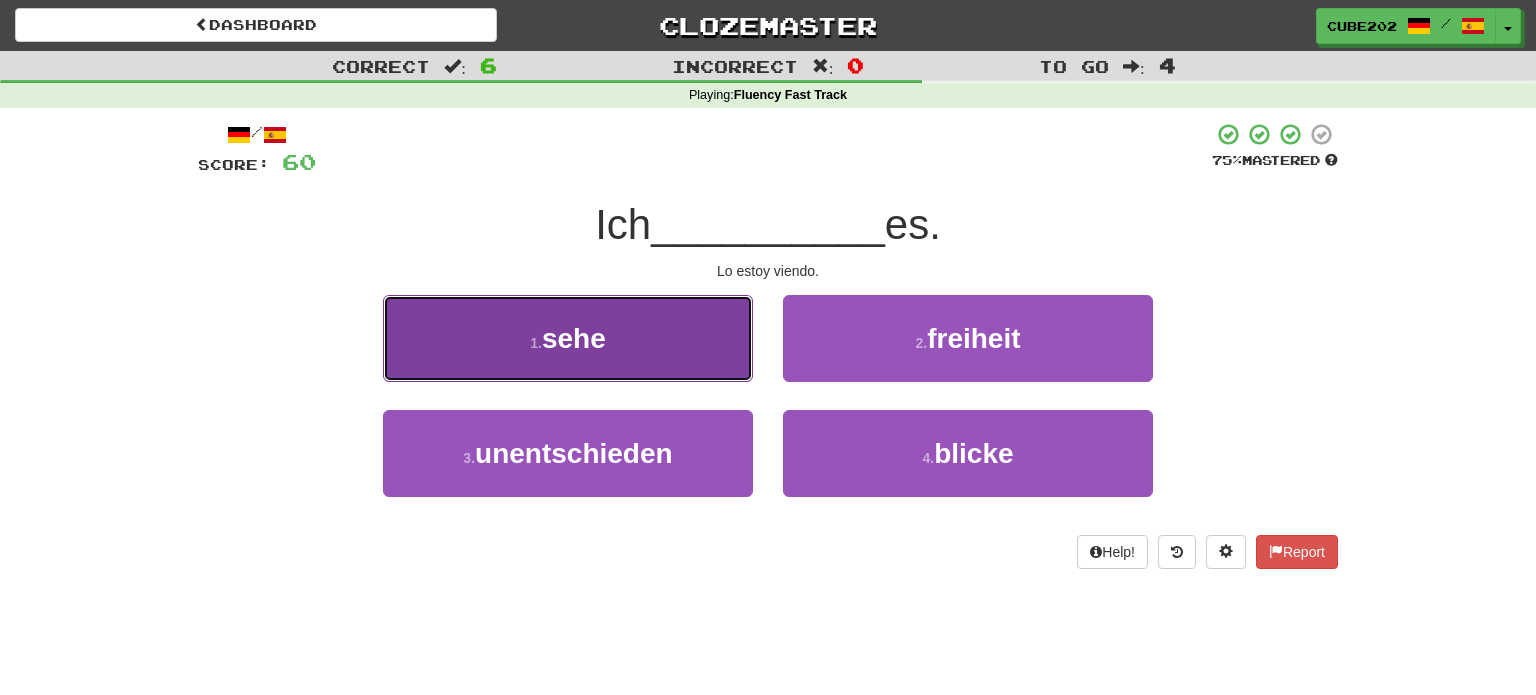 click on "1 .  sehe" at bounding box center (568, 338) 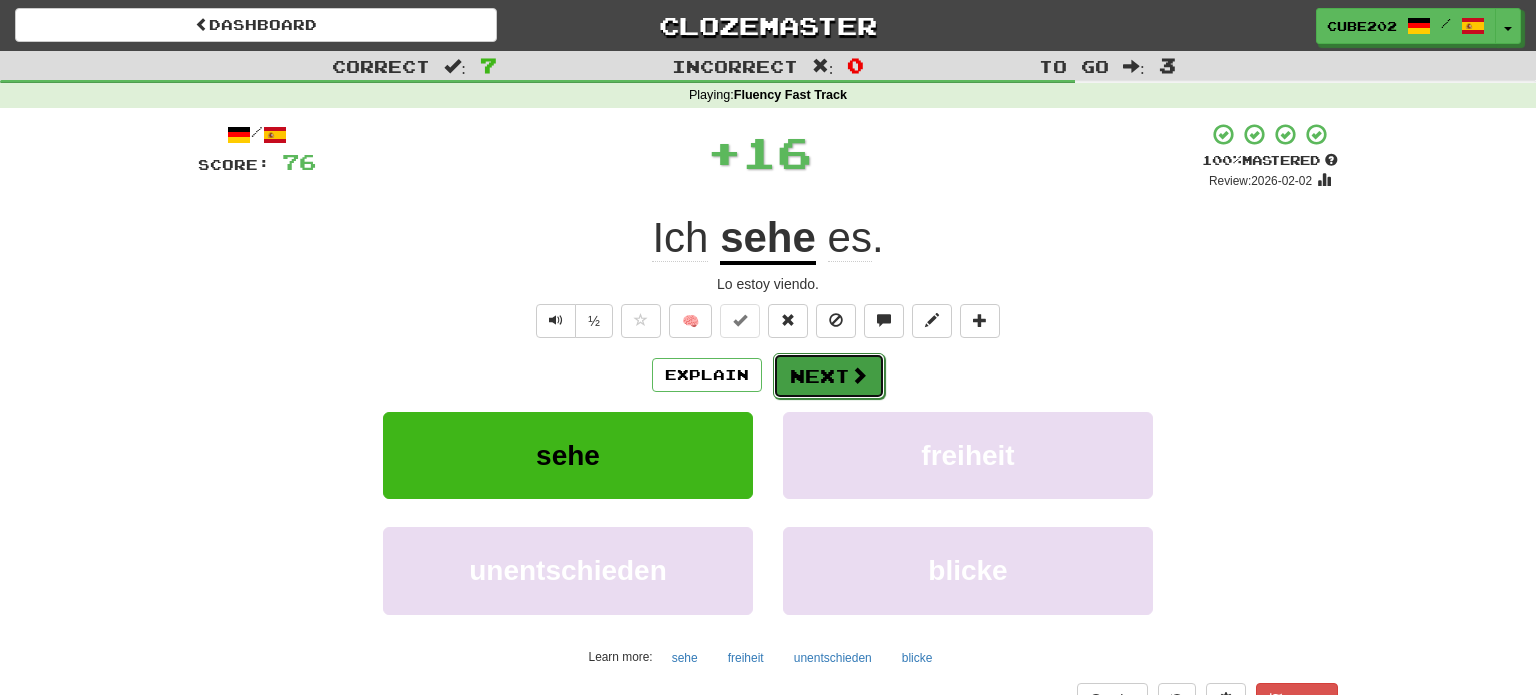 click on "Next" at bounding box center [829, 376] 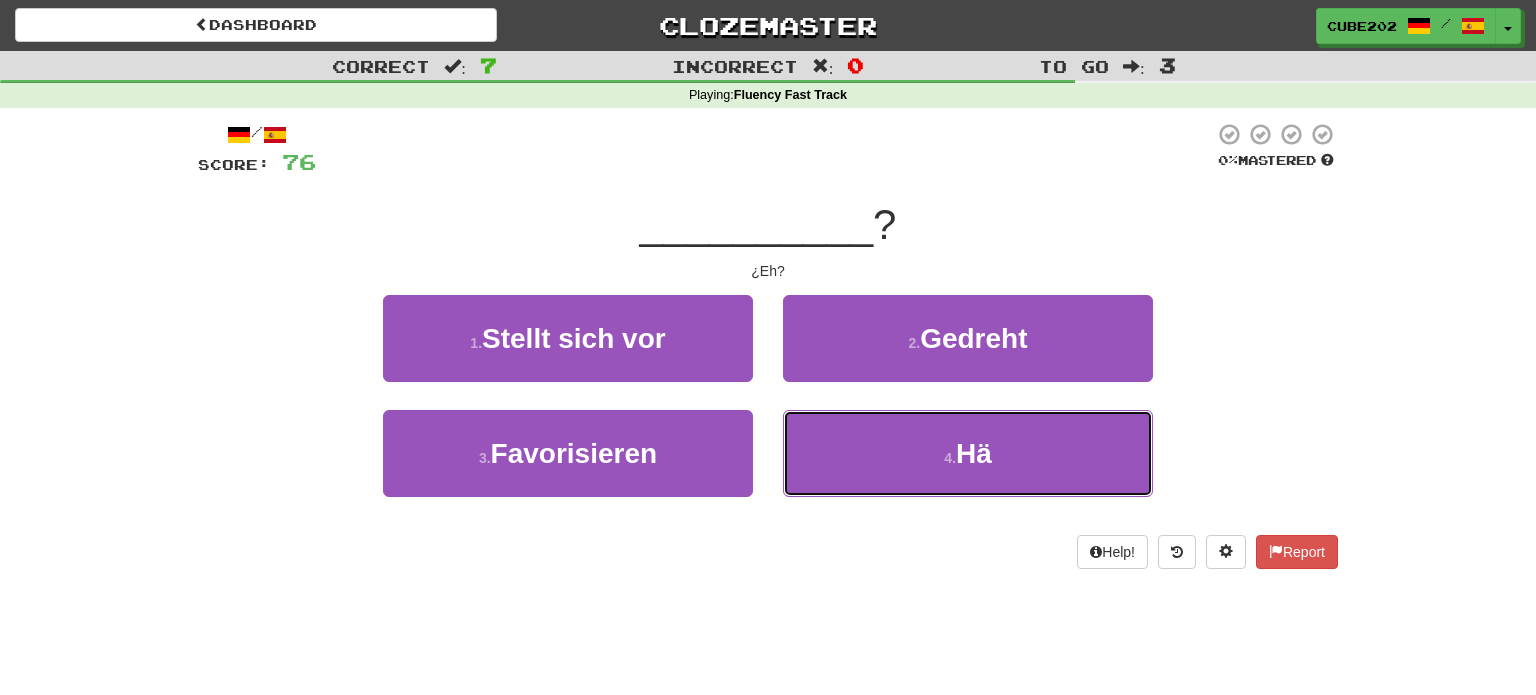 drag, startPoint x: 912, startPoint y: 455, endPoint x: 887, endPoint y: 403, distance: 57.697487 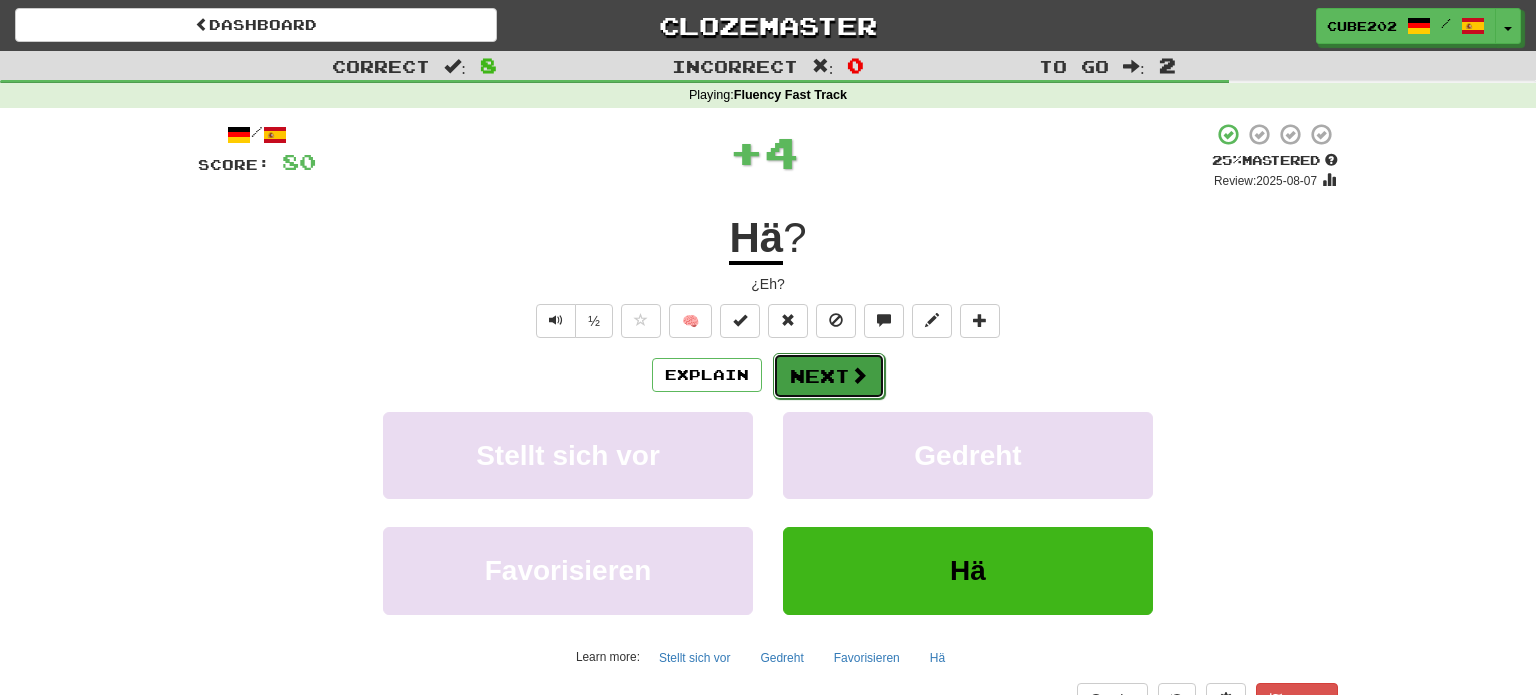 click on "Next" at bounding box center [829, 376] 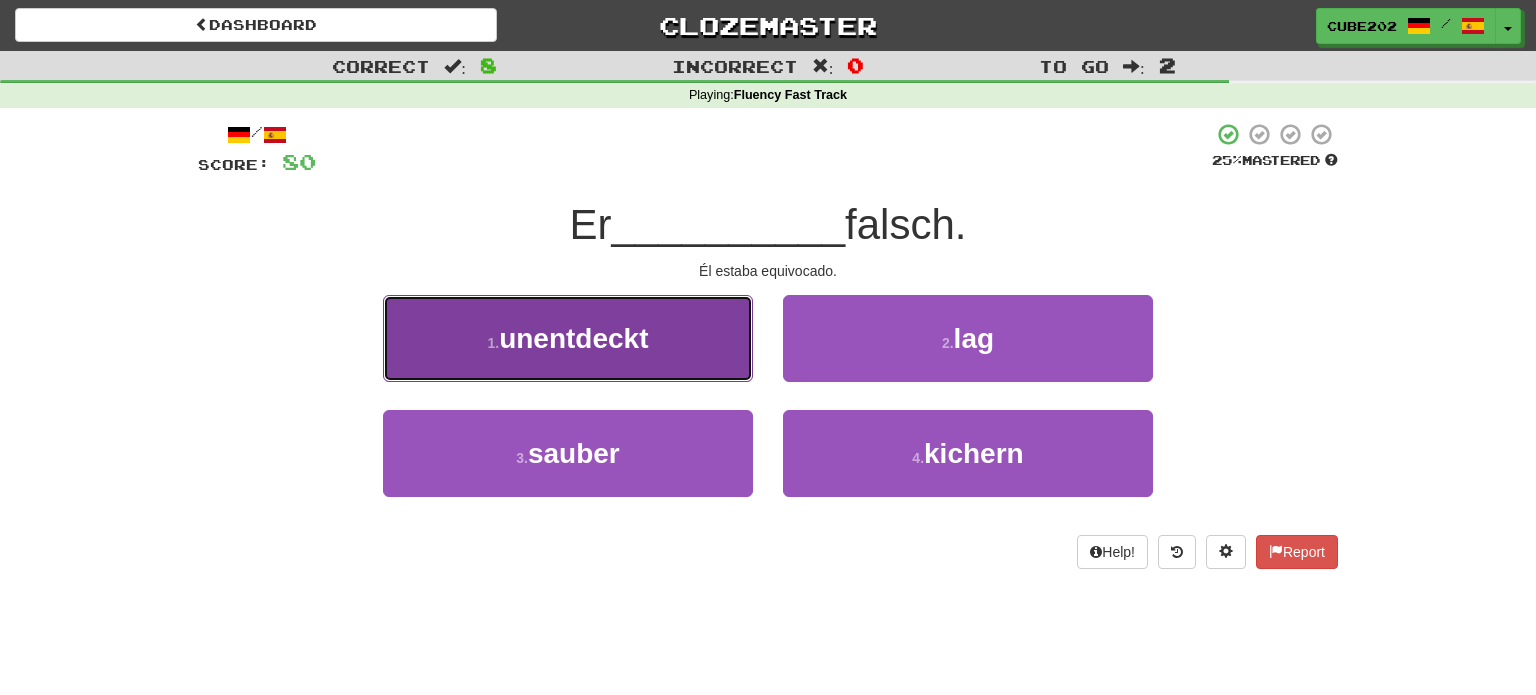 click on "1 .  unentdeckt" at bounding box center [568, 338] 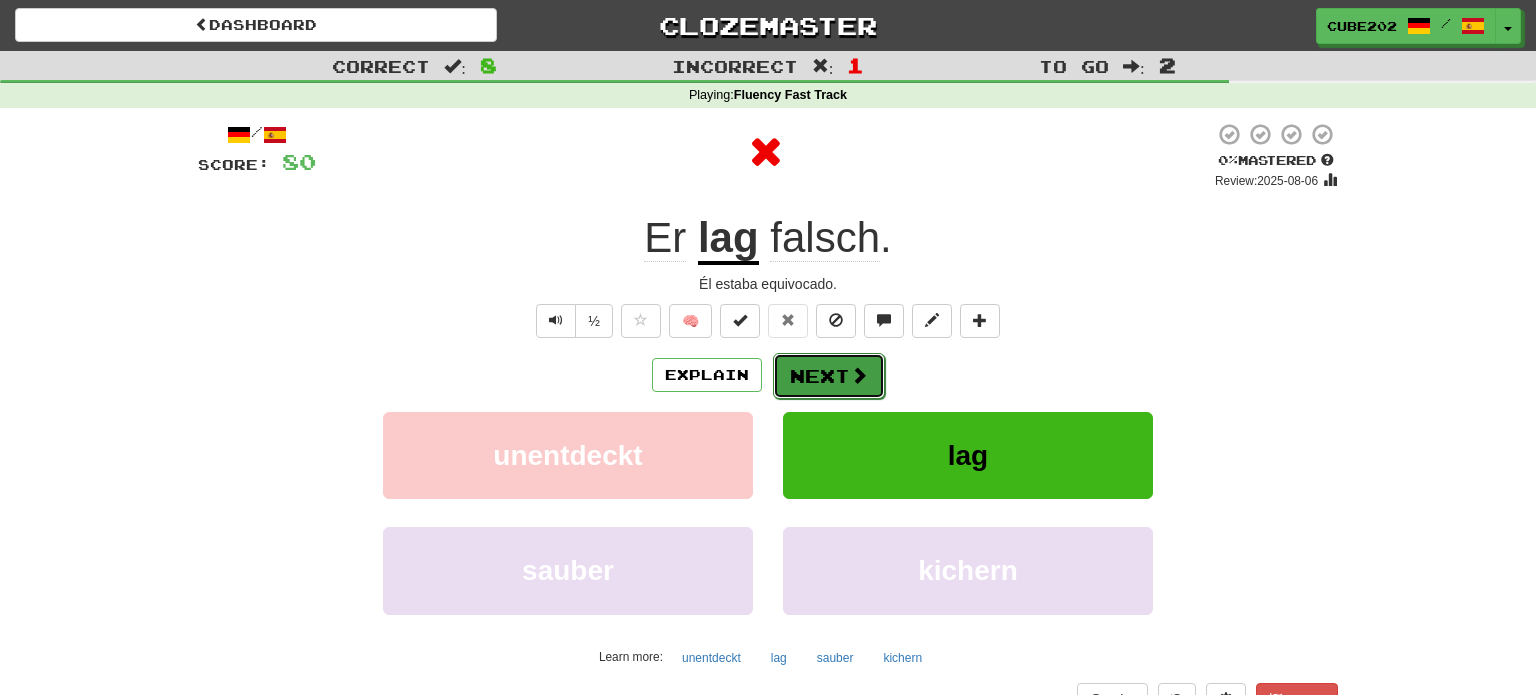 click on "Next" at bounding box center (829, 376) 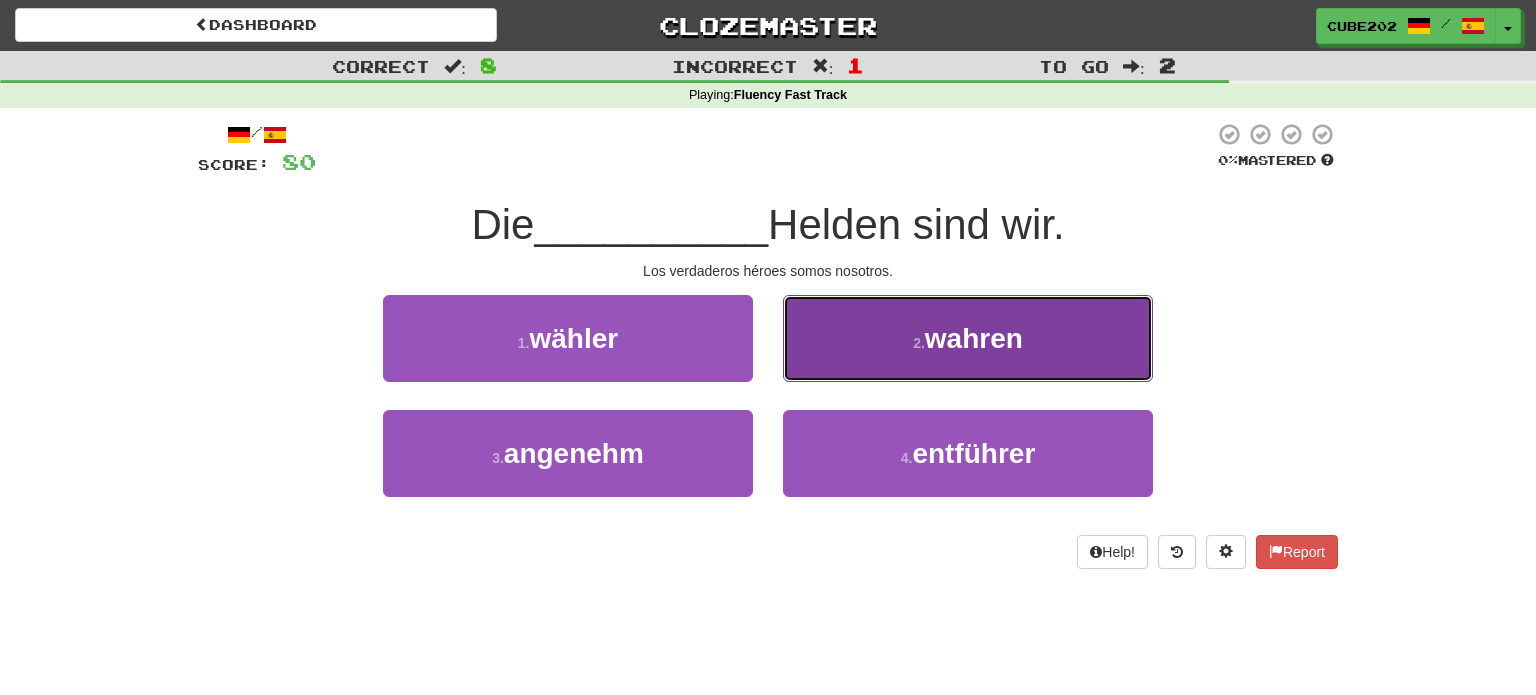 click on "2 .  wahren" at bounding box center (968, 338) 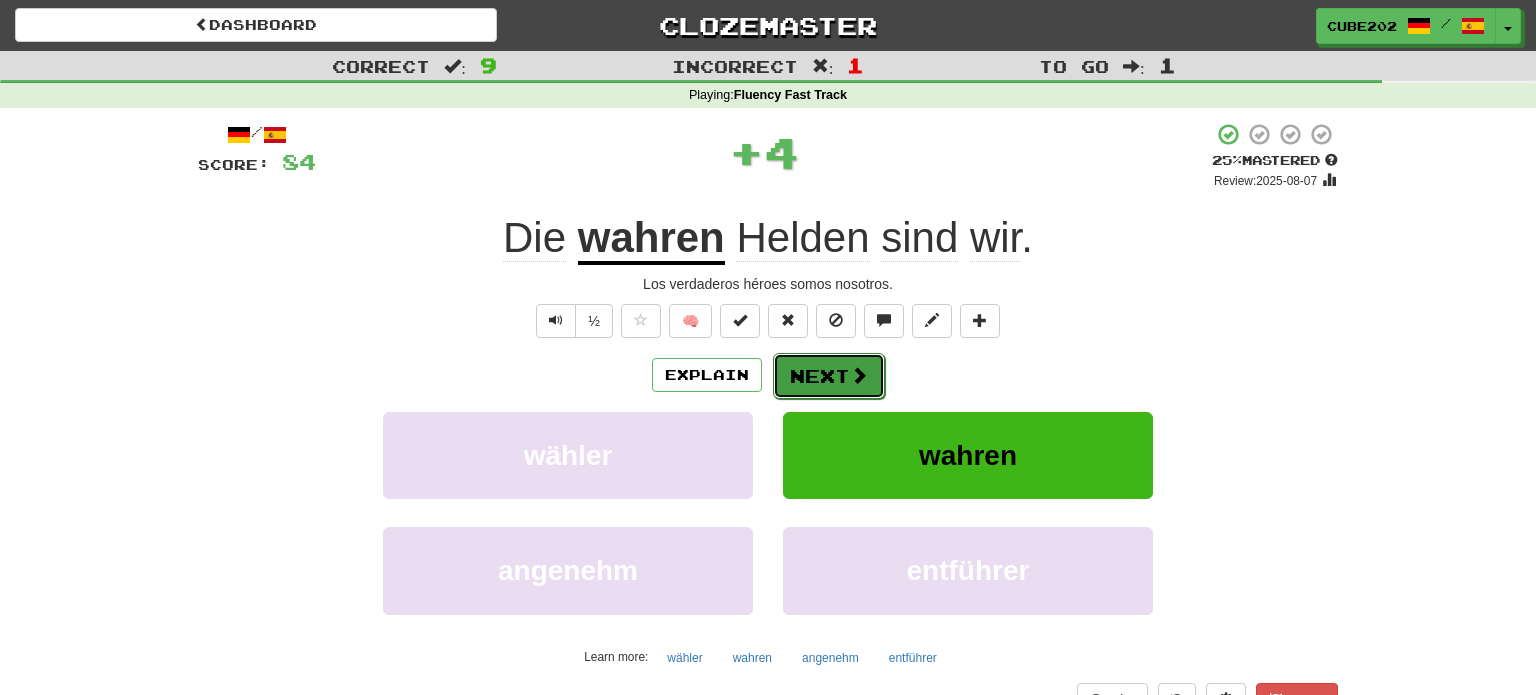 click on "Next" at bounding box center [829, 376] 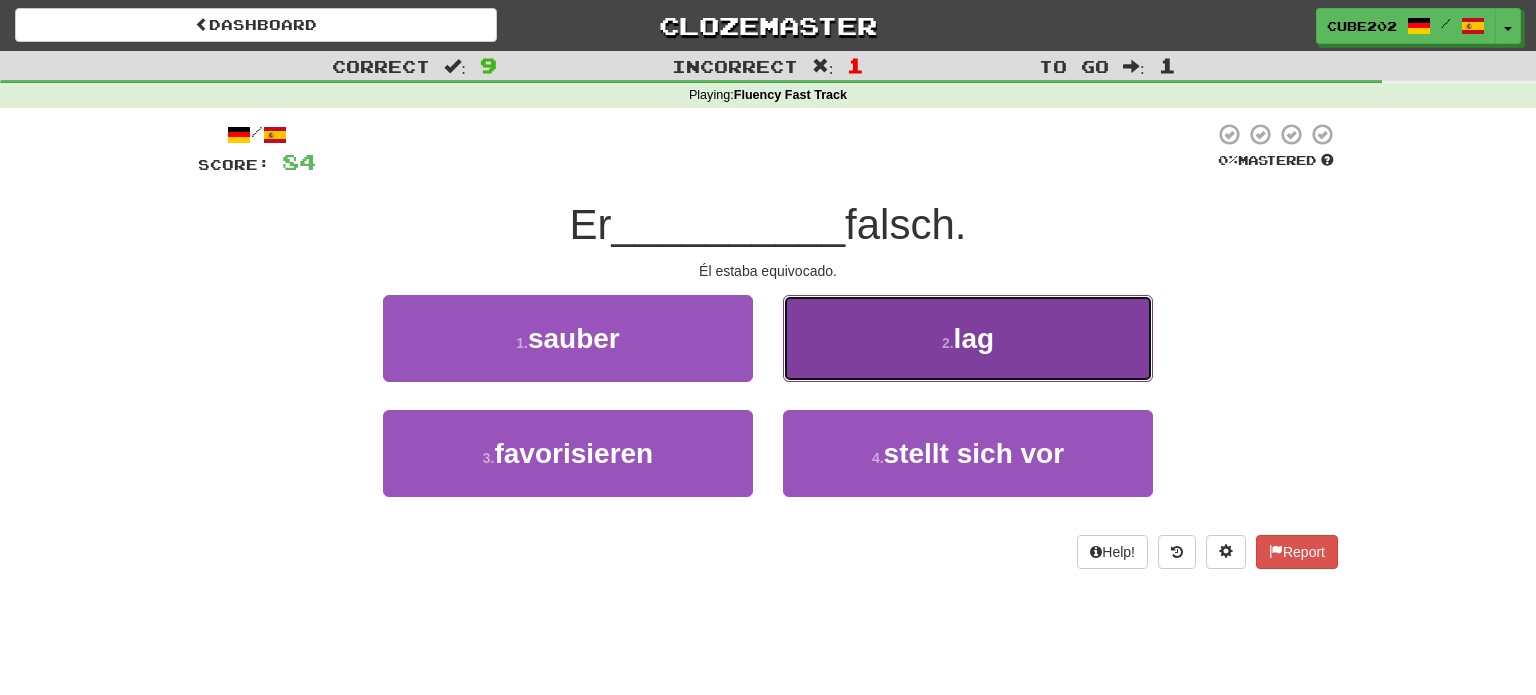click on "2 .  lag" at bounding box center (968, 338) 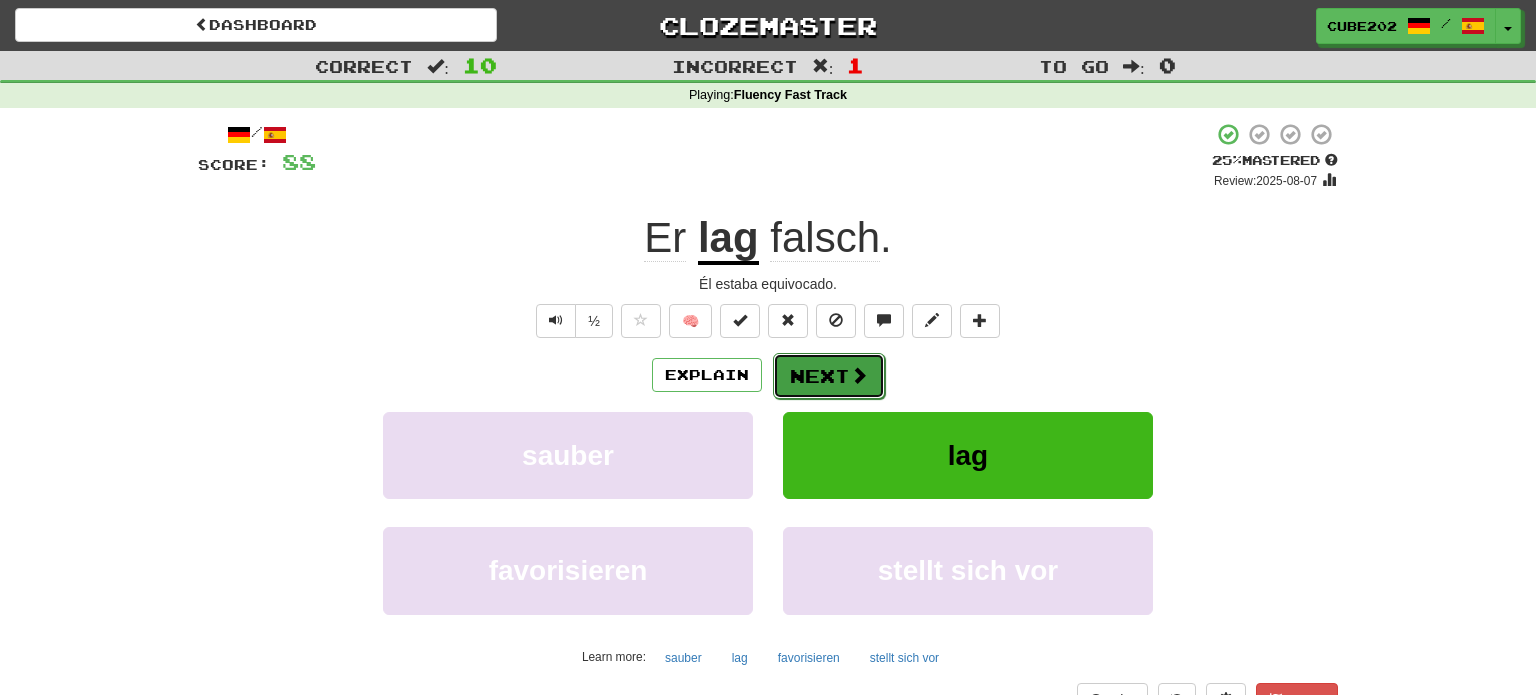 click on "Next" at bounding box center [829, 376] 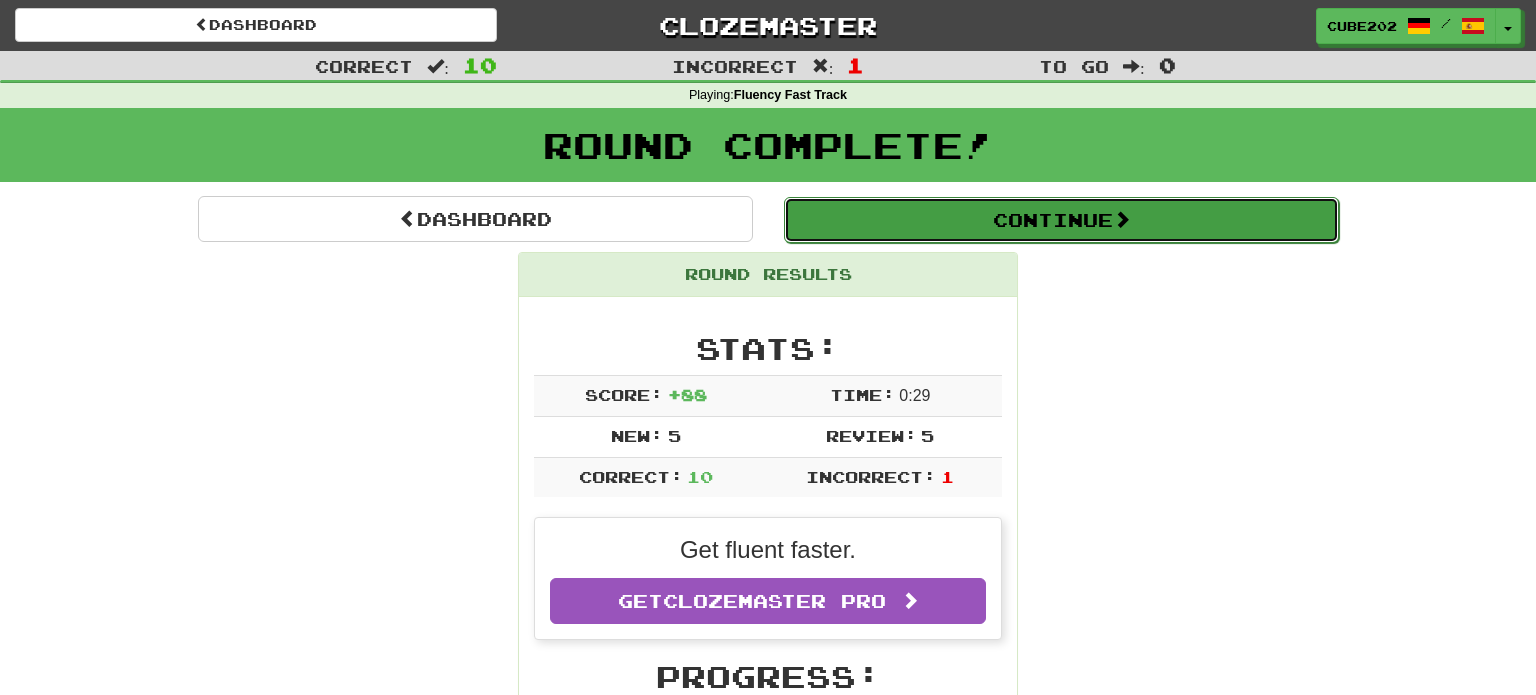 click on "Continue" at bounding box center [1061, 220] 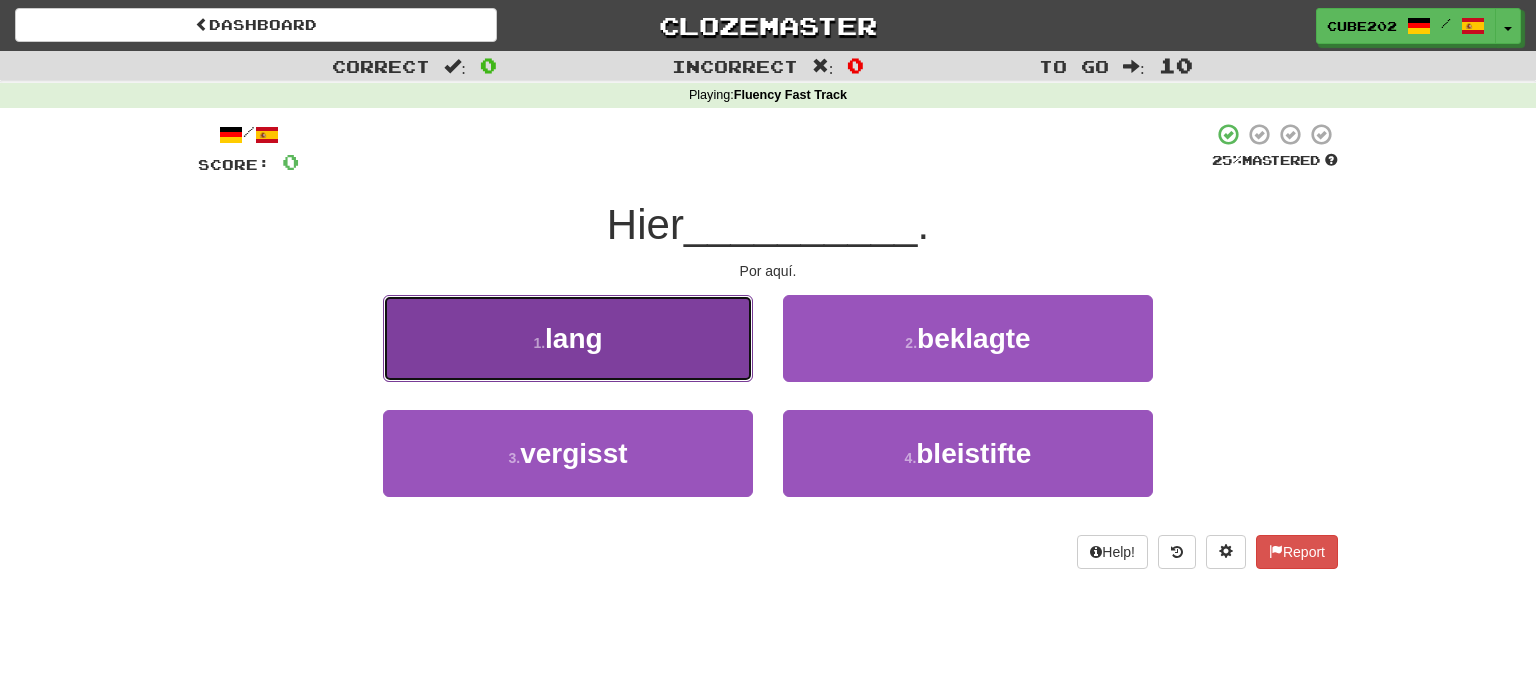 click on "1 .  lang" at bounding box center [568, 338] 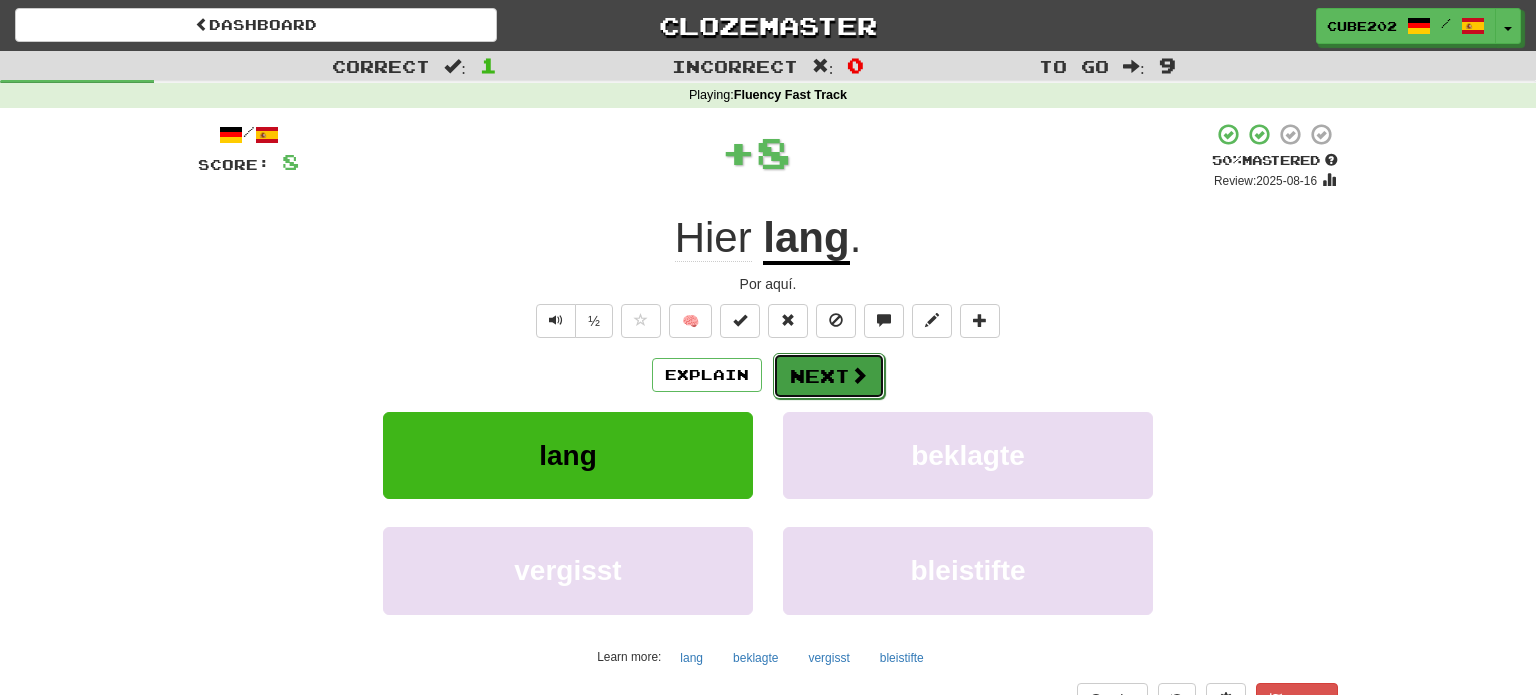 click on "Next" at bounding box center [829, 376] 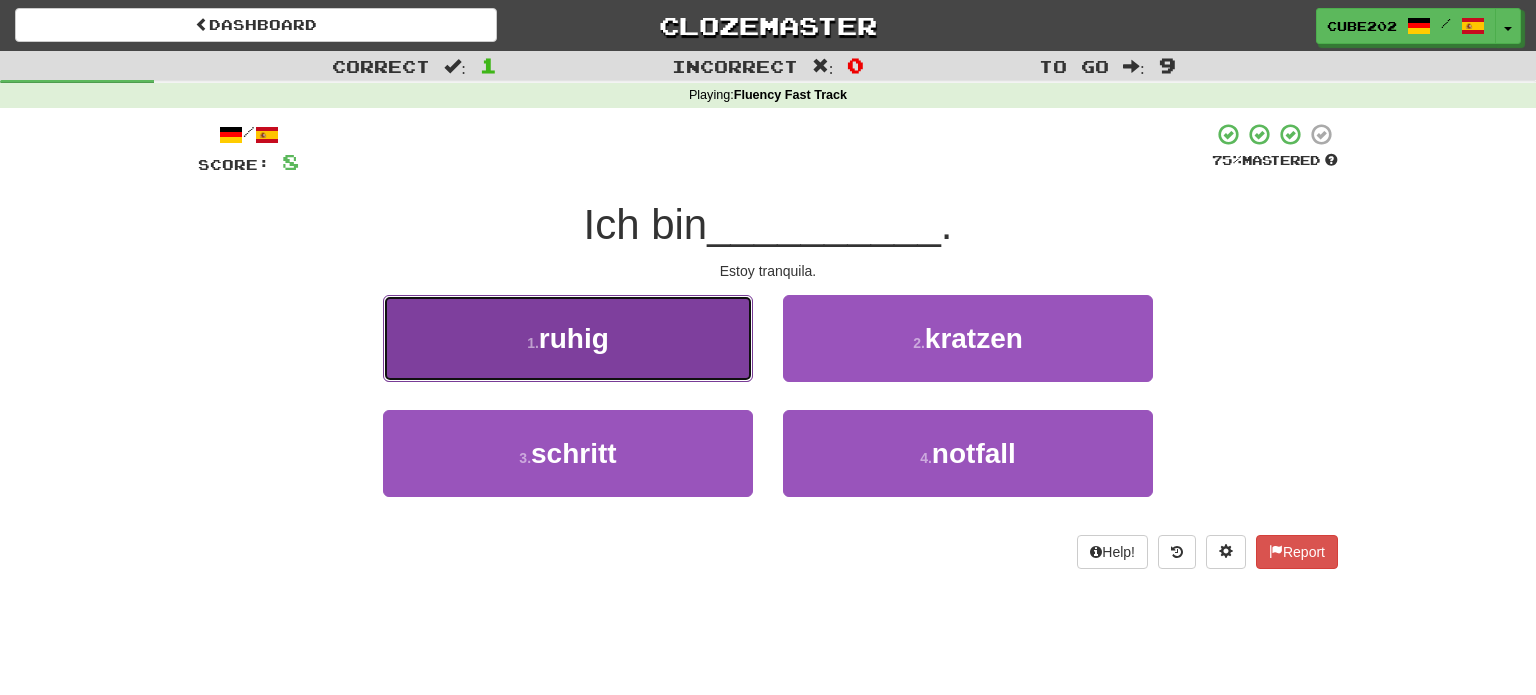 click on "1 .  ruhig" at bounding box center (568, 338) 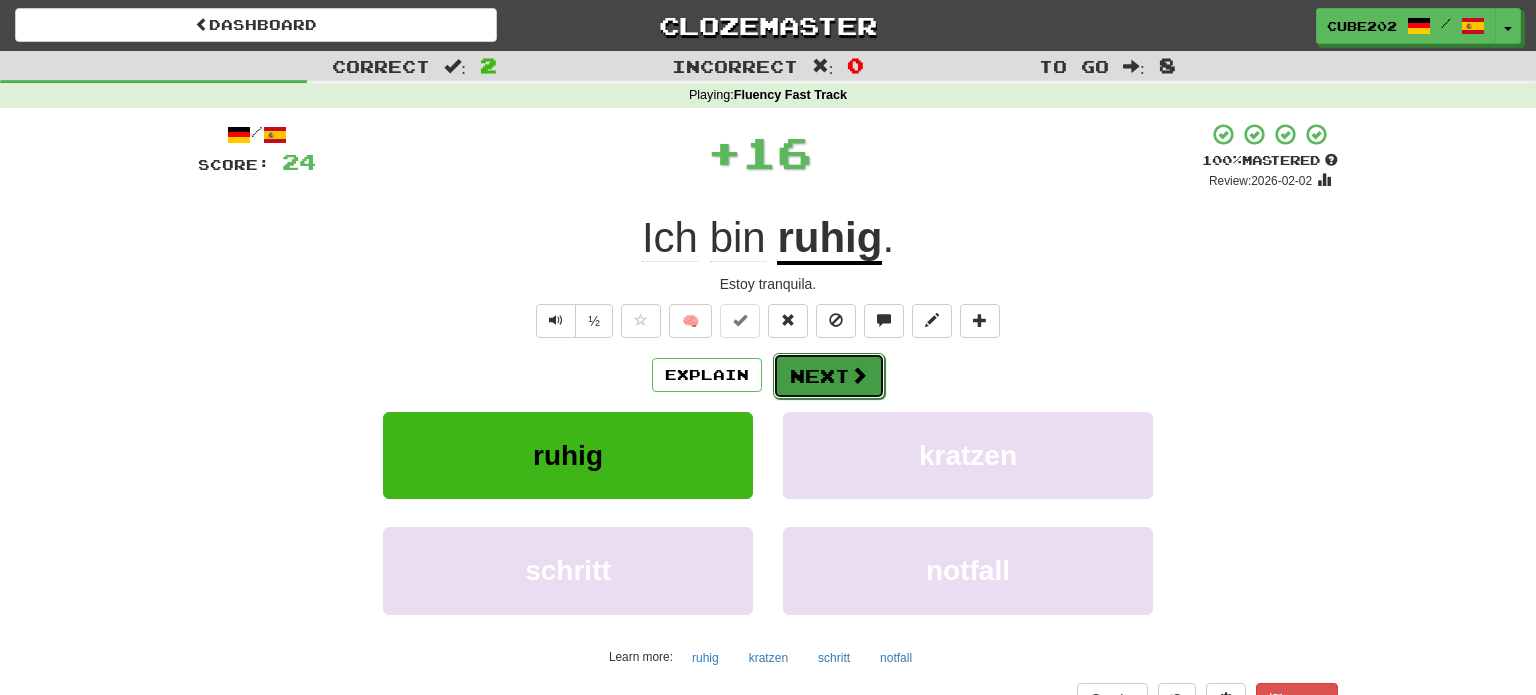 click on "Next" at bounding box center [829, 376] 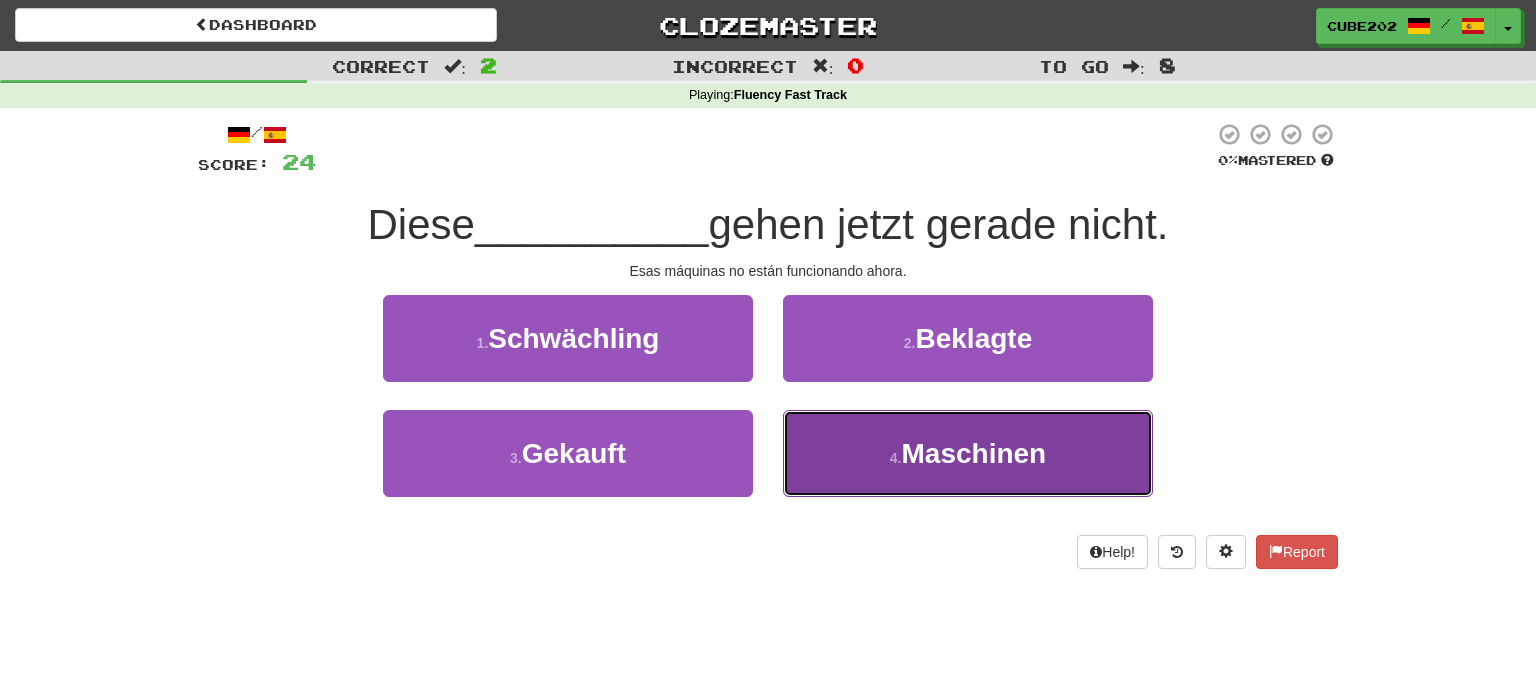 click on "4 .  Maschinen" at bounding box center (968, 453) 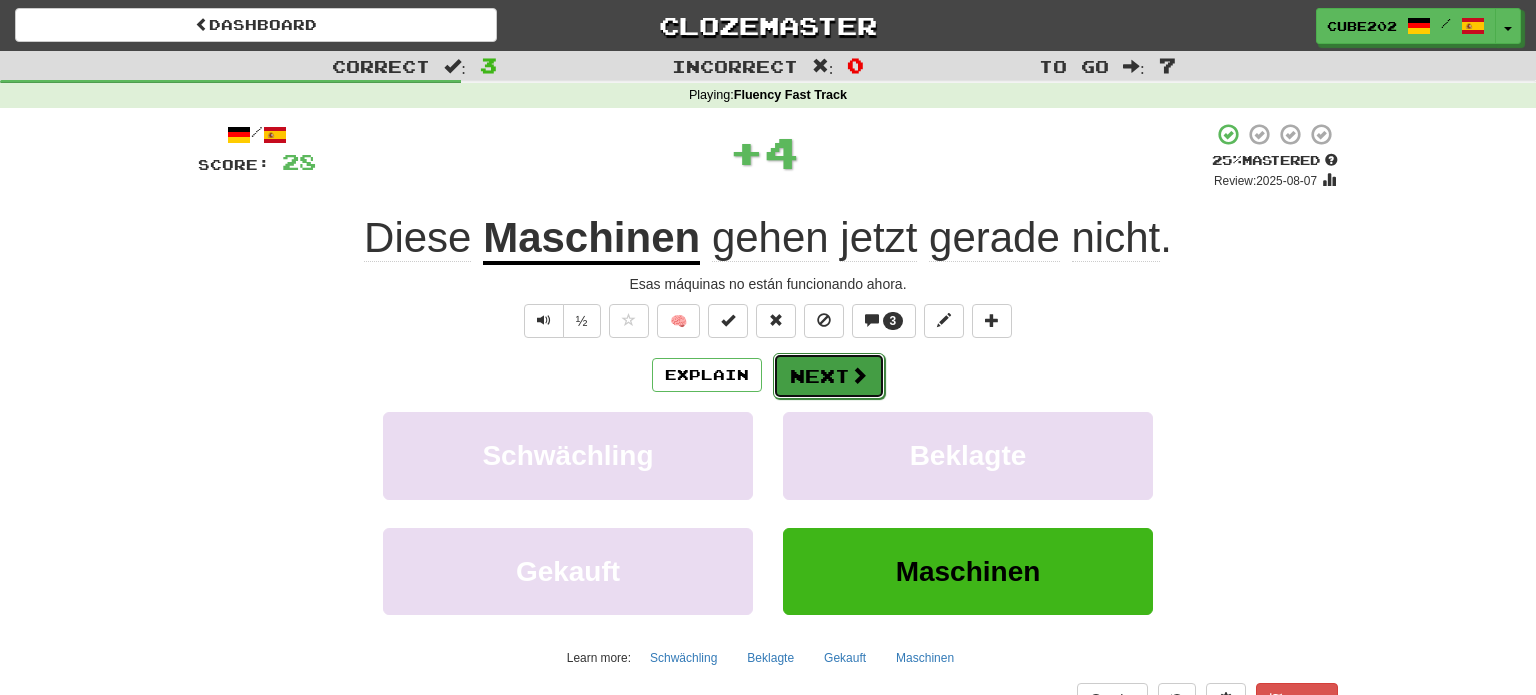 click on "Next" at bounding box center [829, 376] 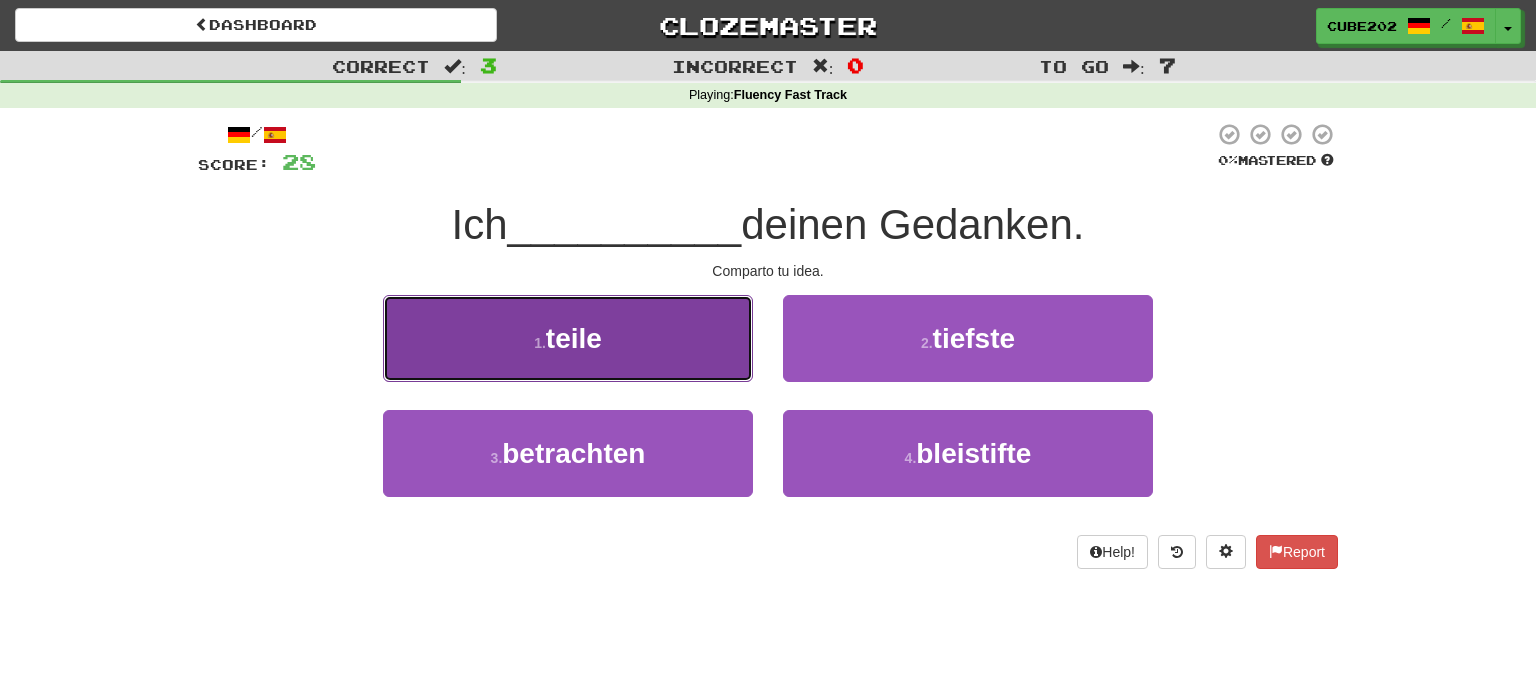 click on "1 .  teile" at bounding box center (568, 338) 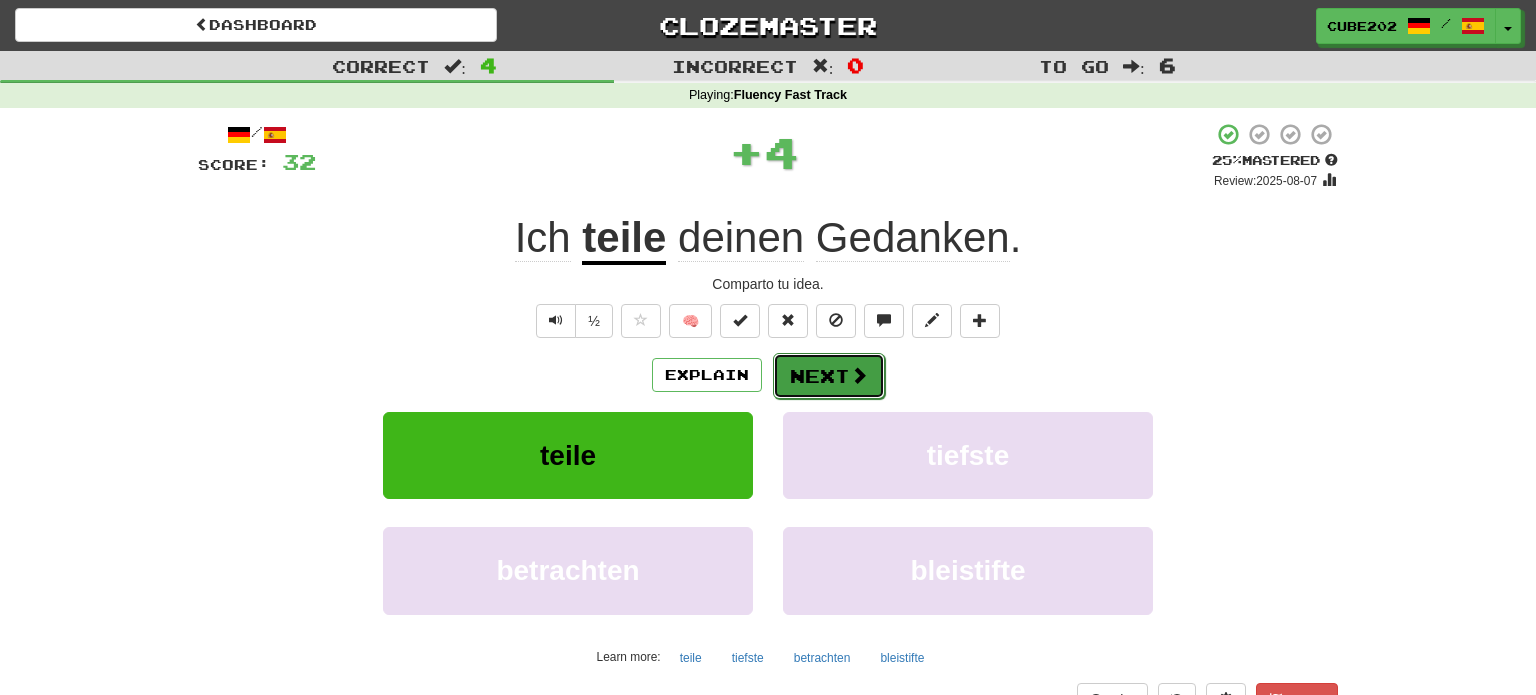 click on "Next" at bounding box center [829, 376] 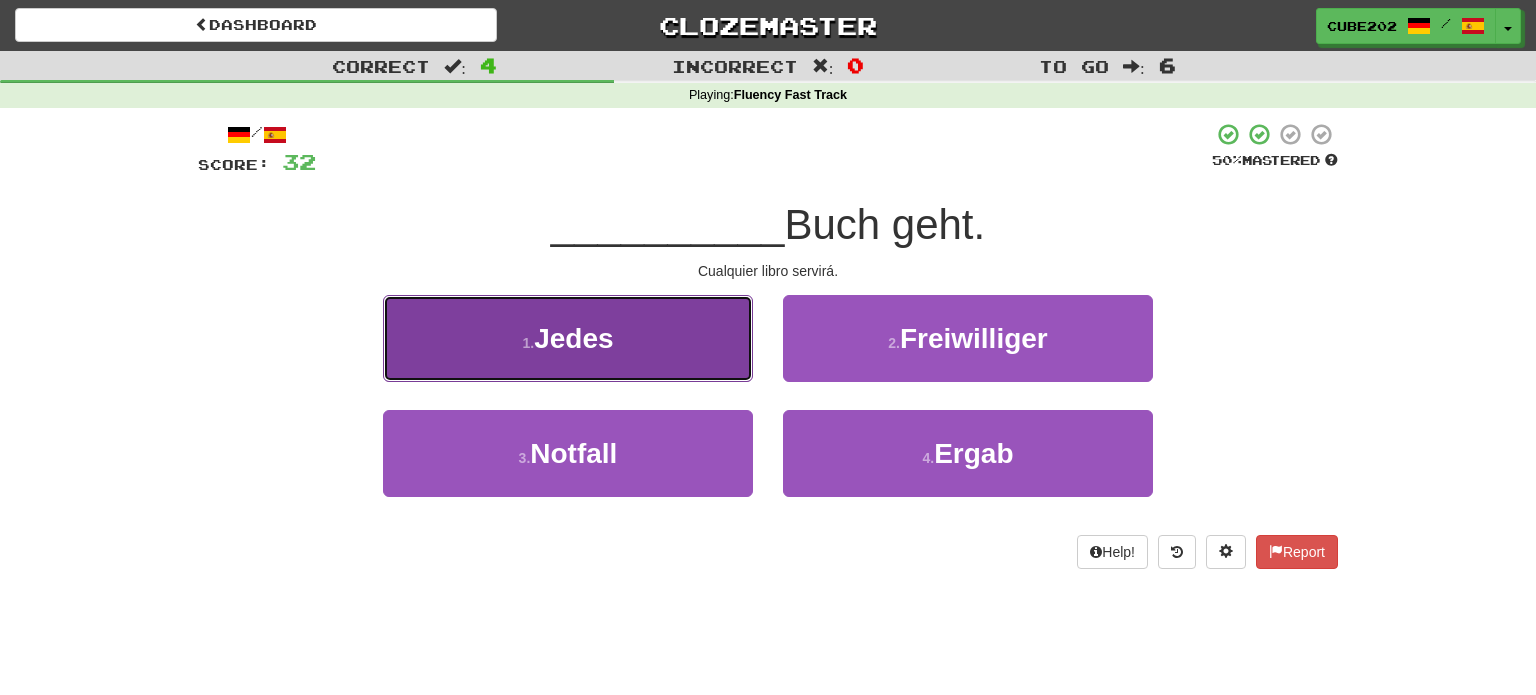 click on "1 .  Jedes" at bounding box center (568, 338) 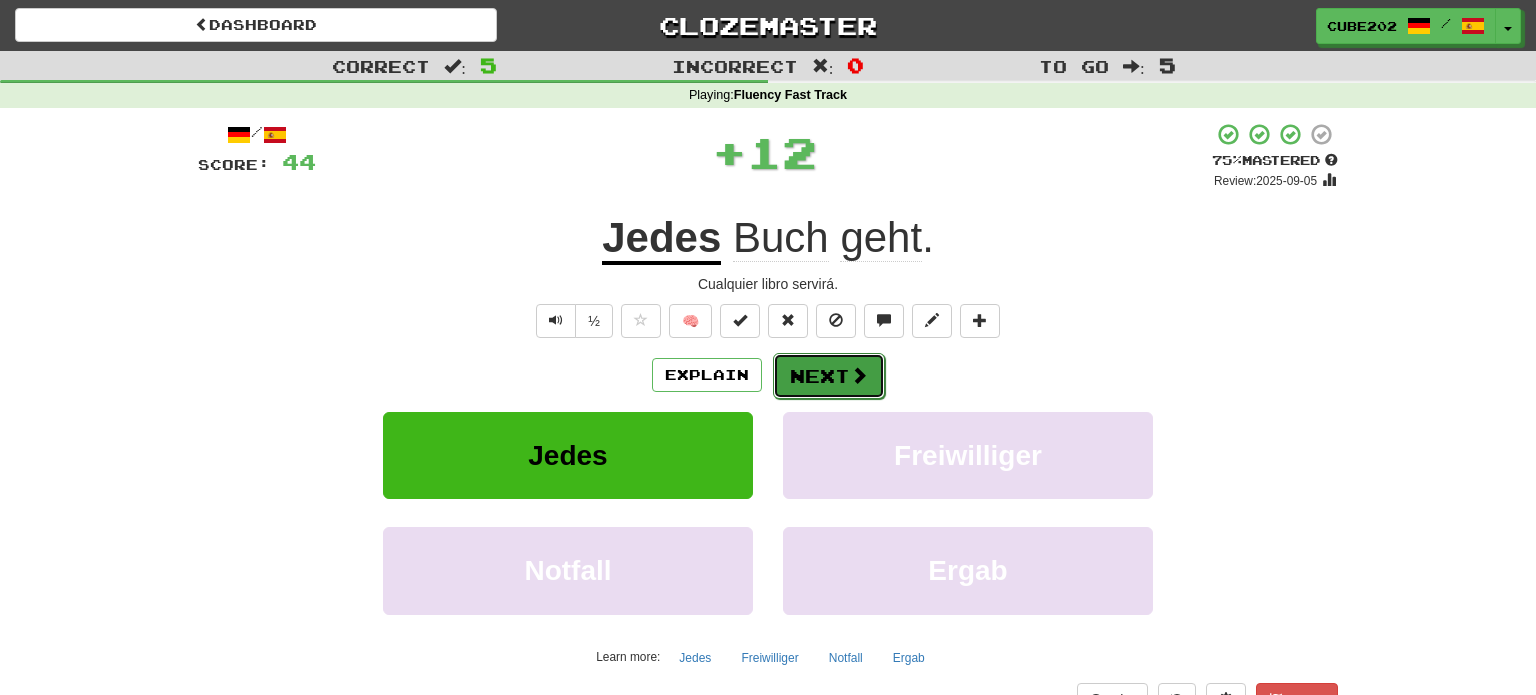 click on "Next" at bounding box center (829, 376) 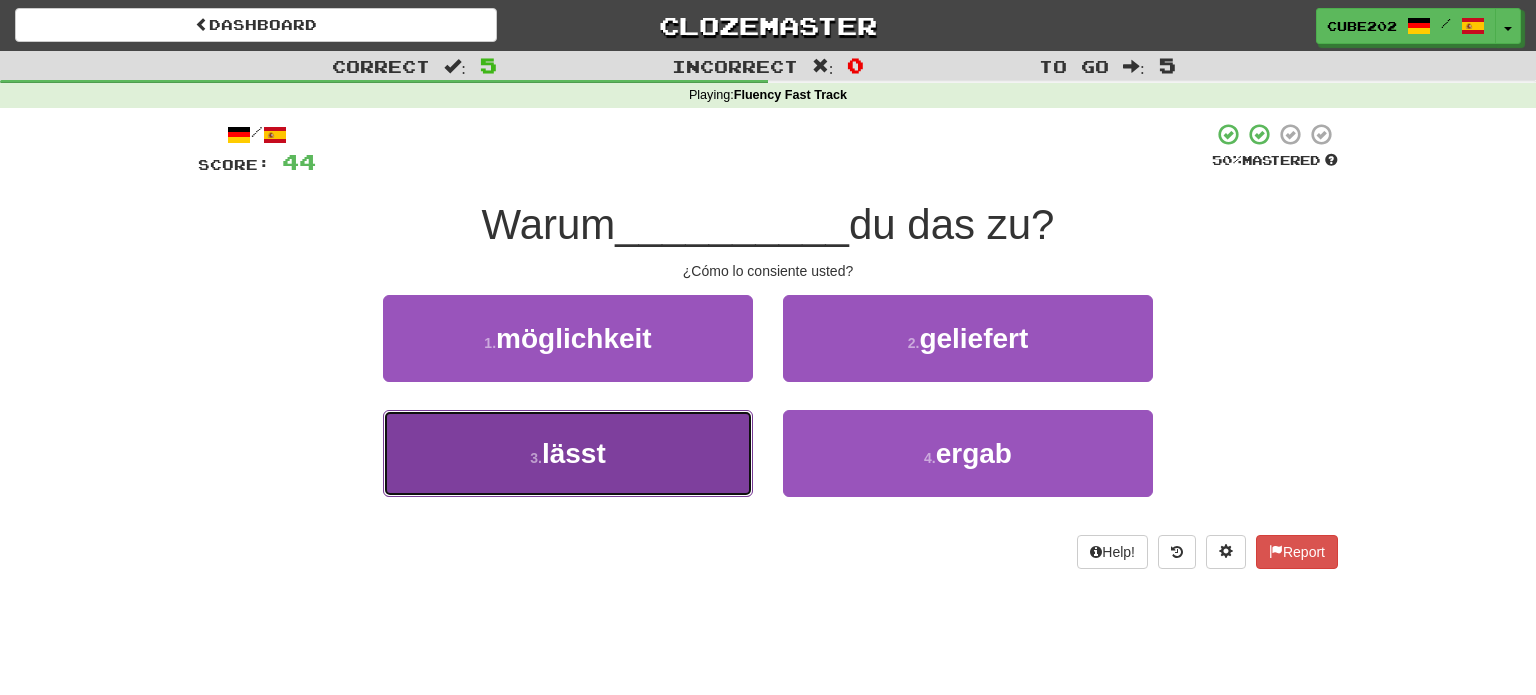 click on "3 .  lässt" at bounding box center [568, 453] 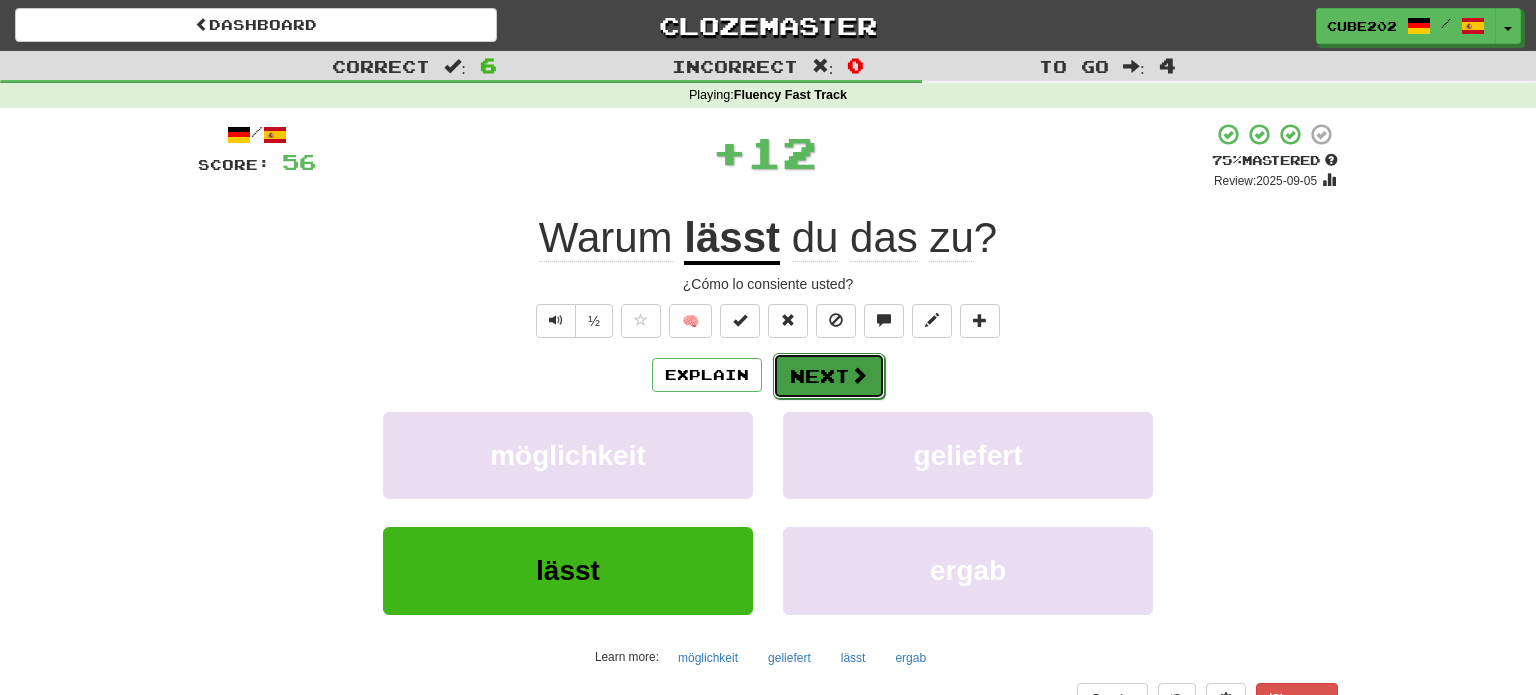 click on "Next" at bounding box center [829, 376] 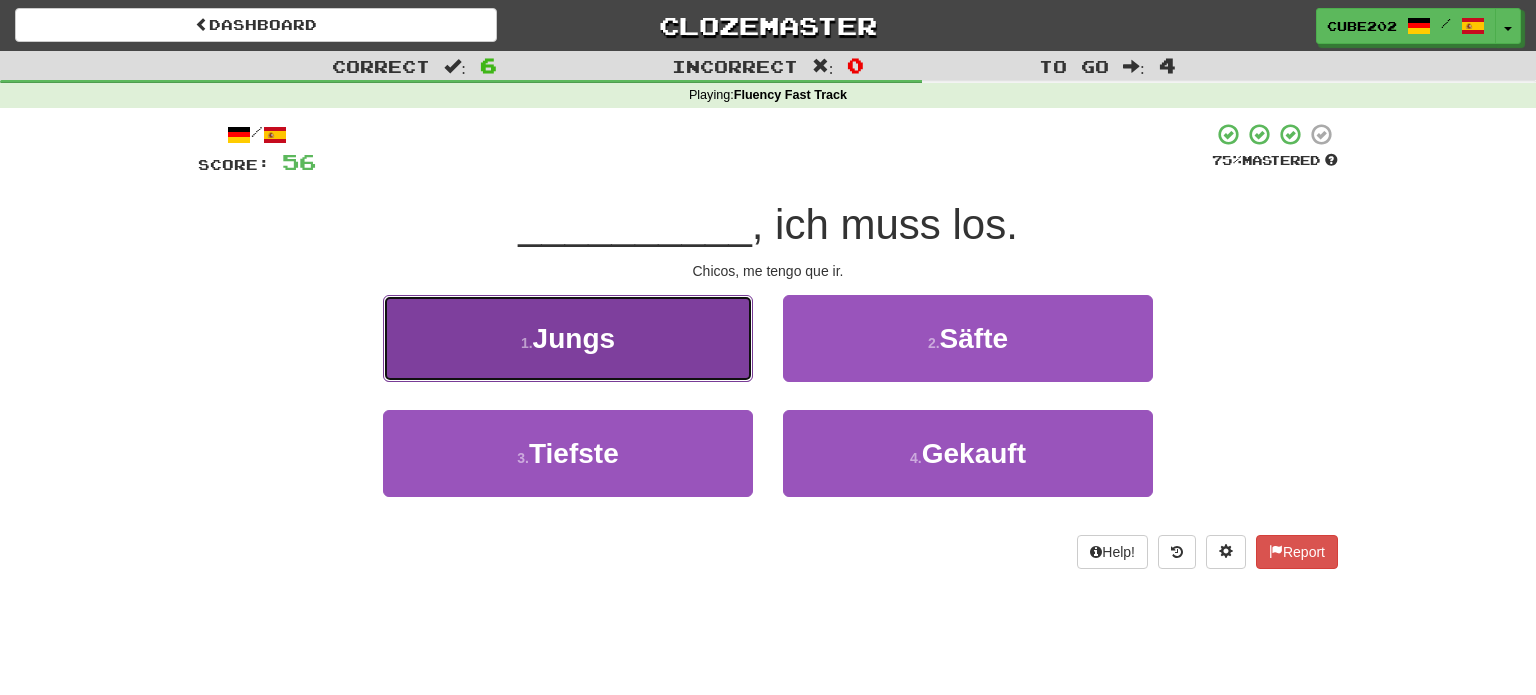 click on "1 .  Jungs" at bounding box center [568, 338] 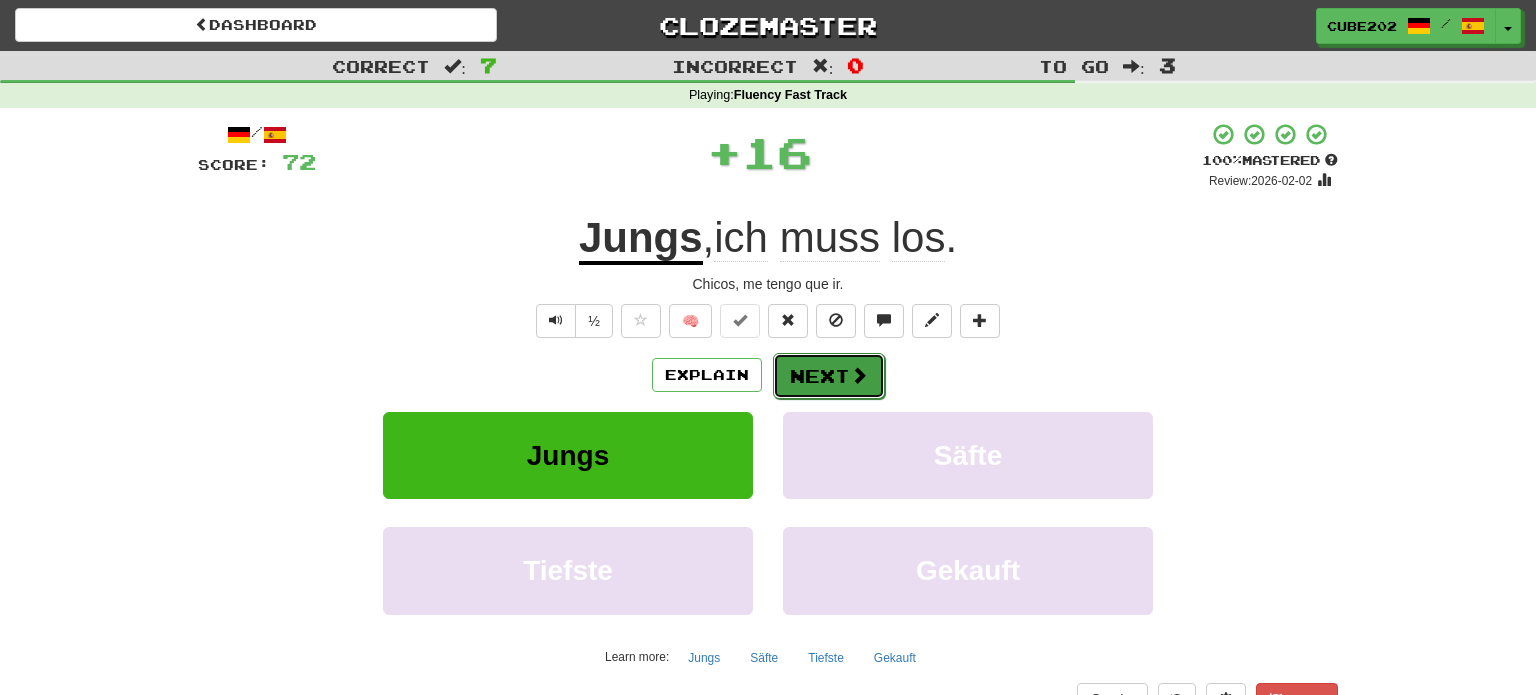 click on "Next" at bounding box center [829, 376] 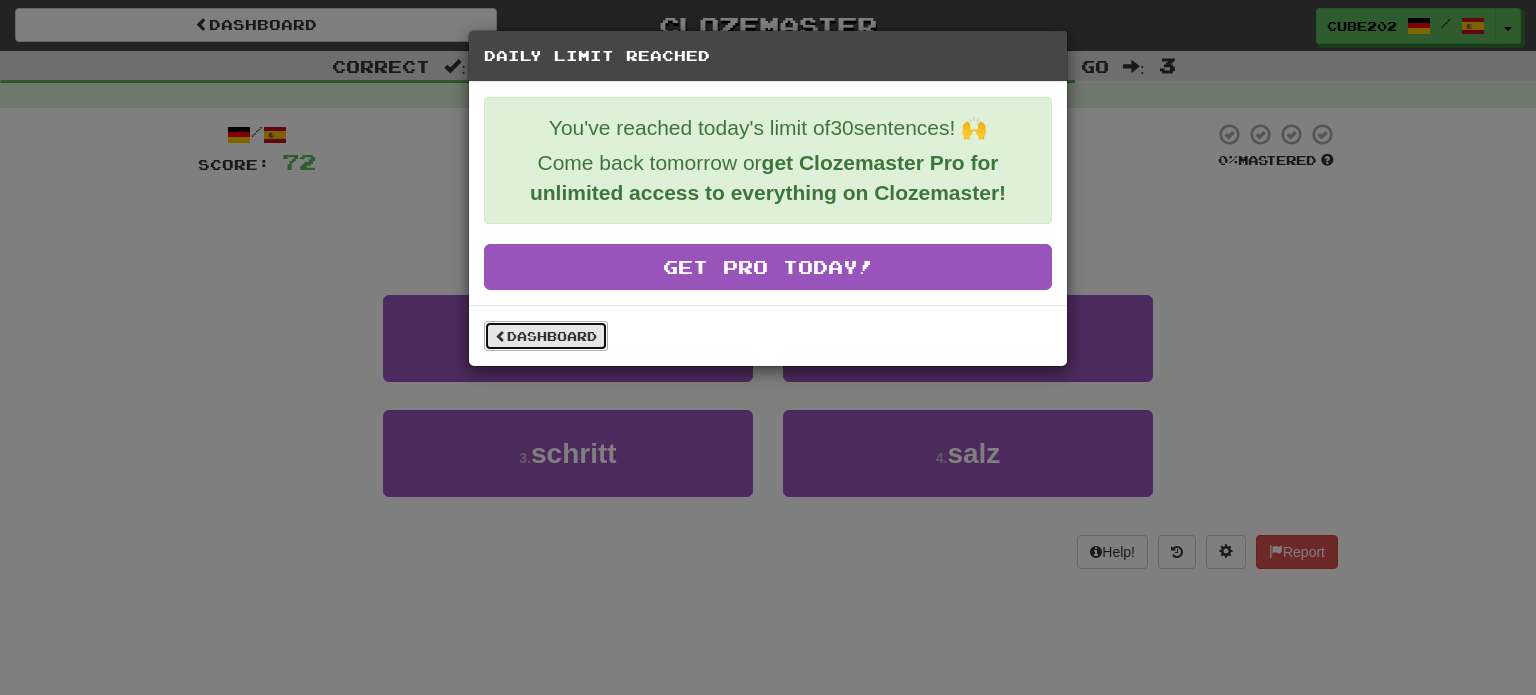 click on "Dashboard" at bounding box center [546, 336] 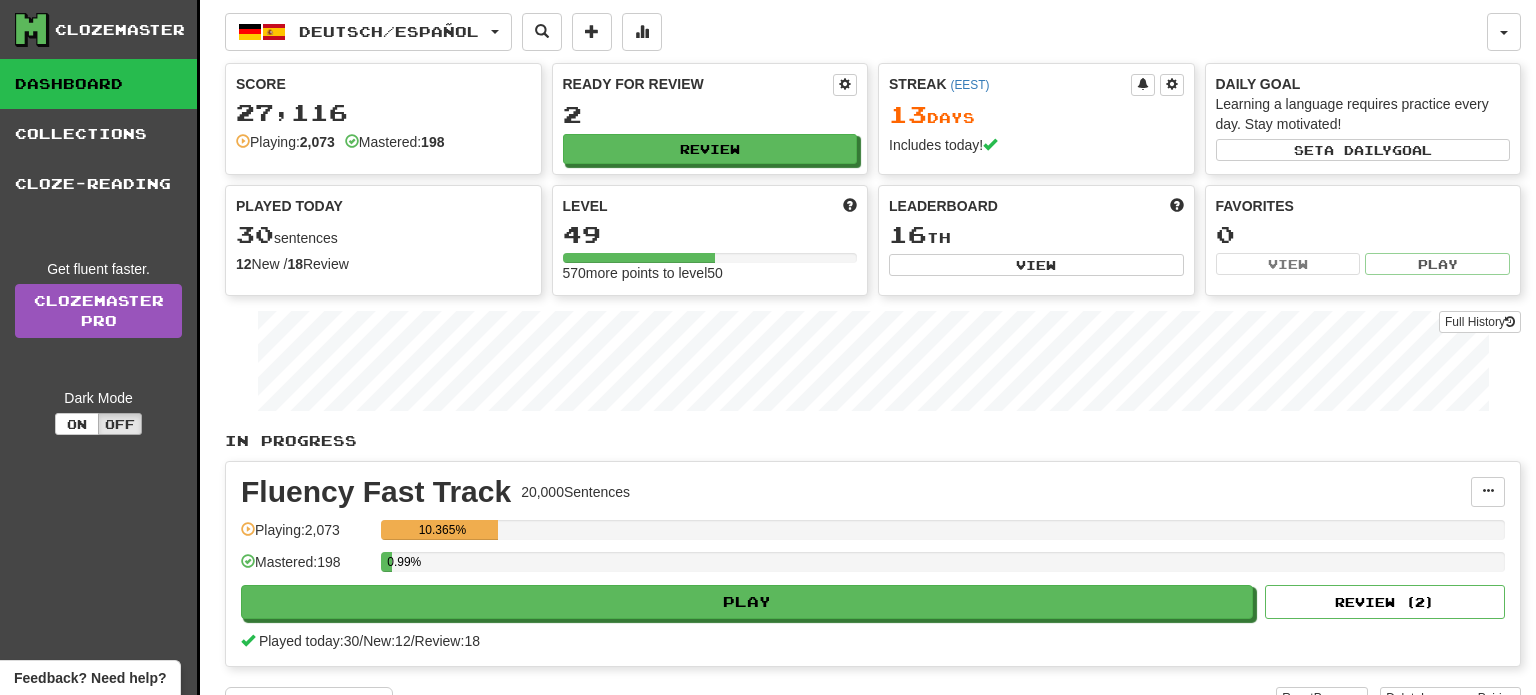 scroll, scrollTop: 0, scrollLeft: 0, axis: both 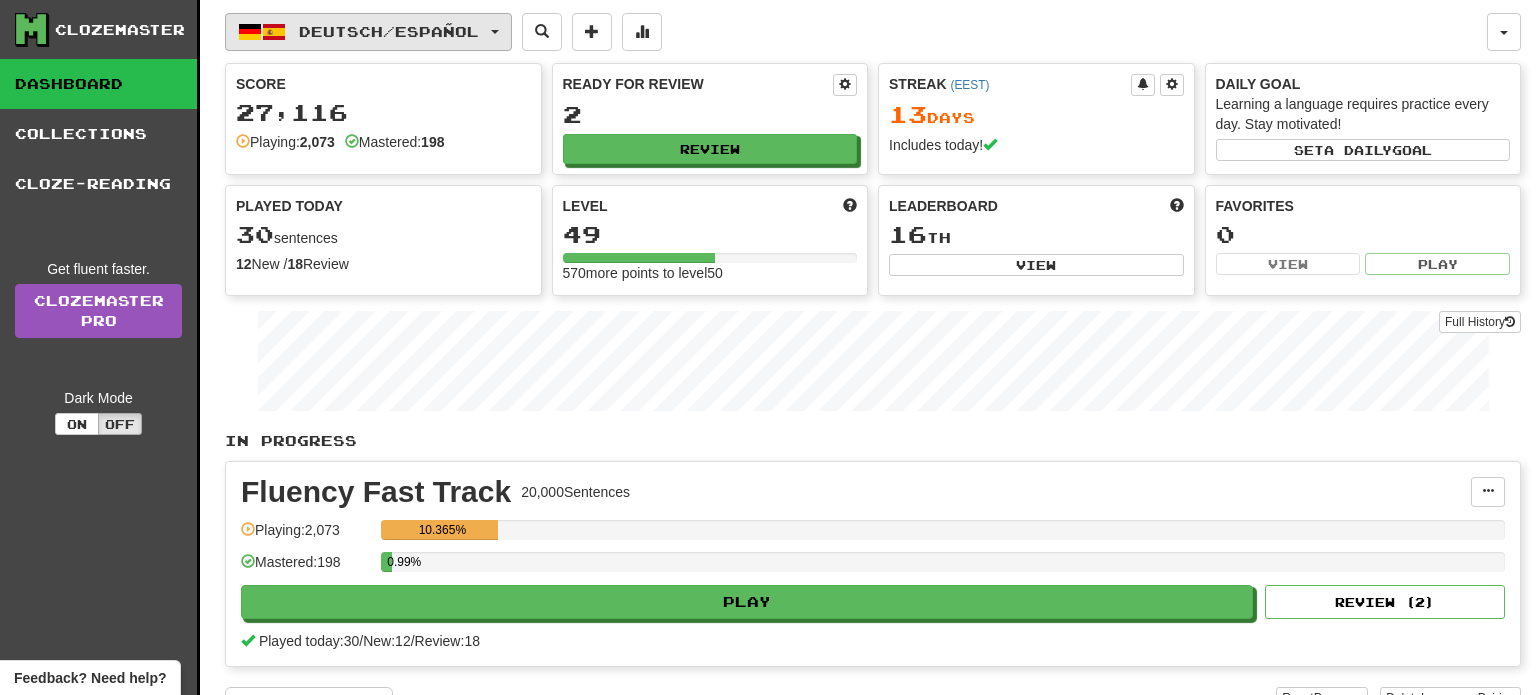 click on "Deutsch  /  Español" at bounding box center (389, 31) 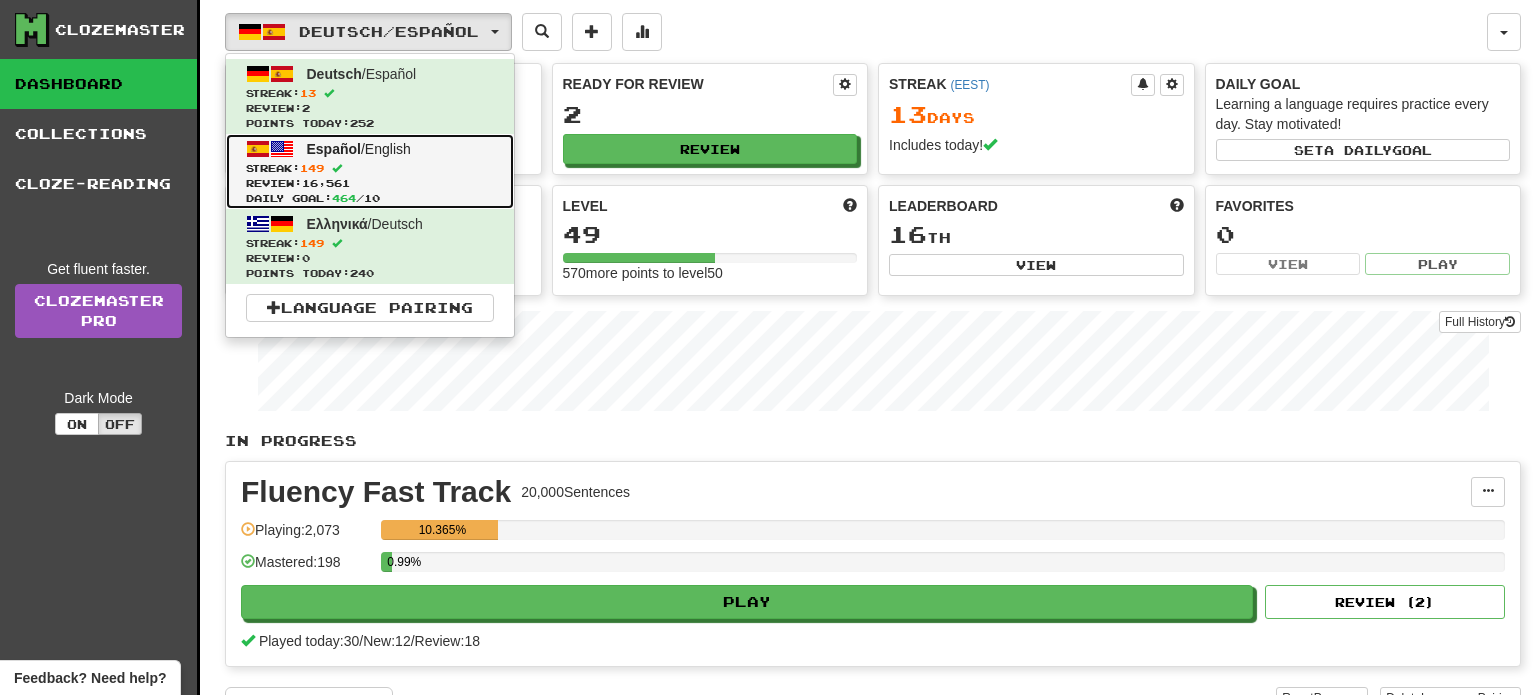 click on "Review:  16,561" at bounding box center [370, 183] 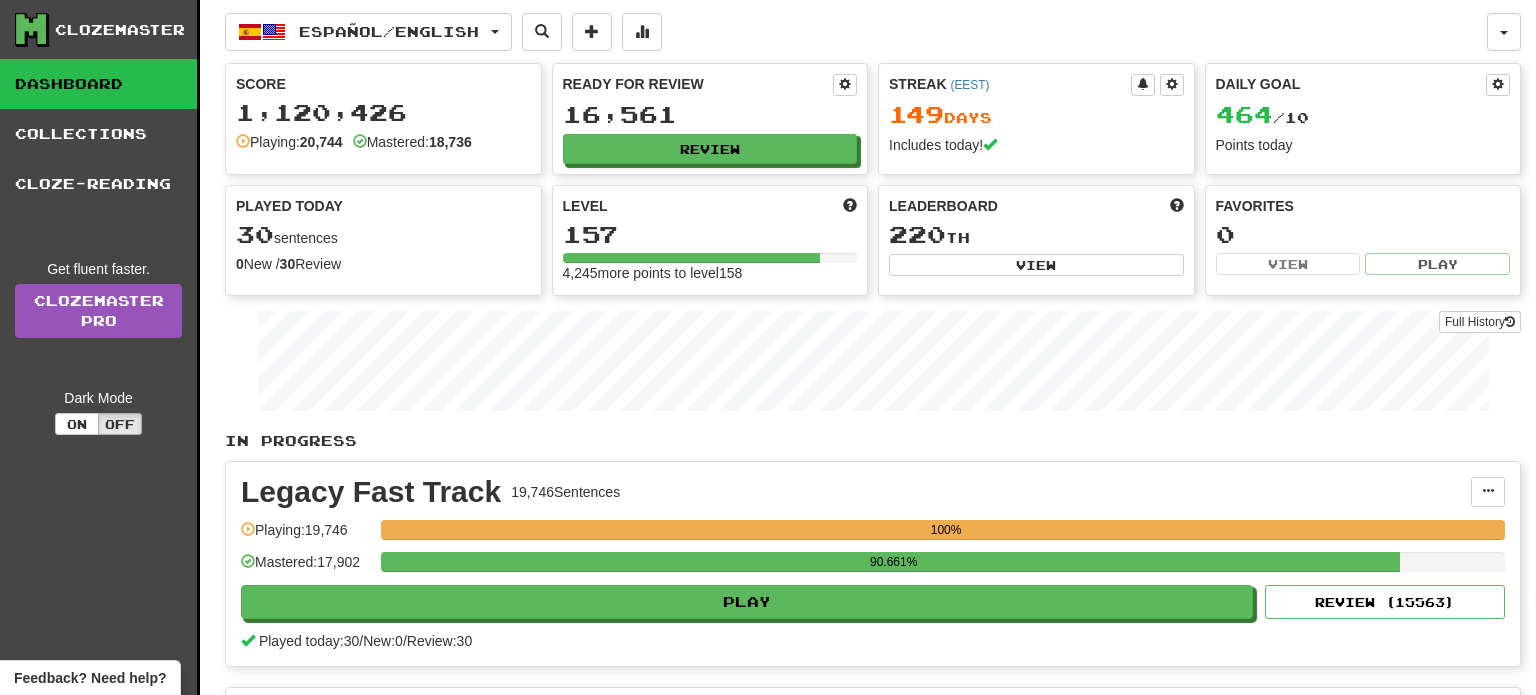scroll, scrollTop: 0, scrollLeft: 0, axis: both 